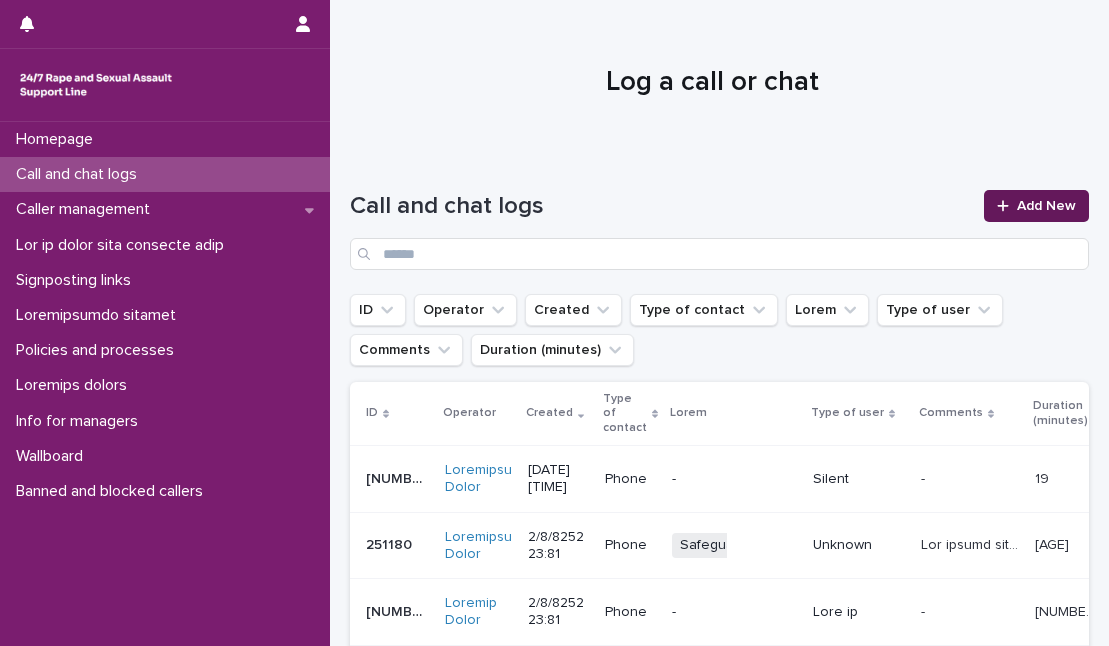 scroll, scrollTop: 0, scrollLeft: 0, axis: both 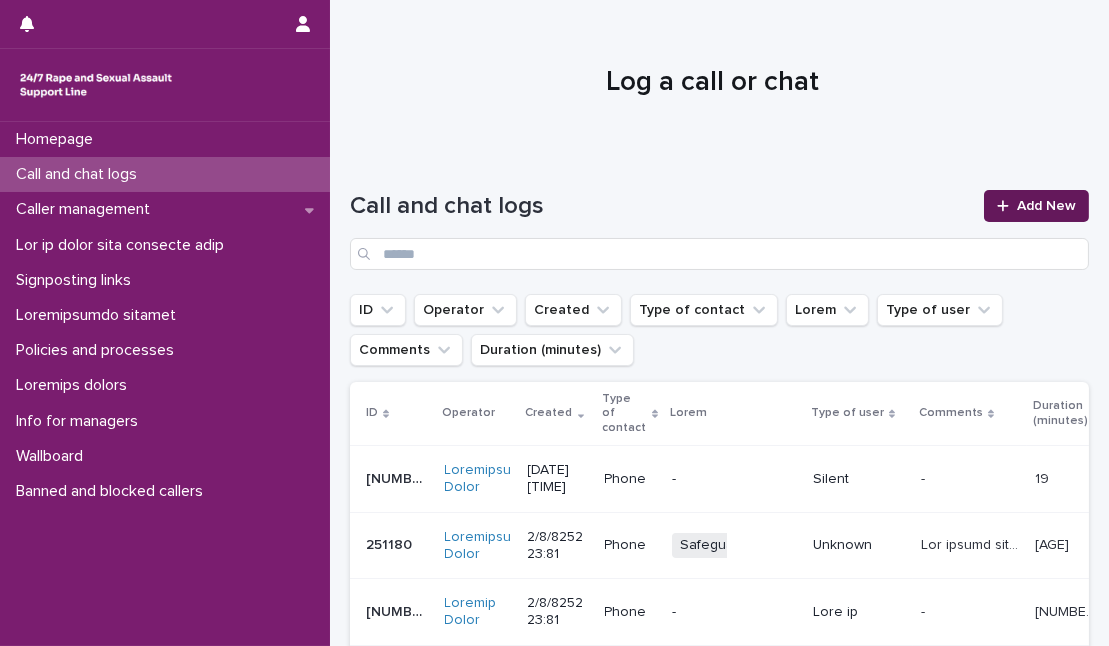 click at bounding box center (1003, 206) 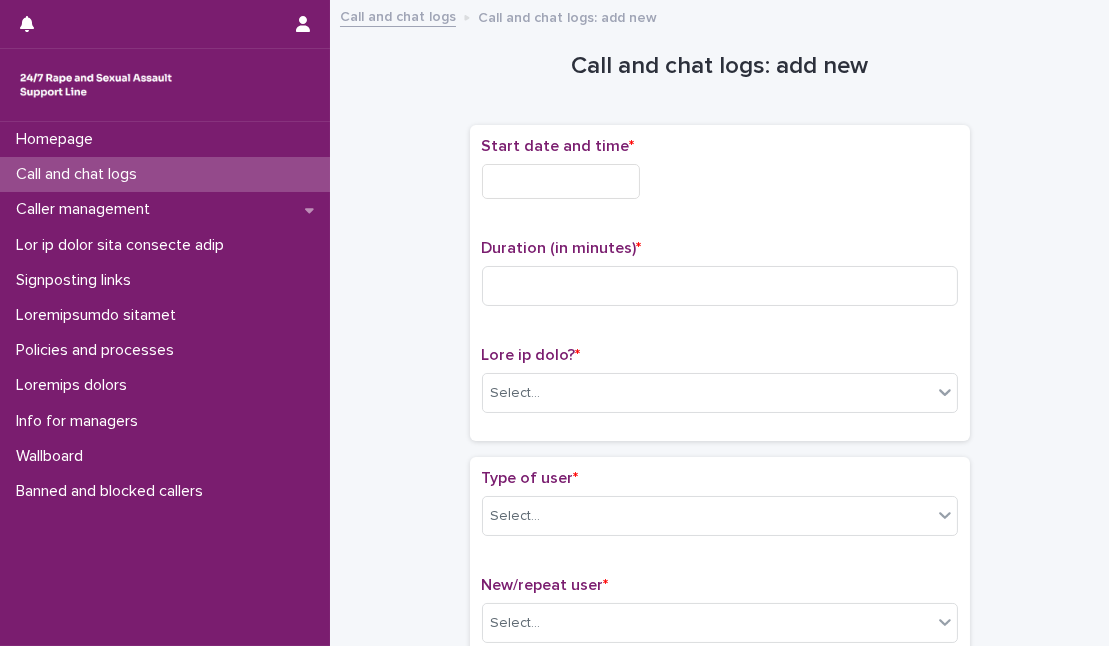 click at bounding box center (561, 181) 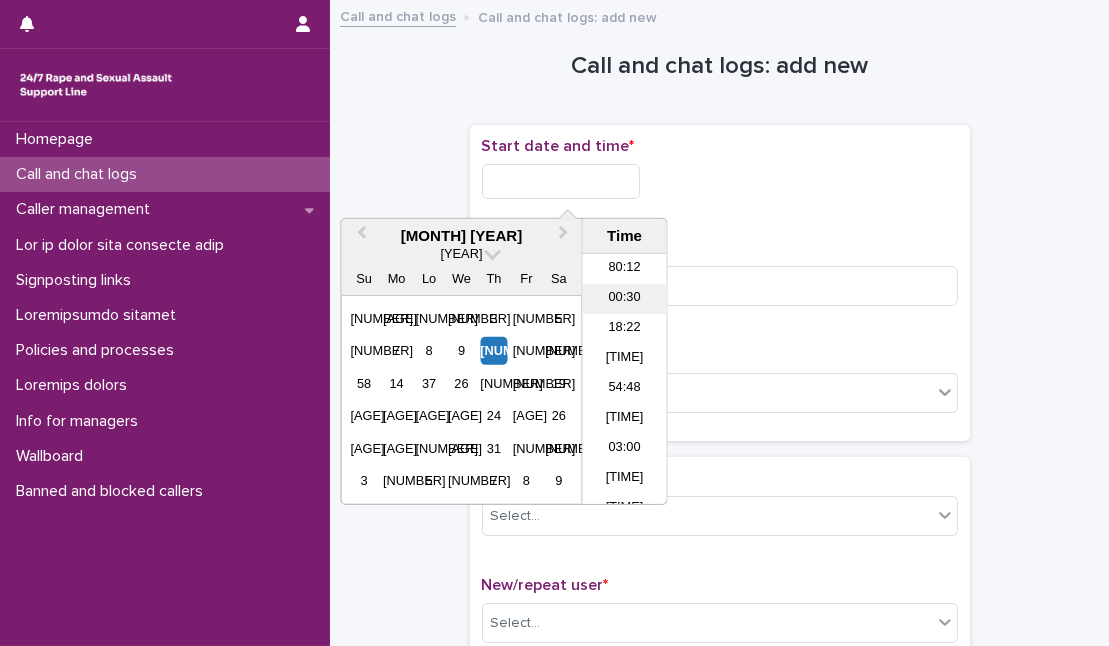 click on "00:30" at bounding box center [625, 299] 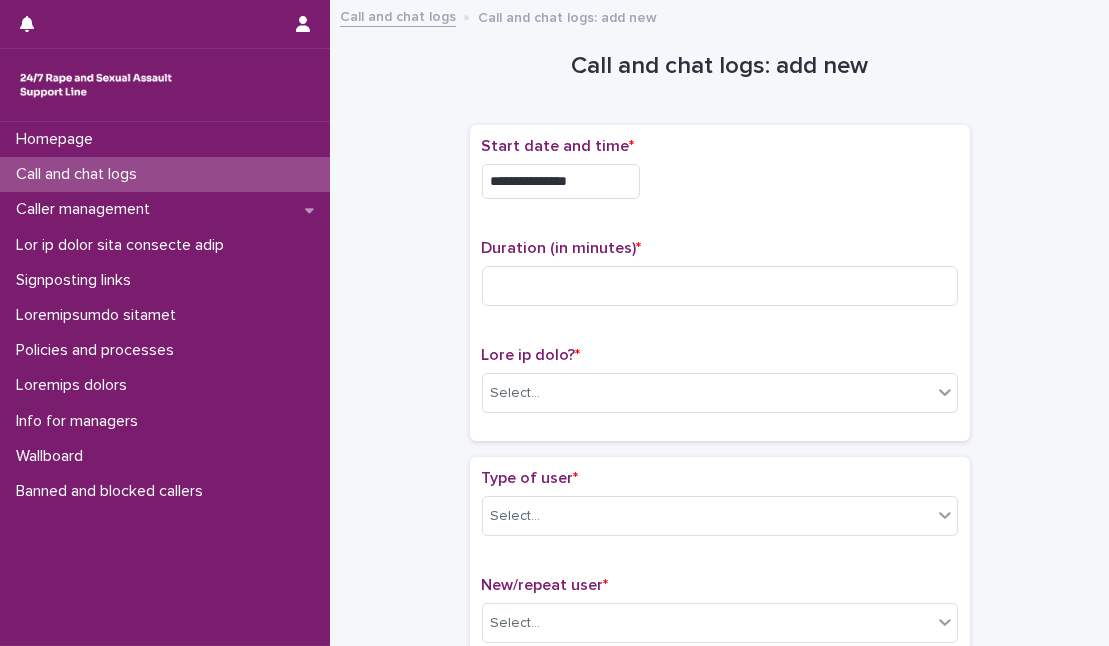 click on "**********" at bounding box center (561, 181) 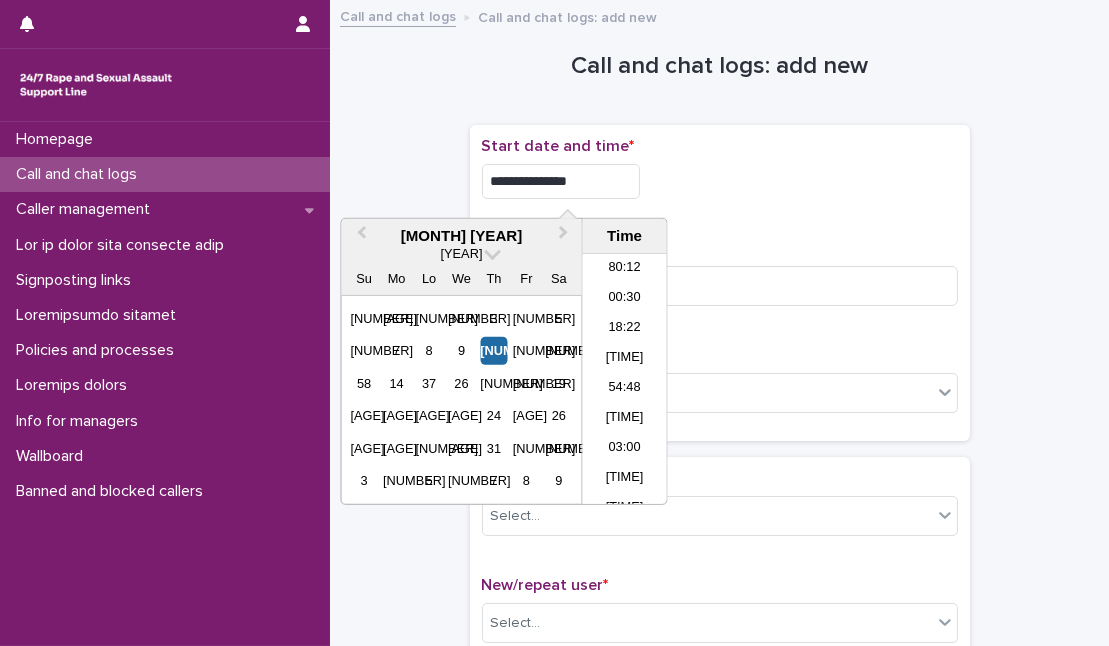 type on "**********" 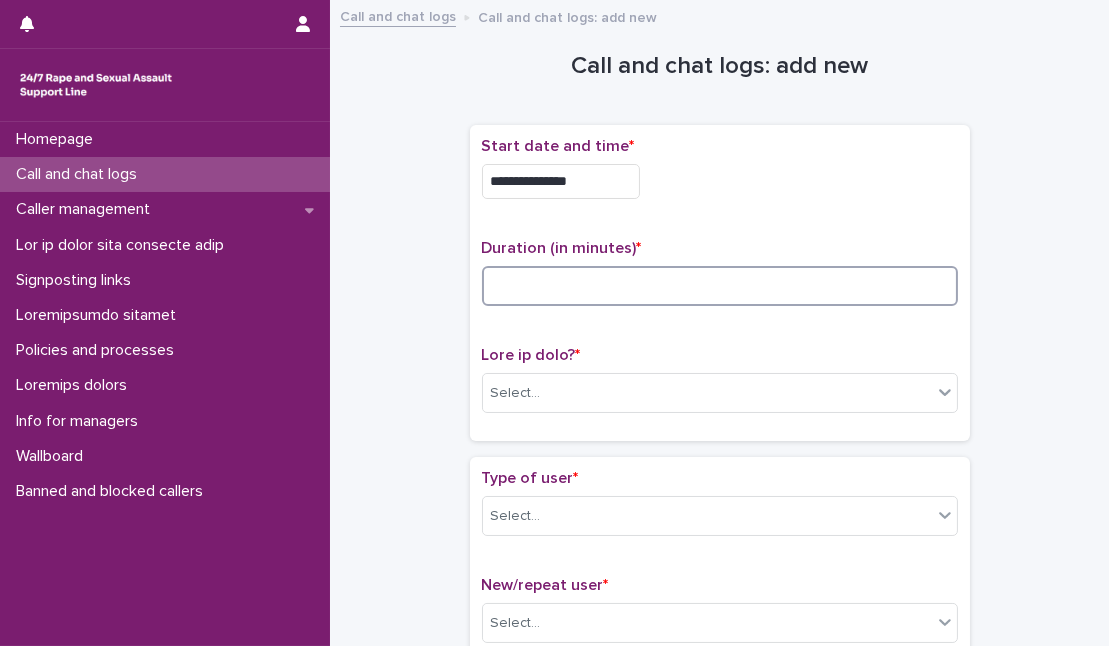 click at bounding box center (720, 286) 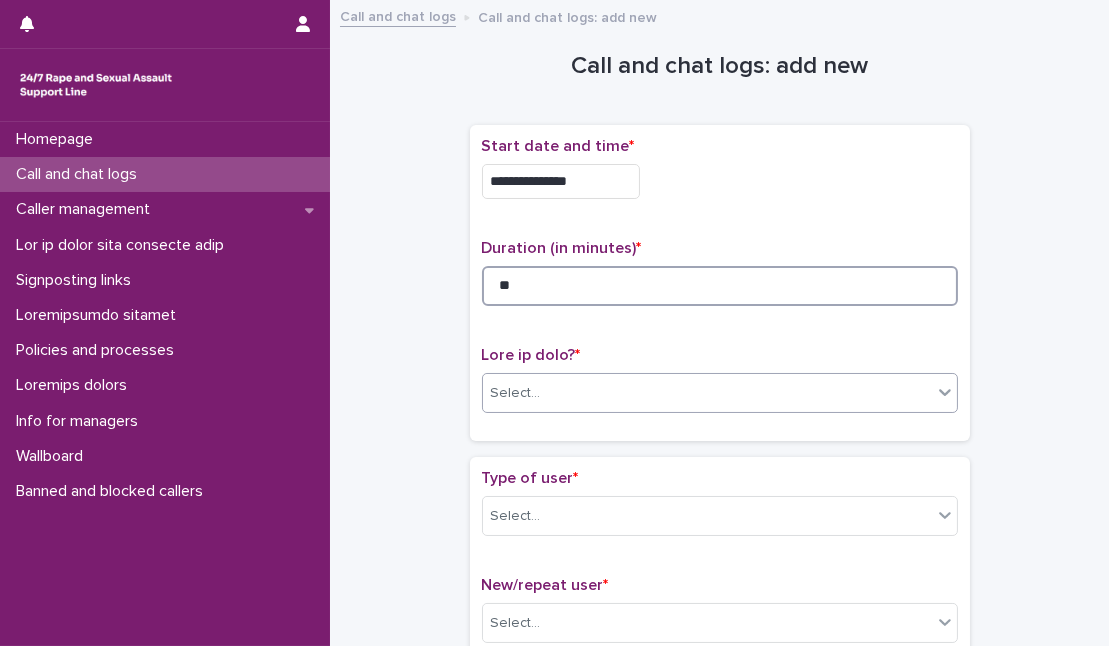 type on "**" 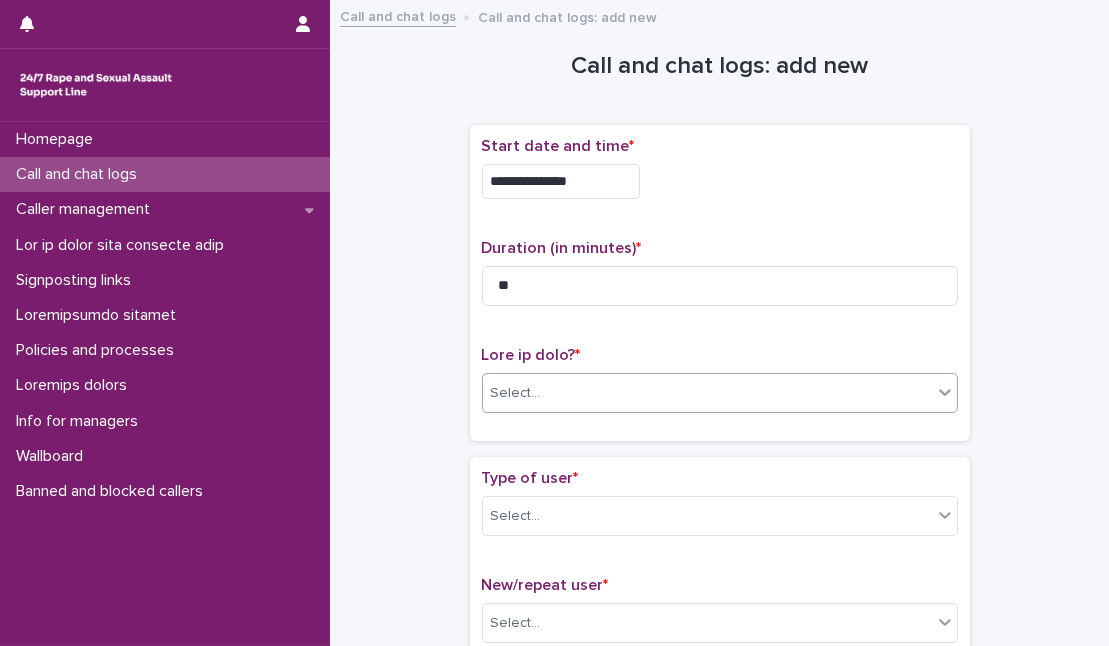 click on "Select..." at bounding box center [707, 393] 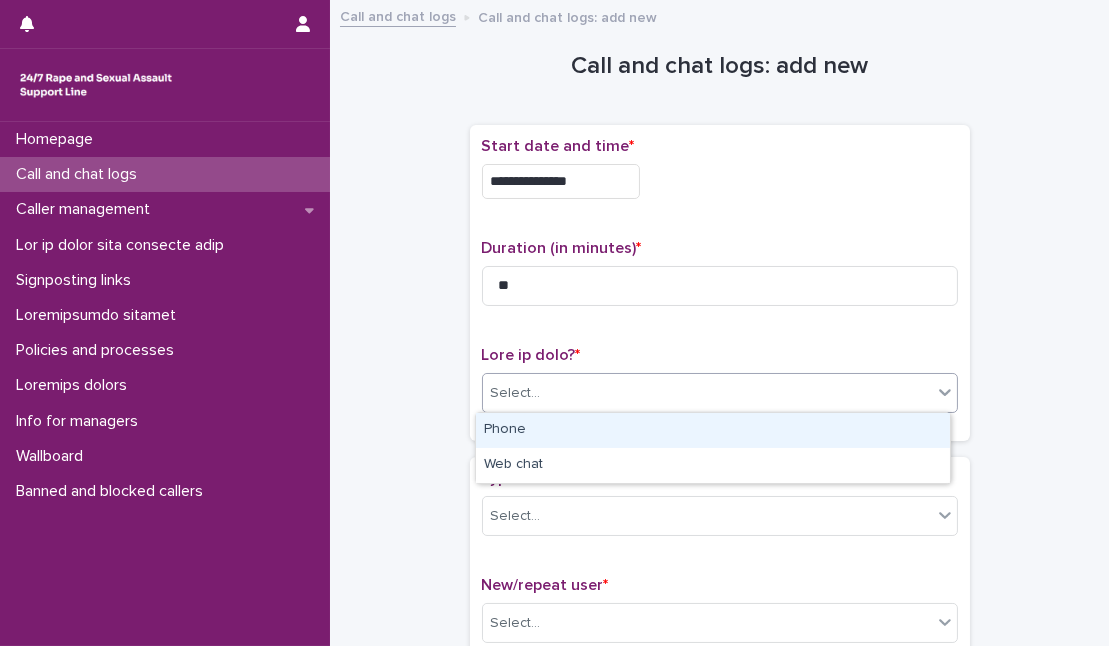 click on "Phone" at bounding box center [713, 430] 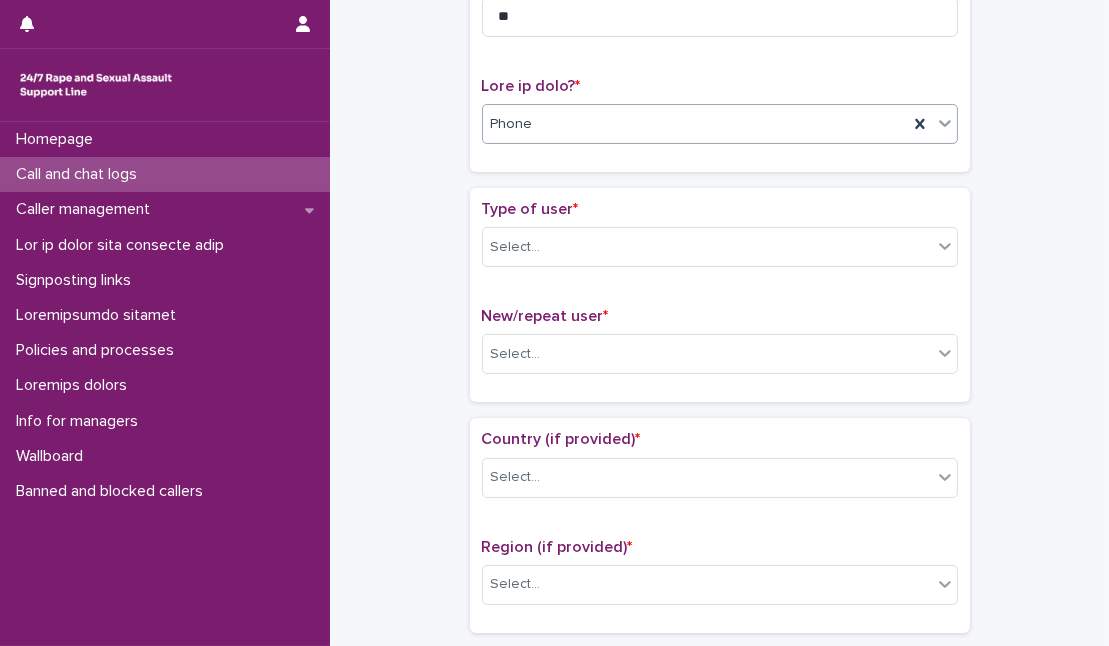 scroll, scrollTop: 272, scrollLeft: 0, axis: vertical 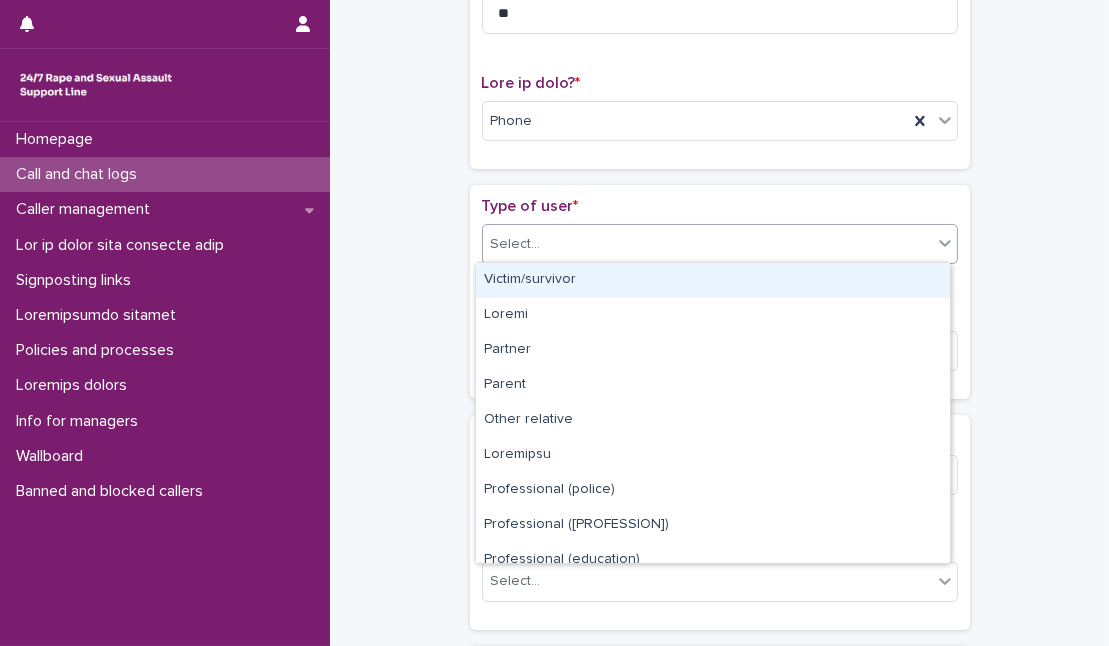 click on "Select..." at bounding box center [707, 244] 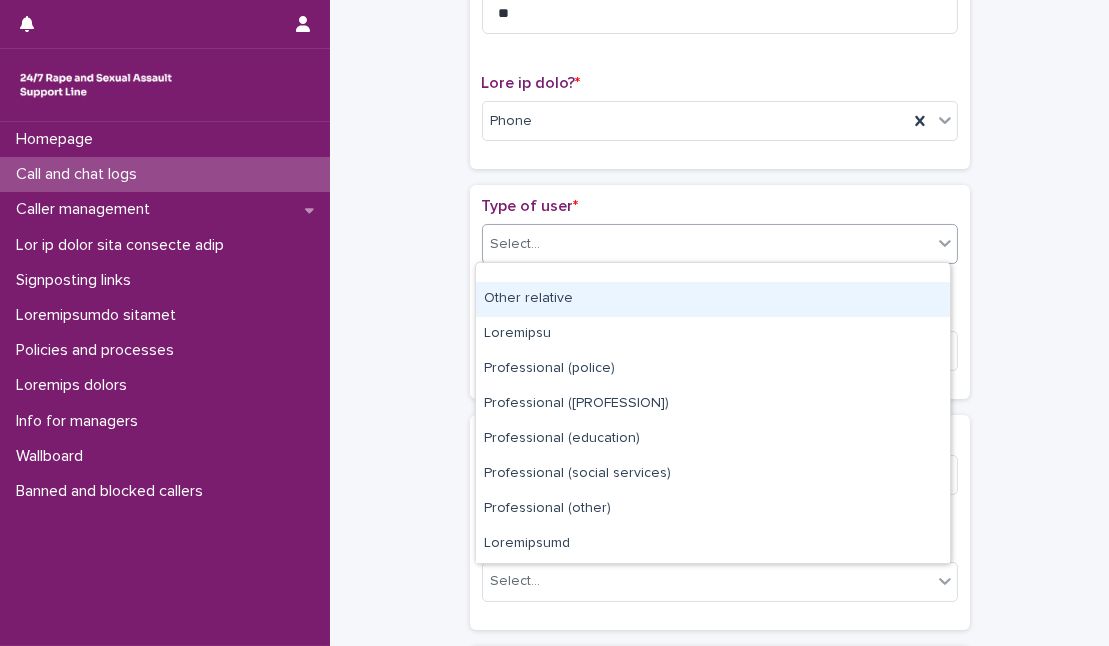 scroll, scrollTop: 224, scrollLeft: 0, axis: vertical 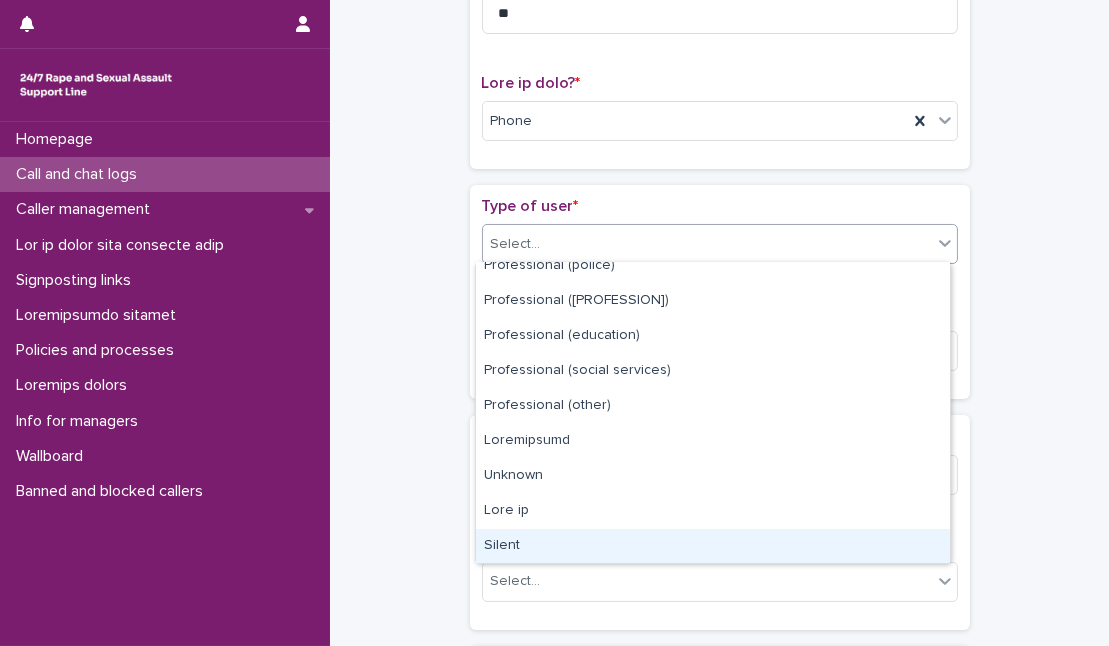 click on "Silent" at bounding box center (713, 546) 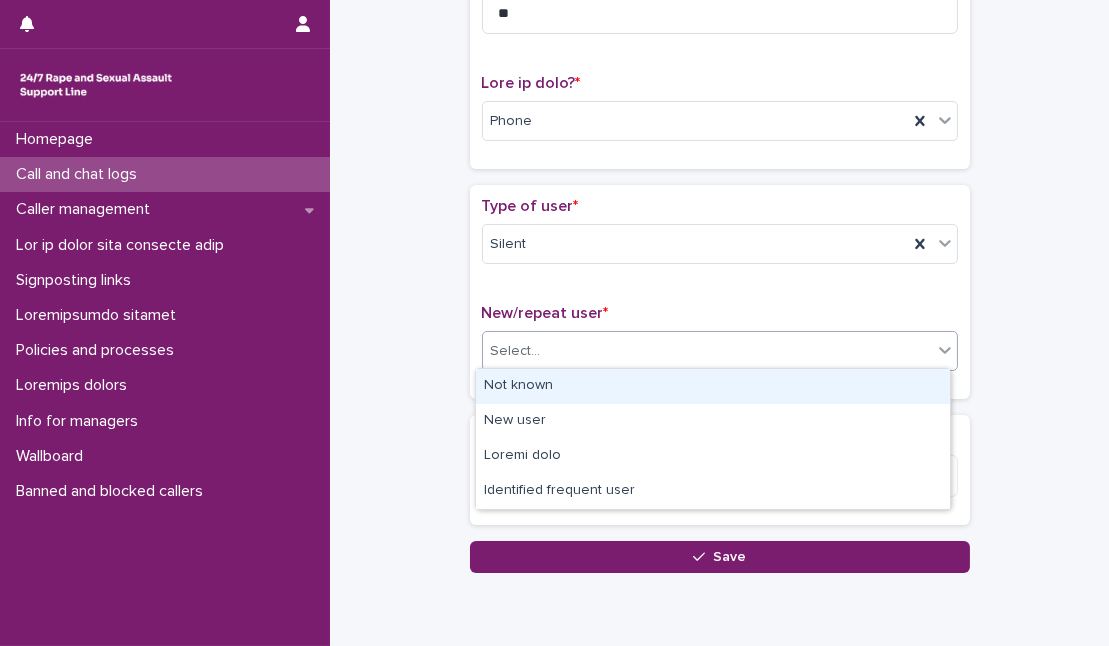 click on "Select..." at bounding box center [707, 351] 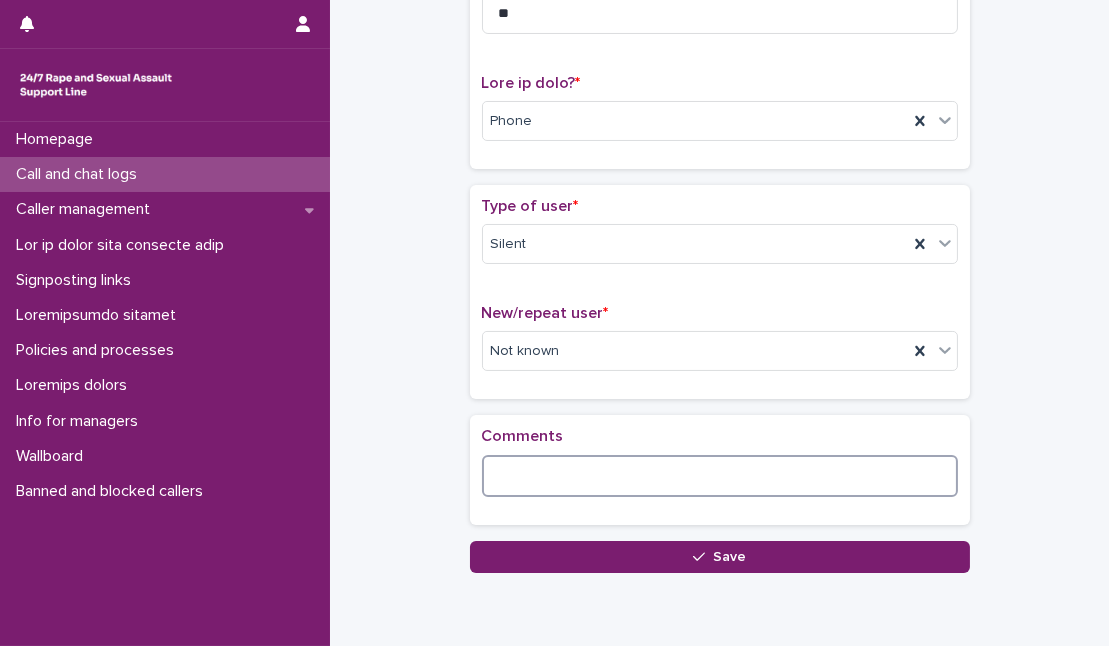 click at bounding box center (720, 476) 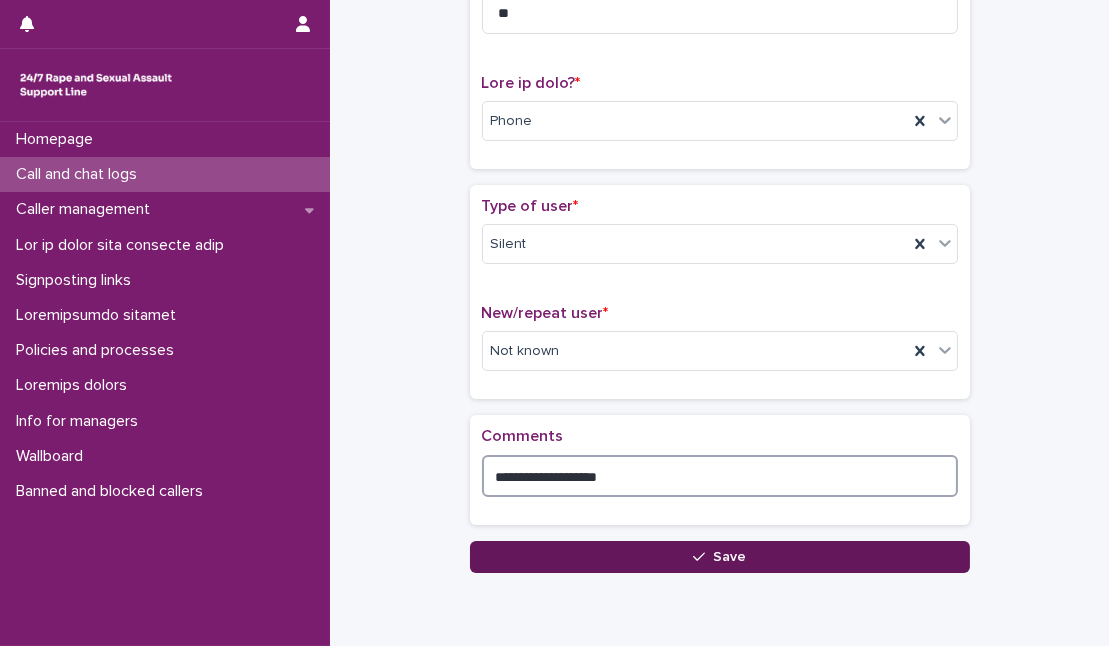 type on "**********" 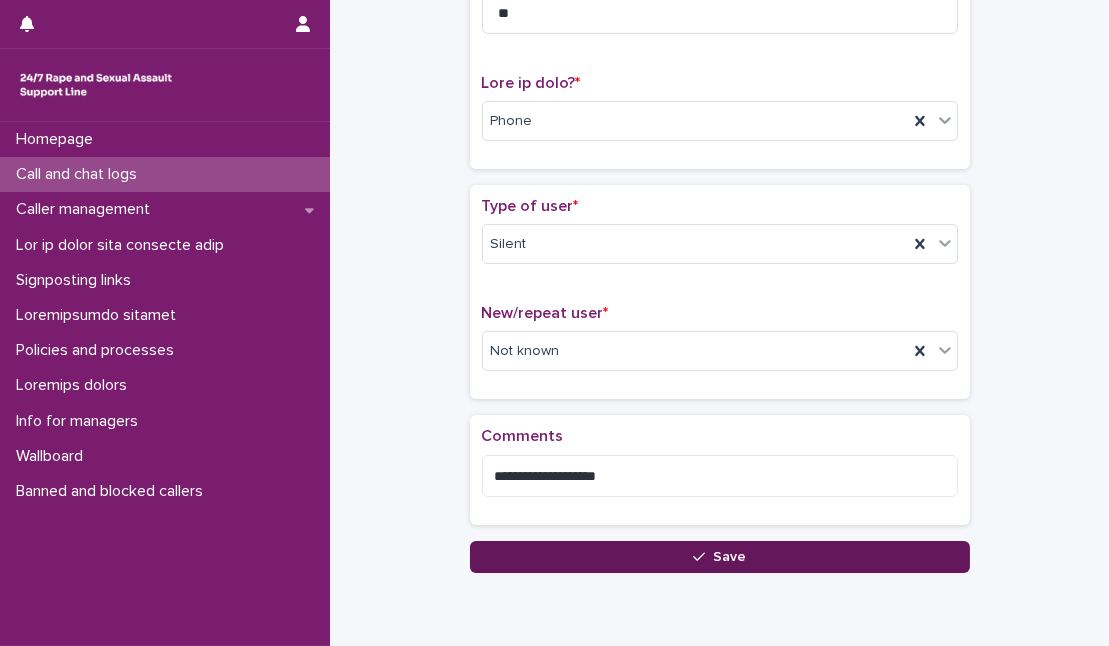 click on "Save" at bounding box center (720, 557) 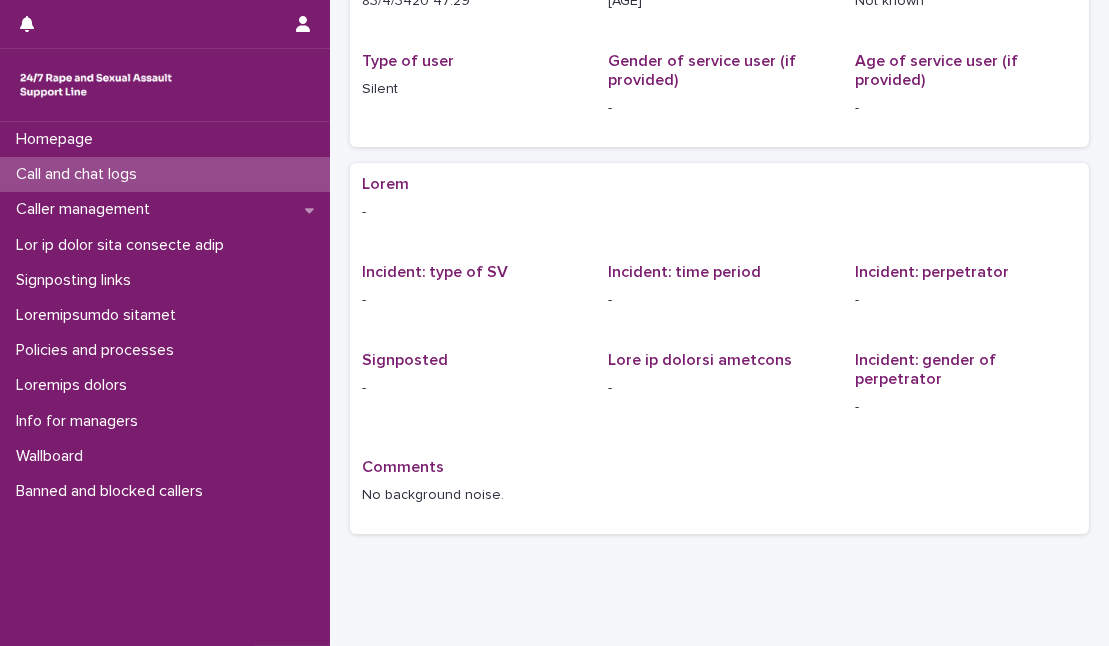scroll, scrollTop: 0, scrollLeft: 0, axis: both 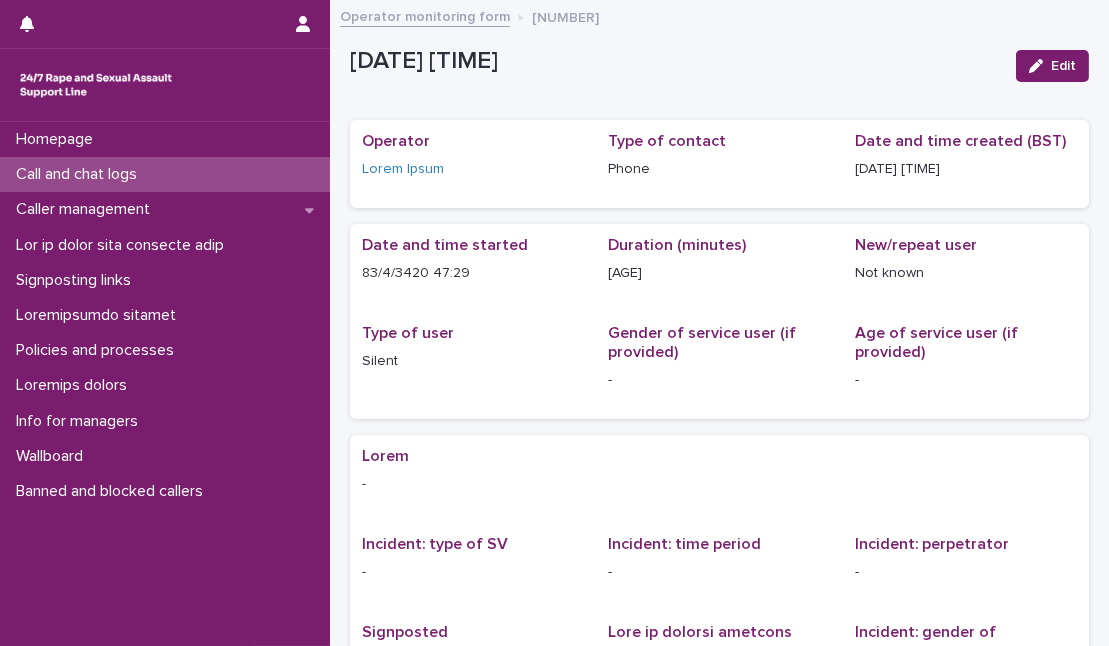 click on "Call and chat logs" at bounding box center (80, 174) 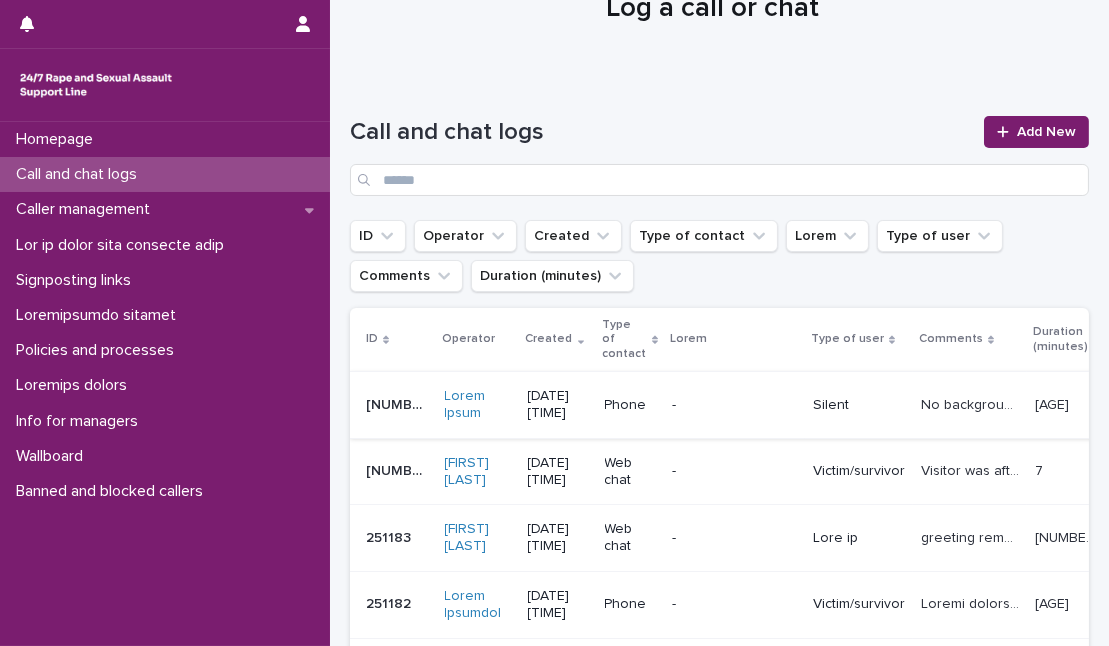 scroll, scrollTop: 181, scrollLeft: 0, axis: vertical 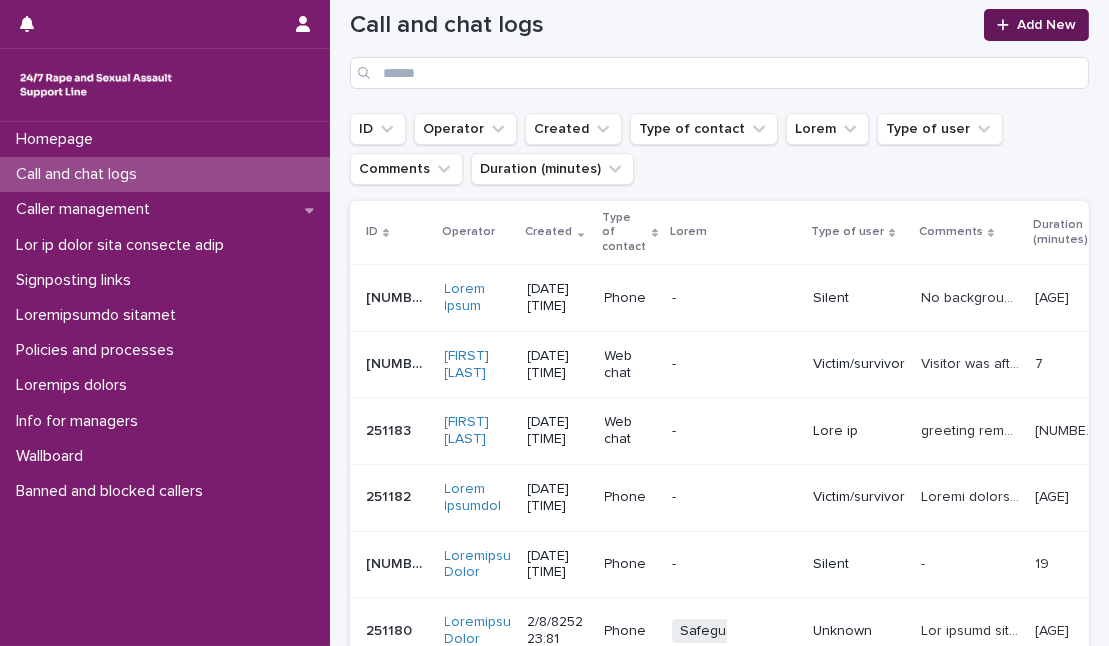 click on "Add New" at bounding box center [1046, 25] 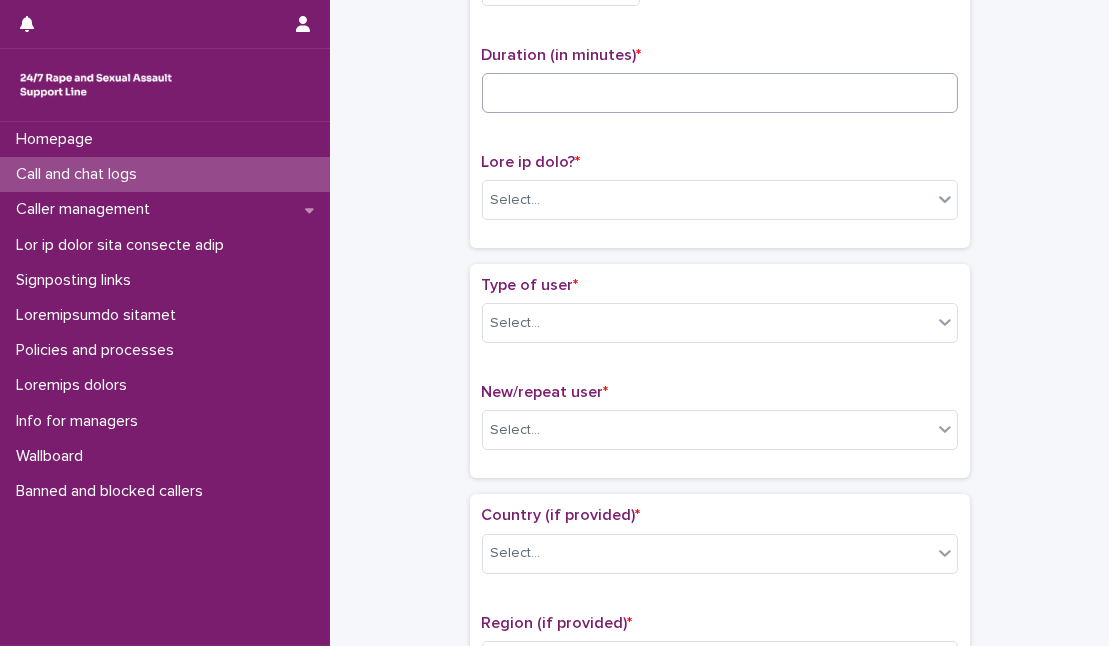 scroll, scrollTop: 0, scrollLeft: 0, axis: both 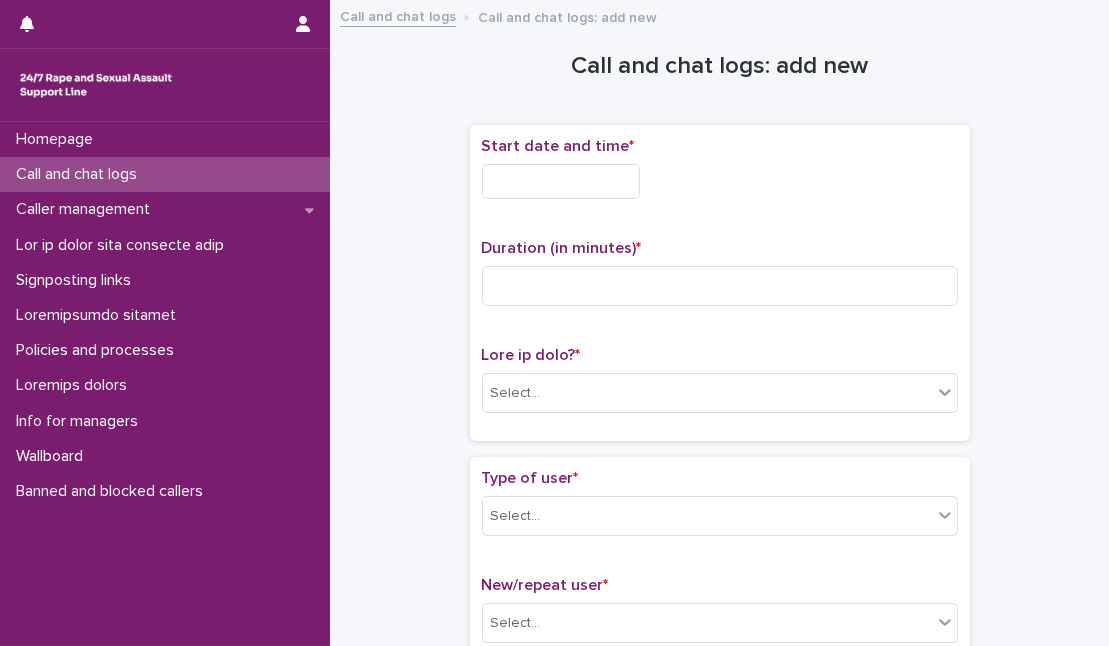 click at bounding box center (561, 181) 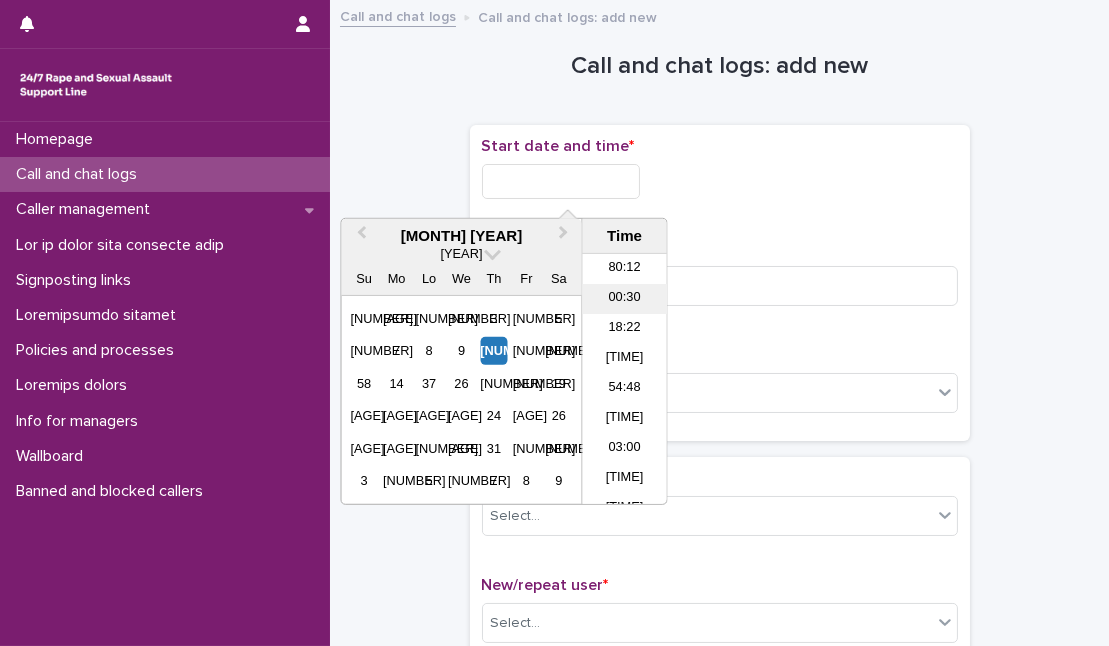click on "00:30" at bounding box center (625, 299) 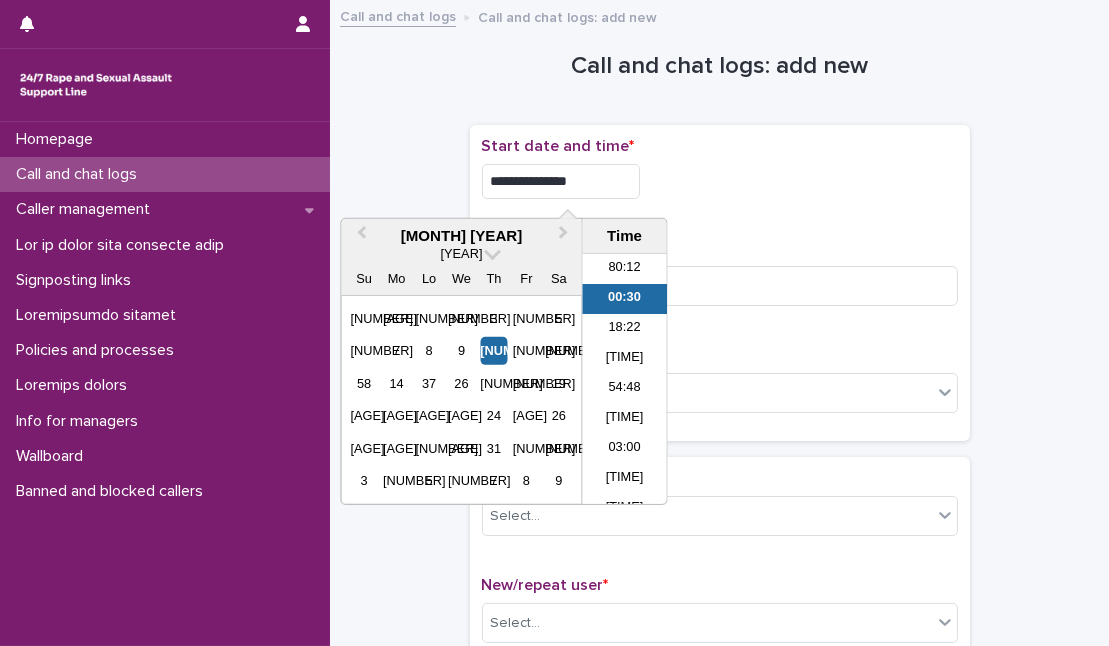 click on "**********" at bounding box center [561, 181] 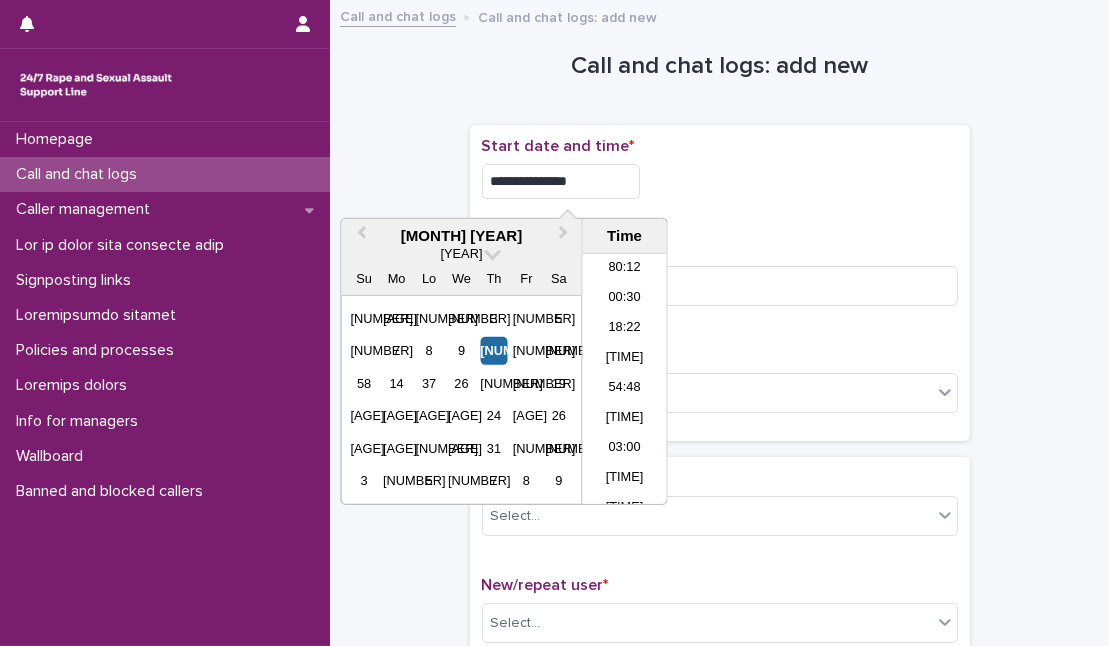 type on "**********" 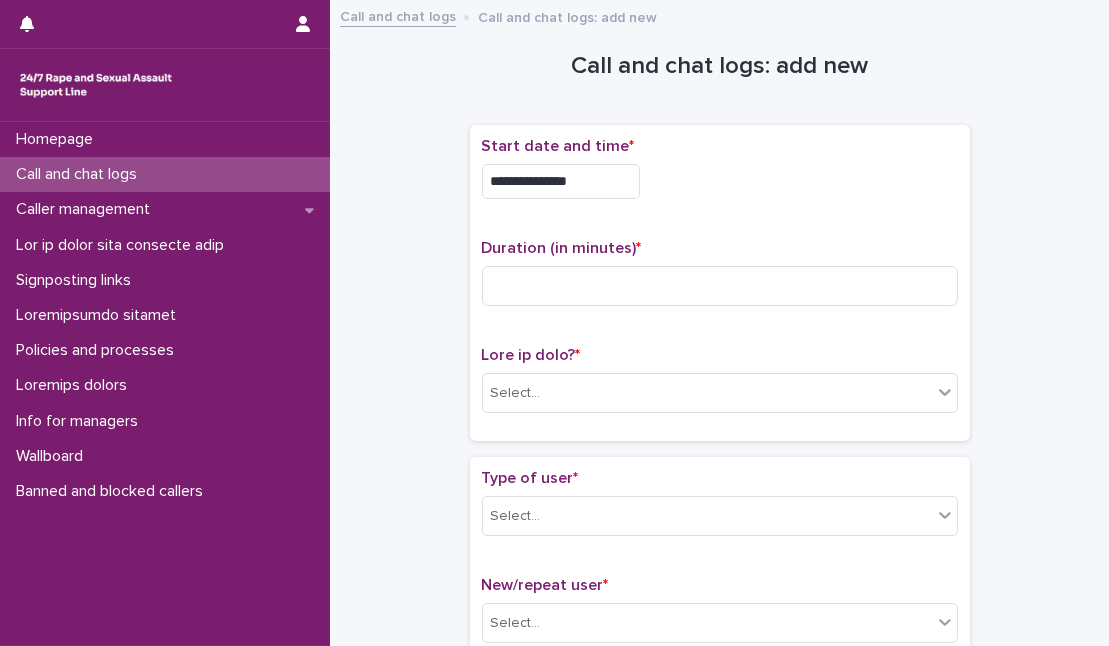 drag, startPoint x: 721, startPoint y: 178, endPoint x: 644, endPoint y: 235, distance: 95.80188 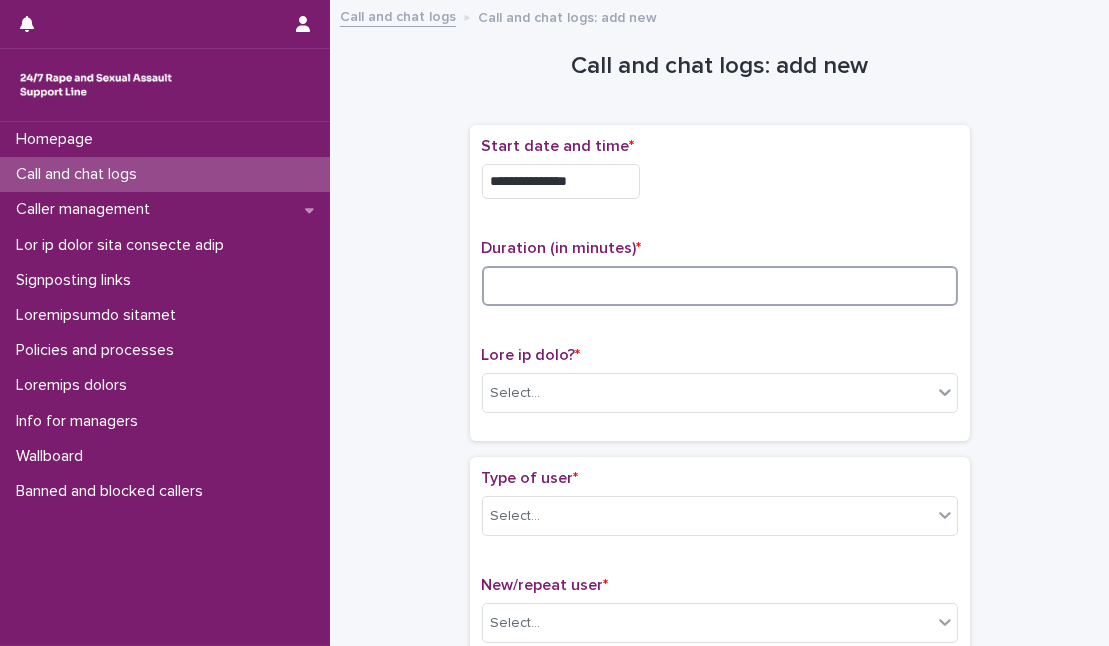 click at bounding box center (720, 286) 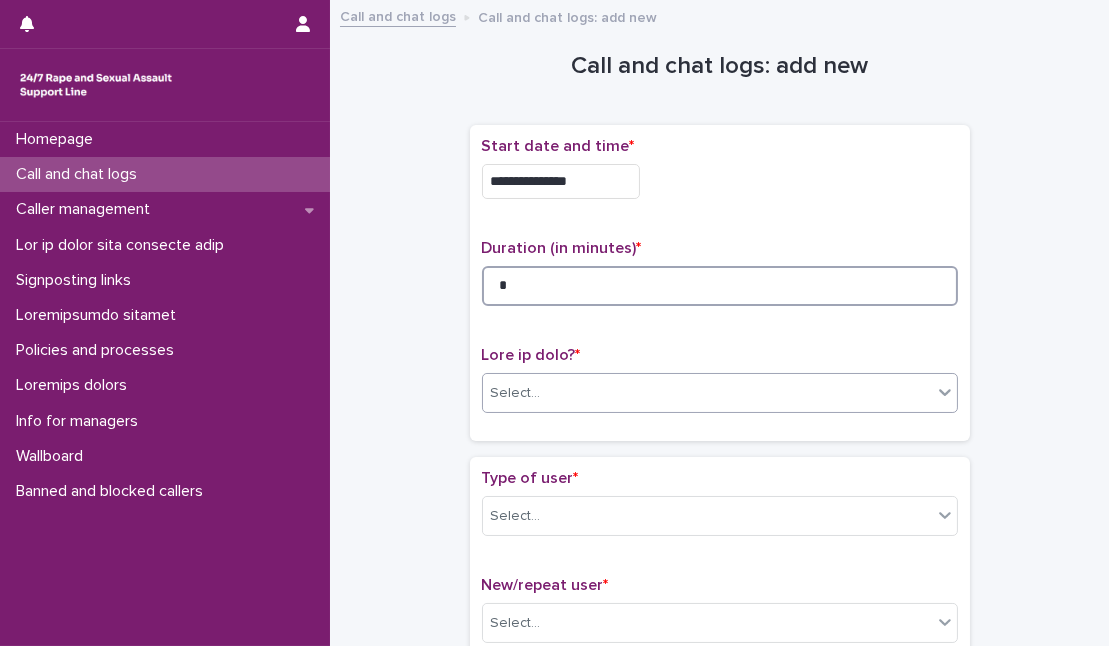 type on "*" 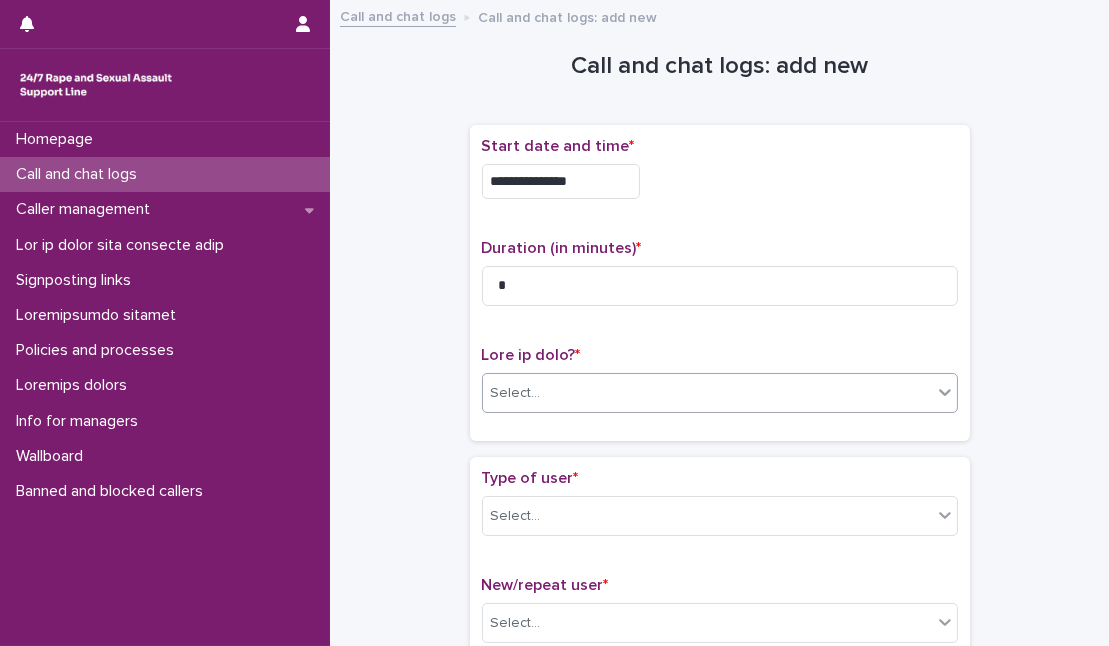 click on "Select..." at bounding box center (707, 393) 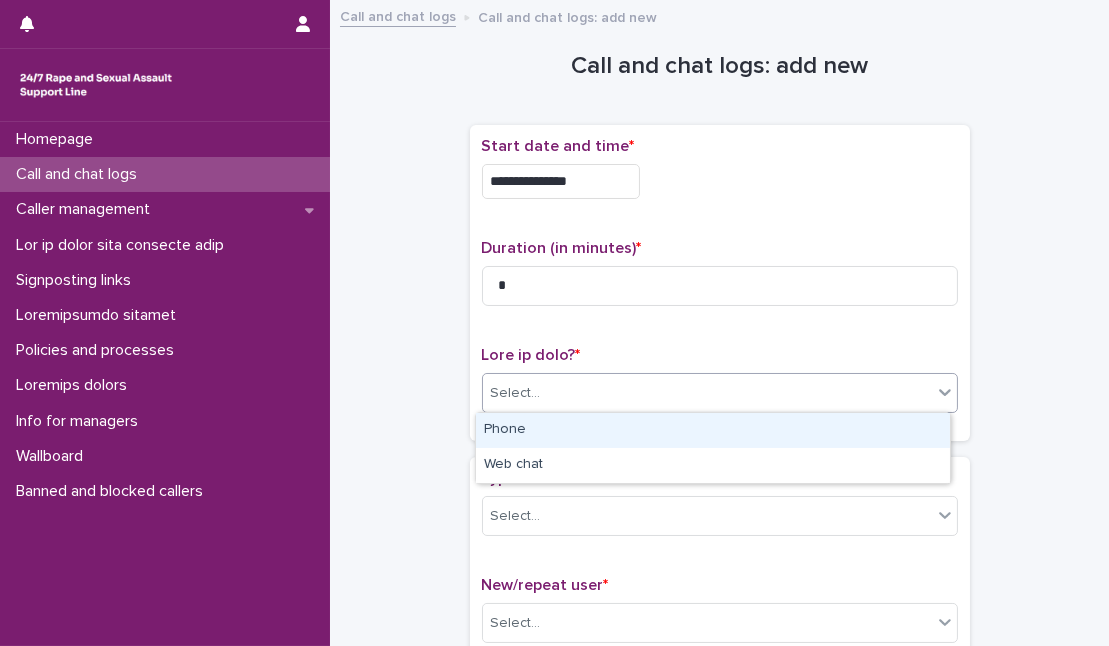 click on "Phone" at bounding box center [713, 430] 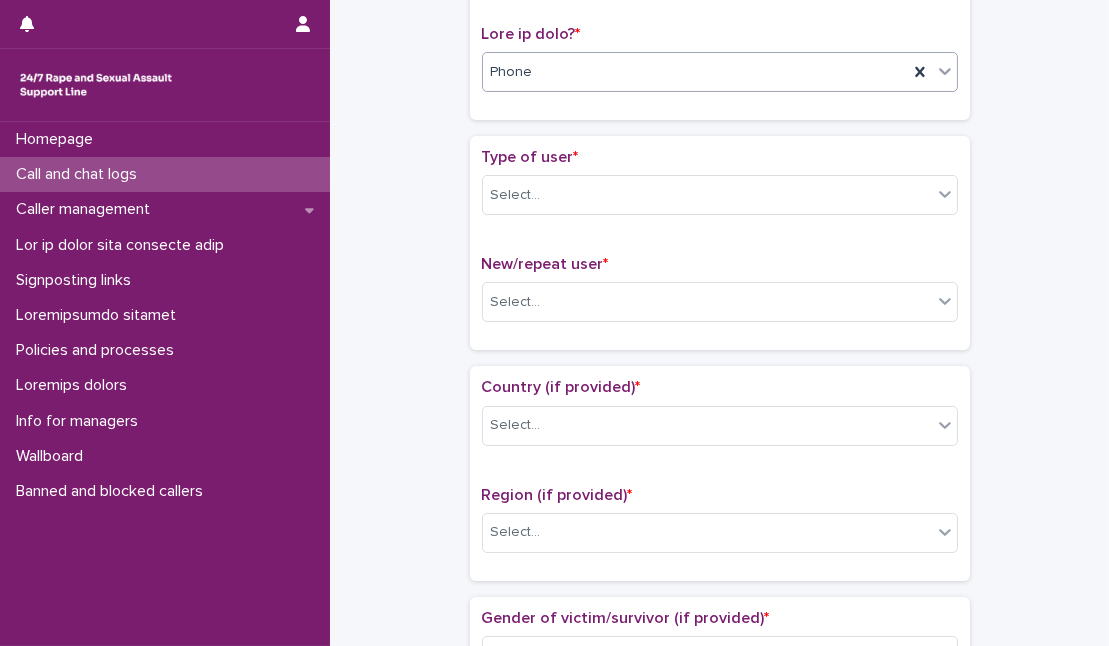 scroll, scrollTop: 363, scrollLeft: 0, axis: vertical 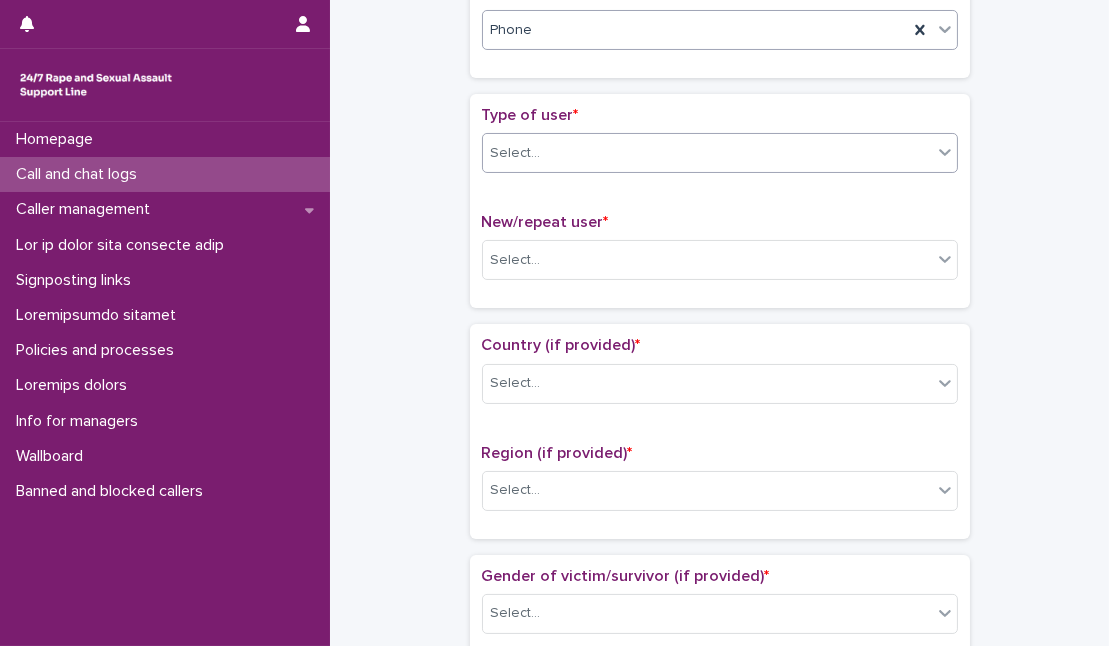 click on "Select..." at bounding box center (707, 153) 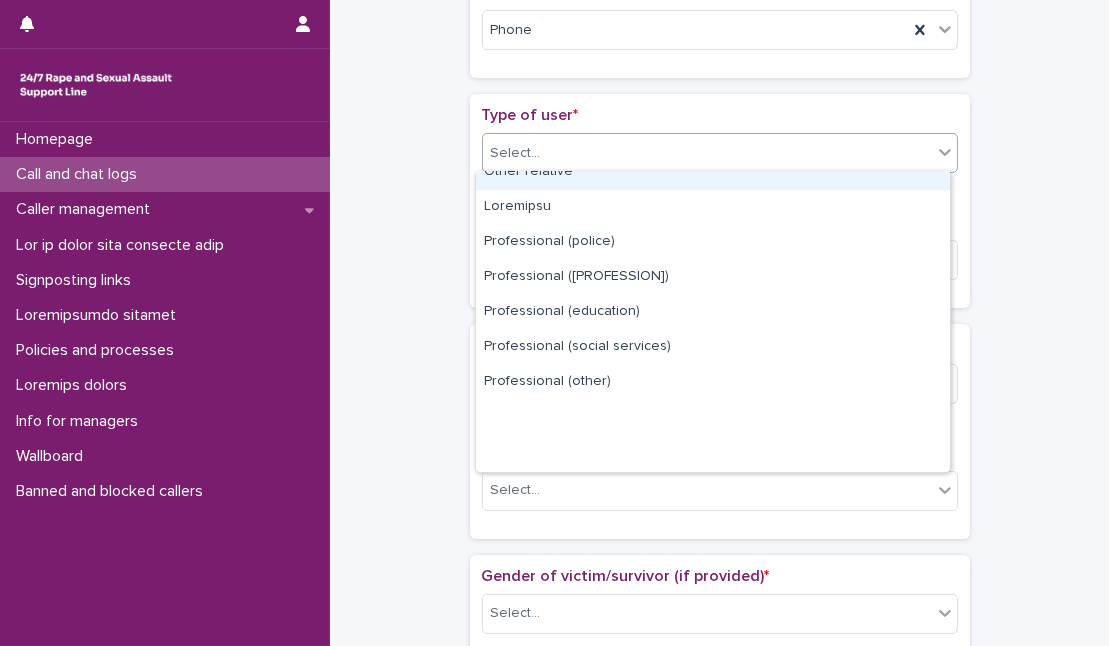 scroll, scrollTop: 224, scrollLeft: 0, axis: vertical 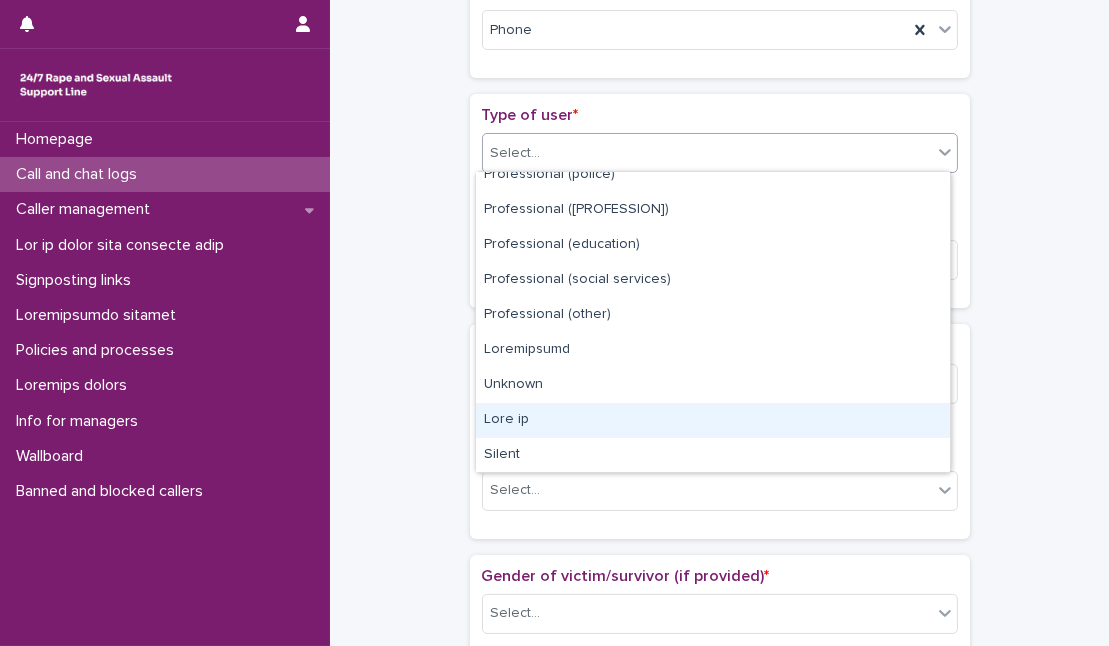 click on "Lore ip" at bounding box center [713, 420] 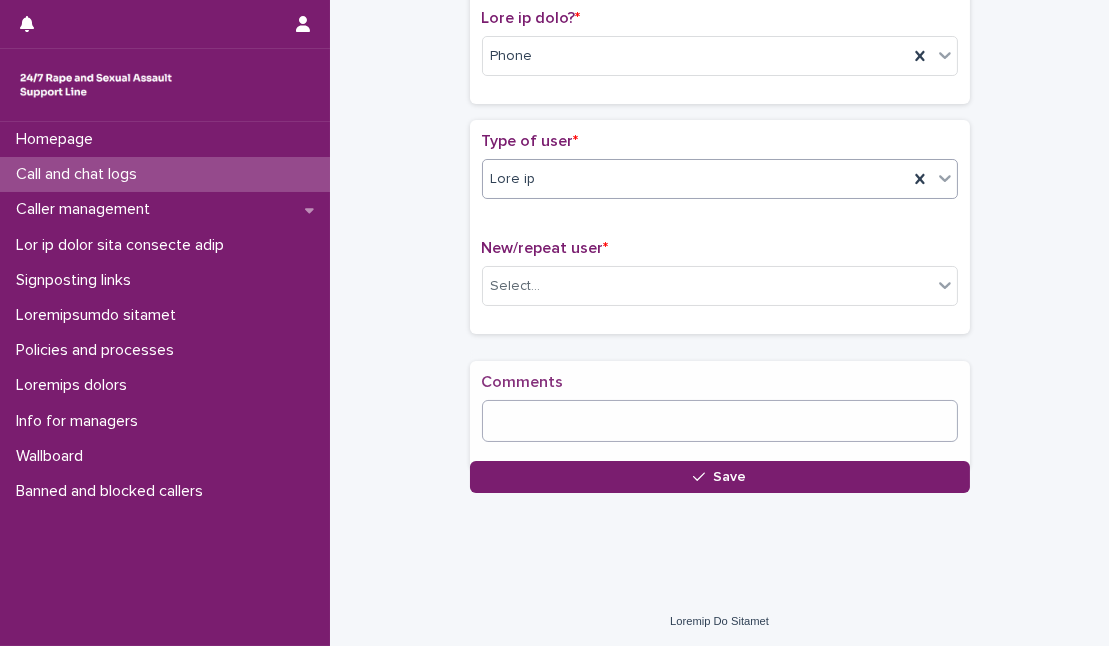 scroll, scrollTop: 353, scrollLeft: 0, axis: vertical 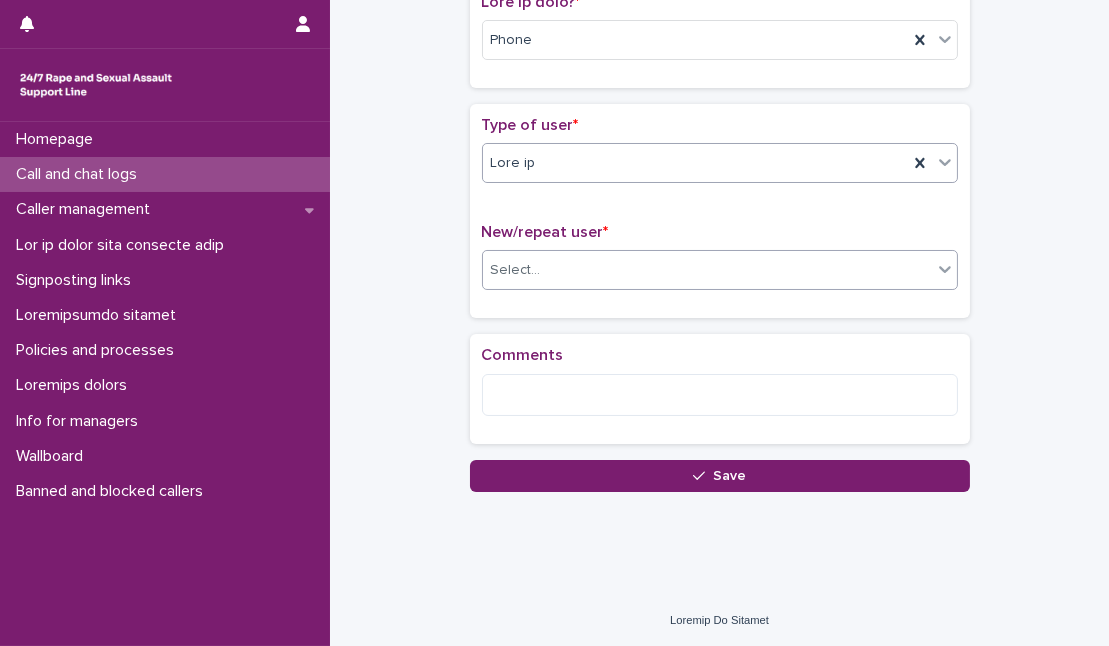 click on "Select..." at bounding box center (707, 270) 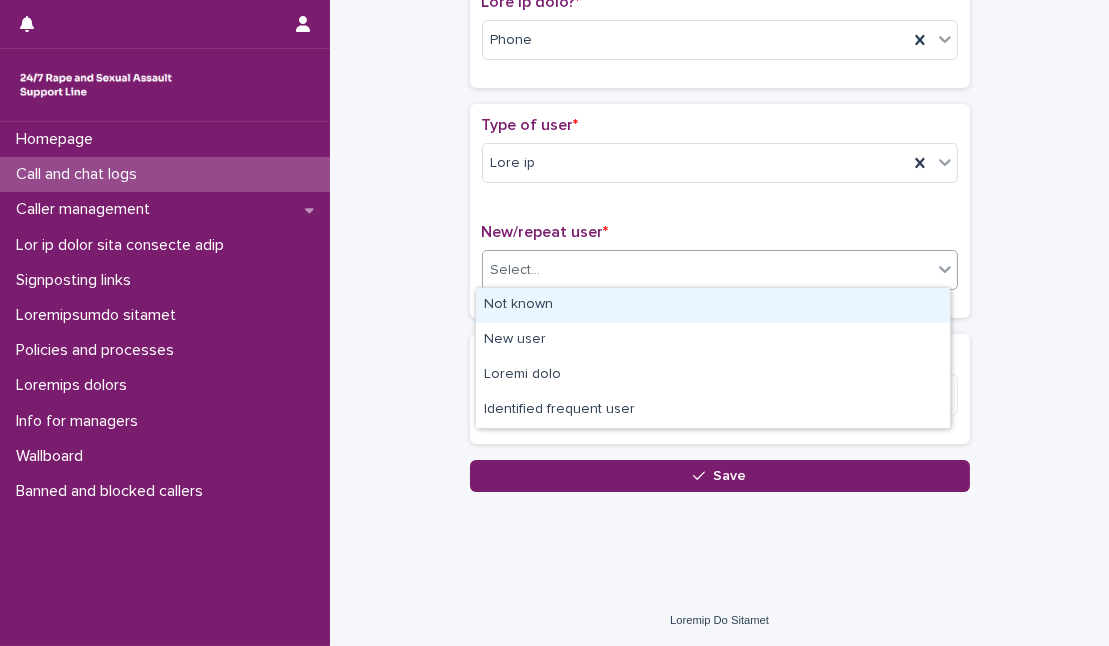 click on "Not known" at bounding box center (713, 305) 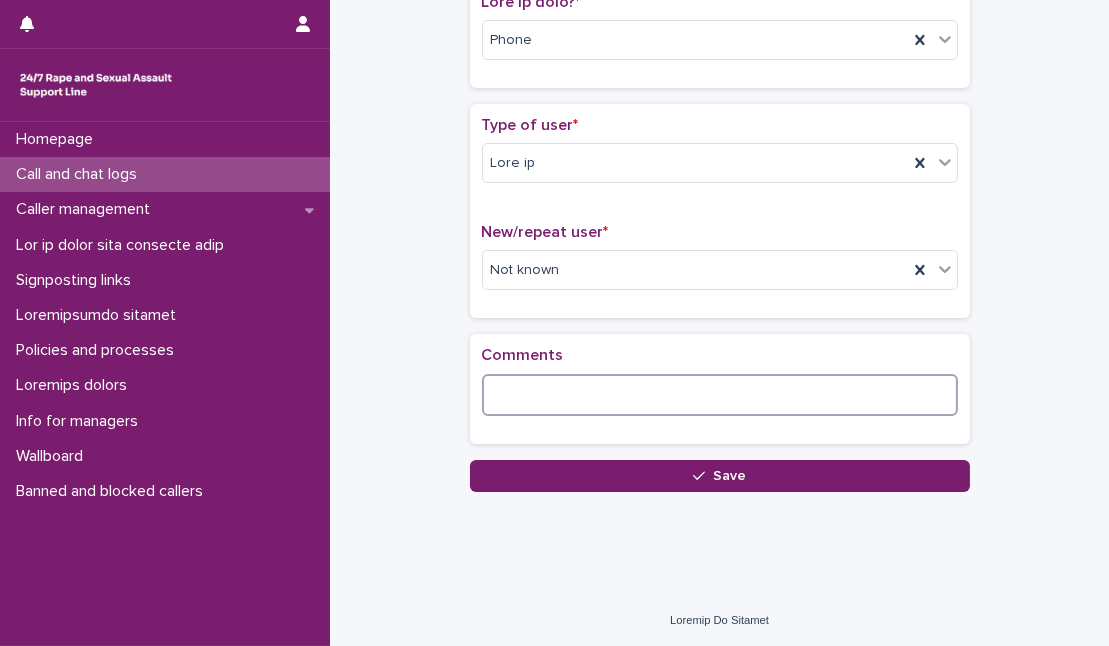 click at bounding box center (720, 395) 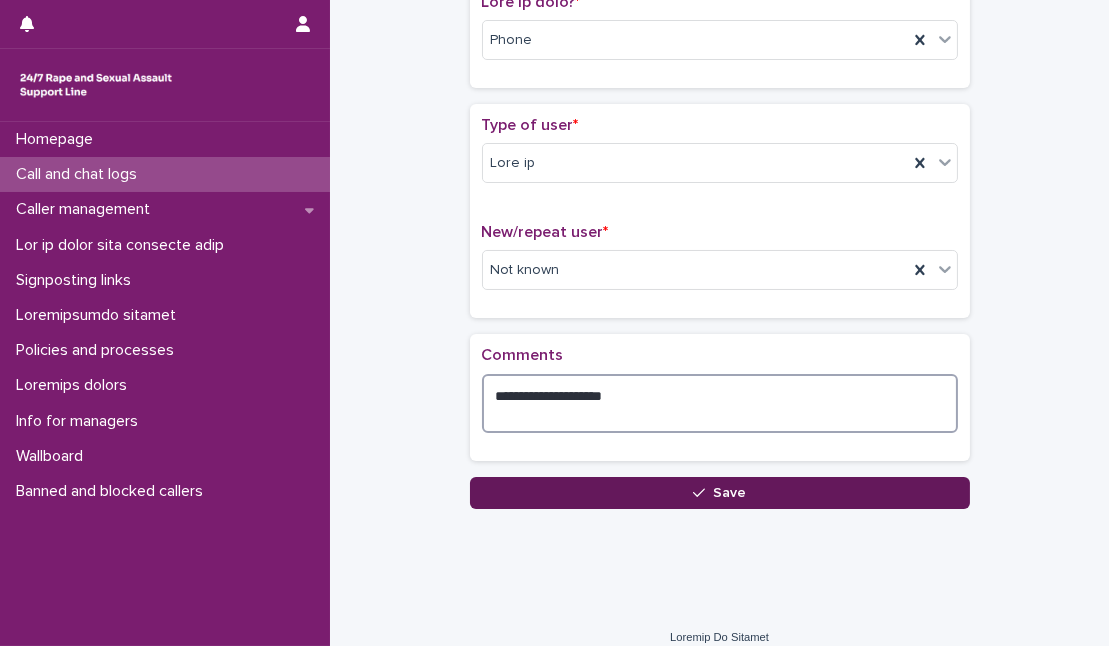 type on "**********" 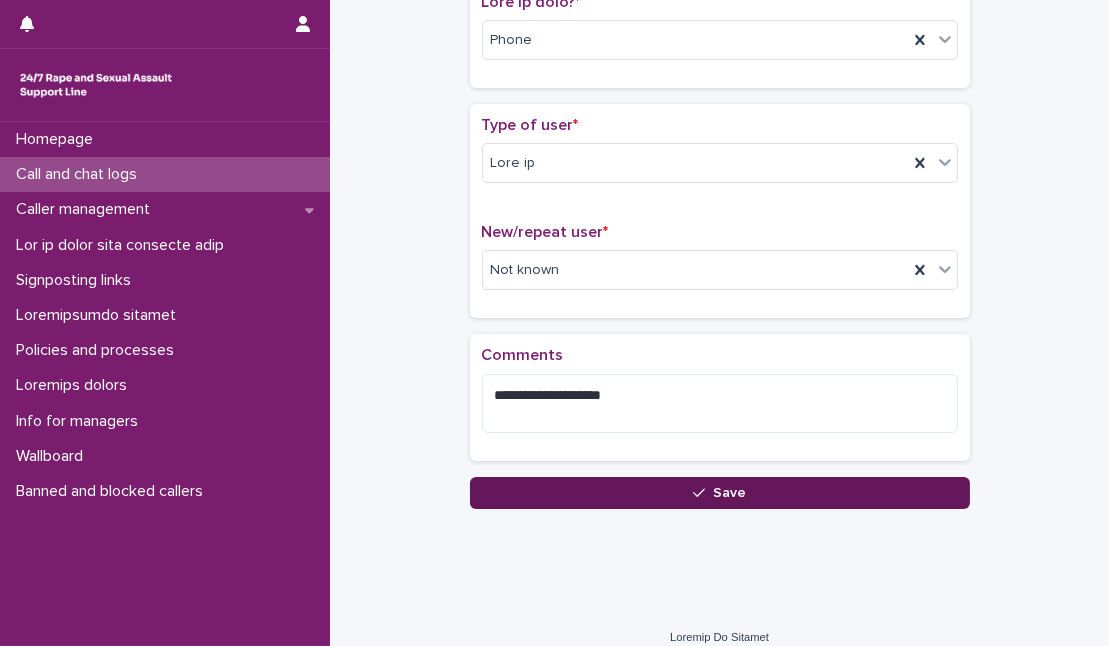 click on "Save" at bounding box center [729, 493] 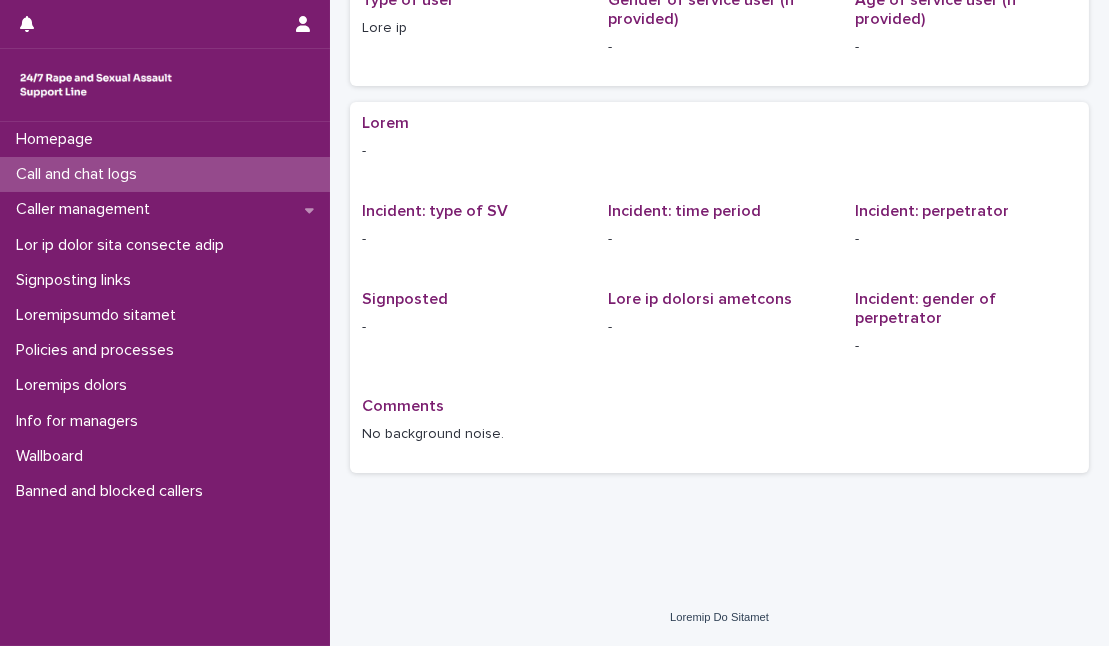 scroll, scrollTop: 0, scrollLeft: 0, axis: both 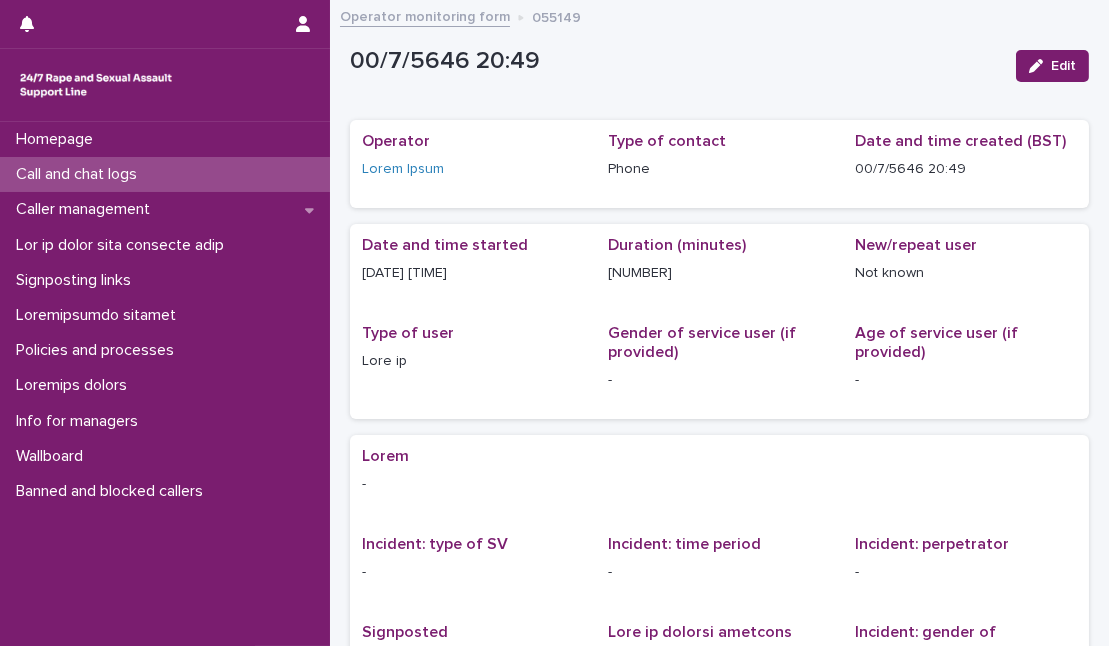 click on "Call and chat logs" at bounding box center [165, 174] 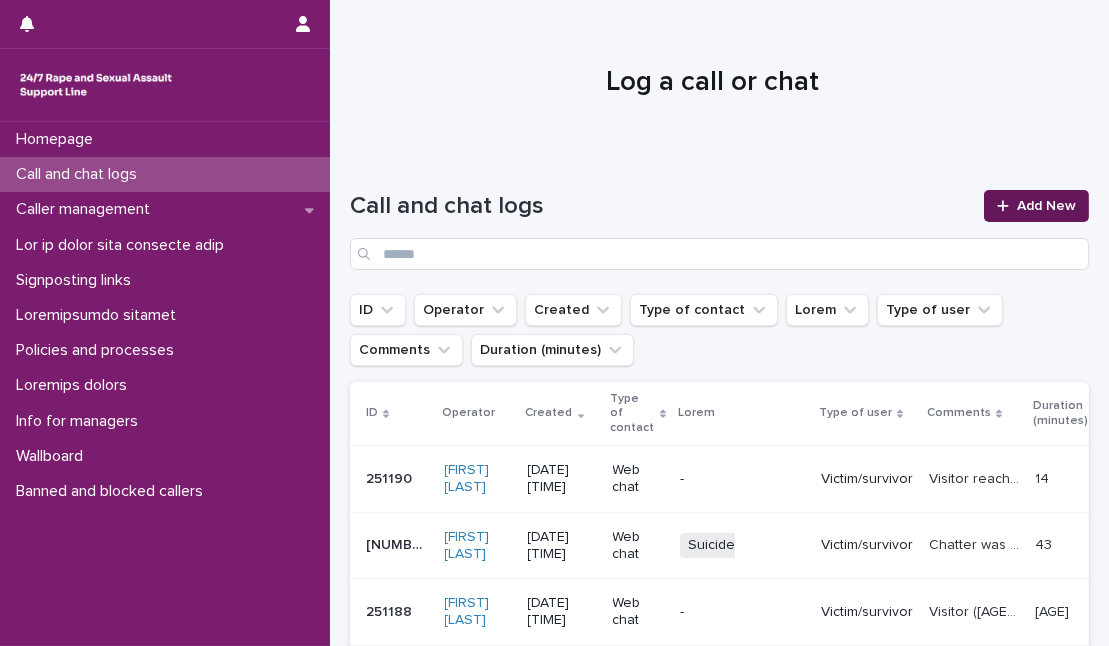 click on "Add New" at bounding box center (1046, 206) 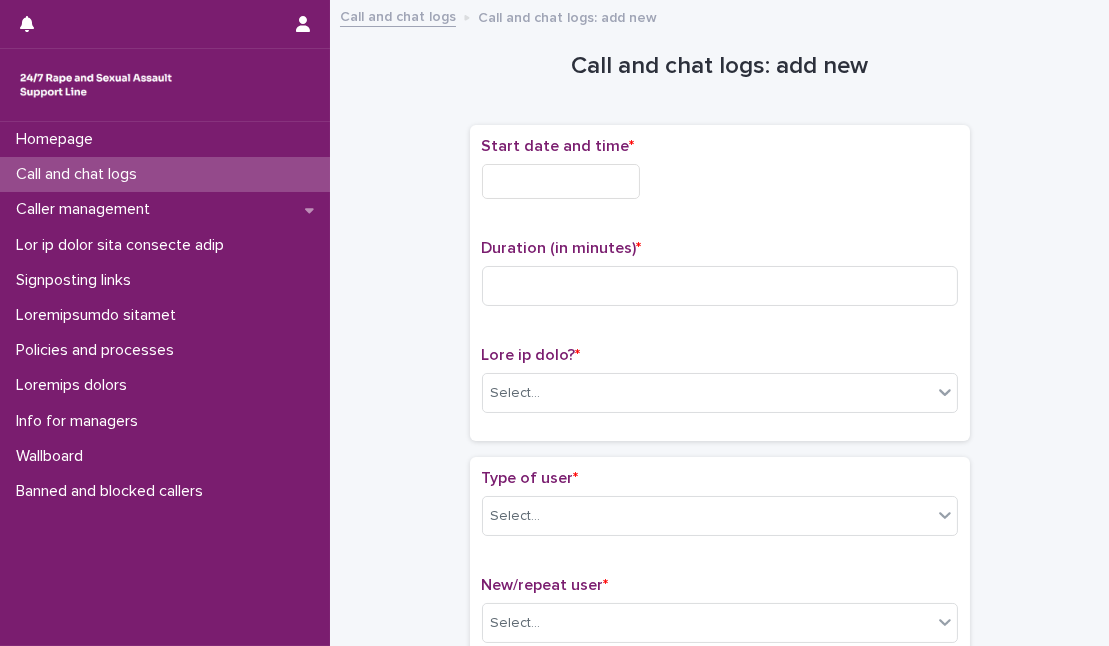 click at bounding box center (561, 181) 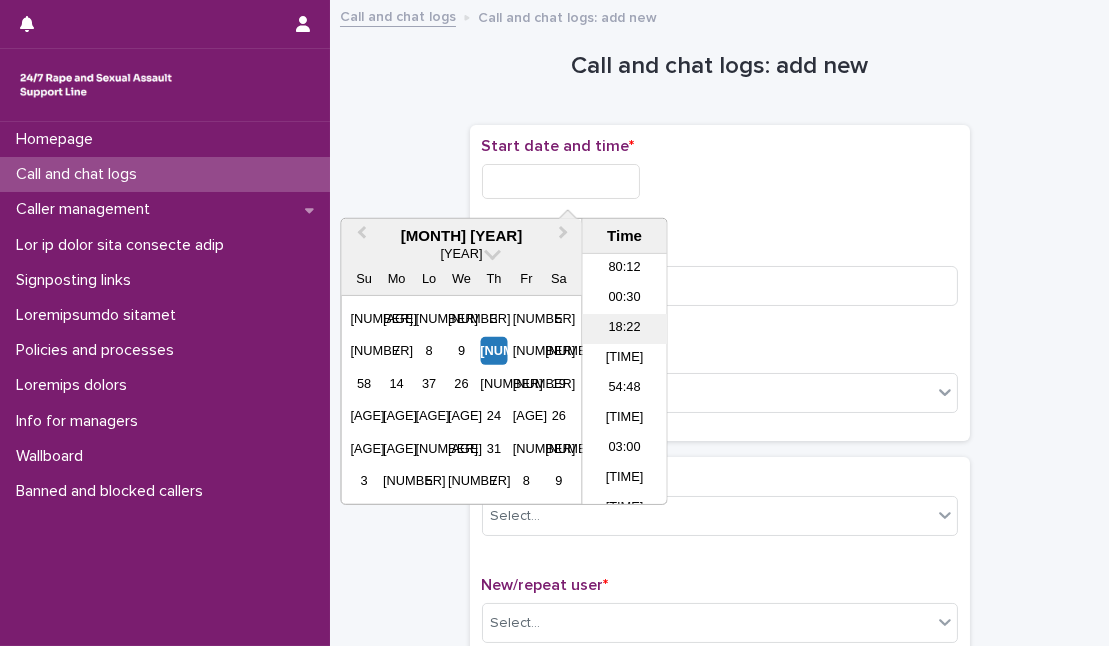 click on "18:22" at bounding box center (625, 329) 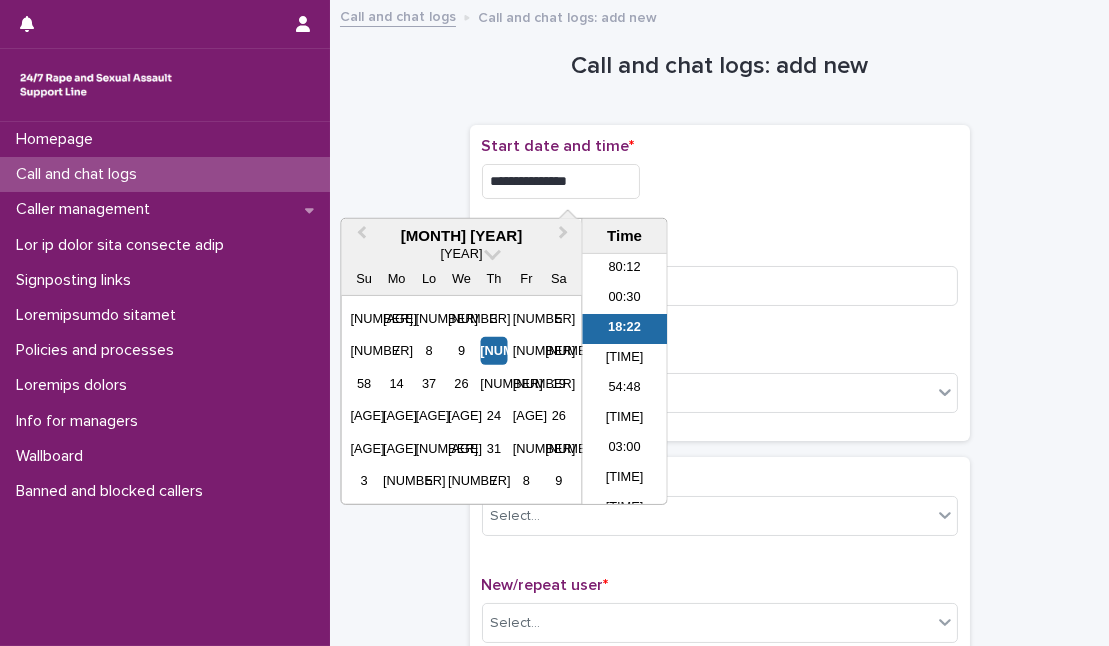click on "**********" at bounding box center [561, 181] 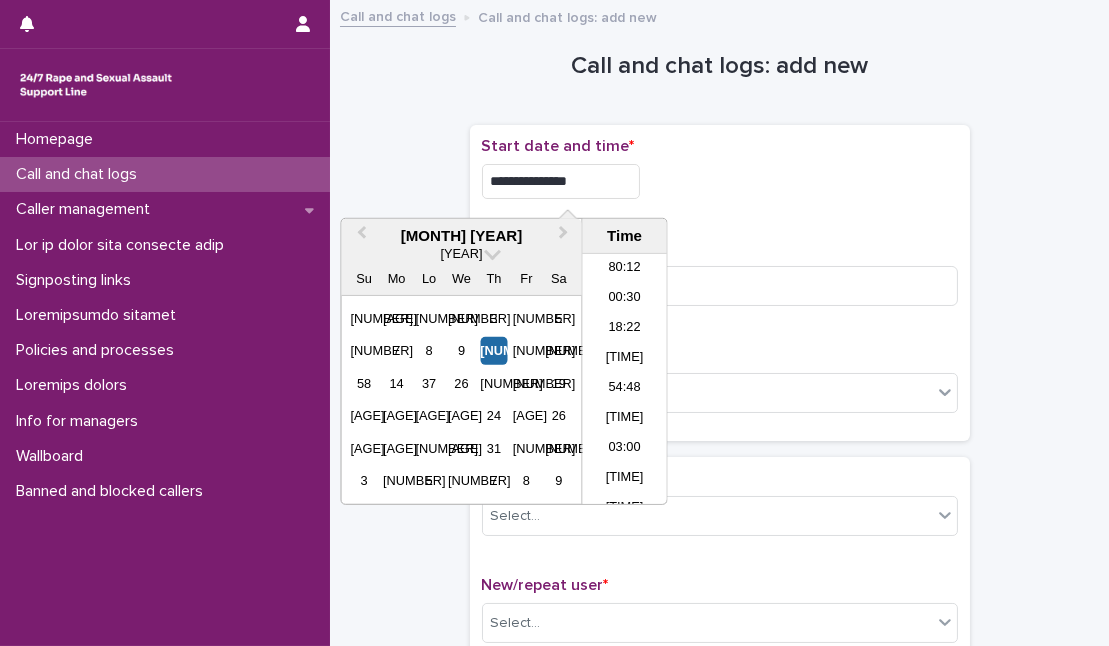type on "**********" 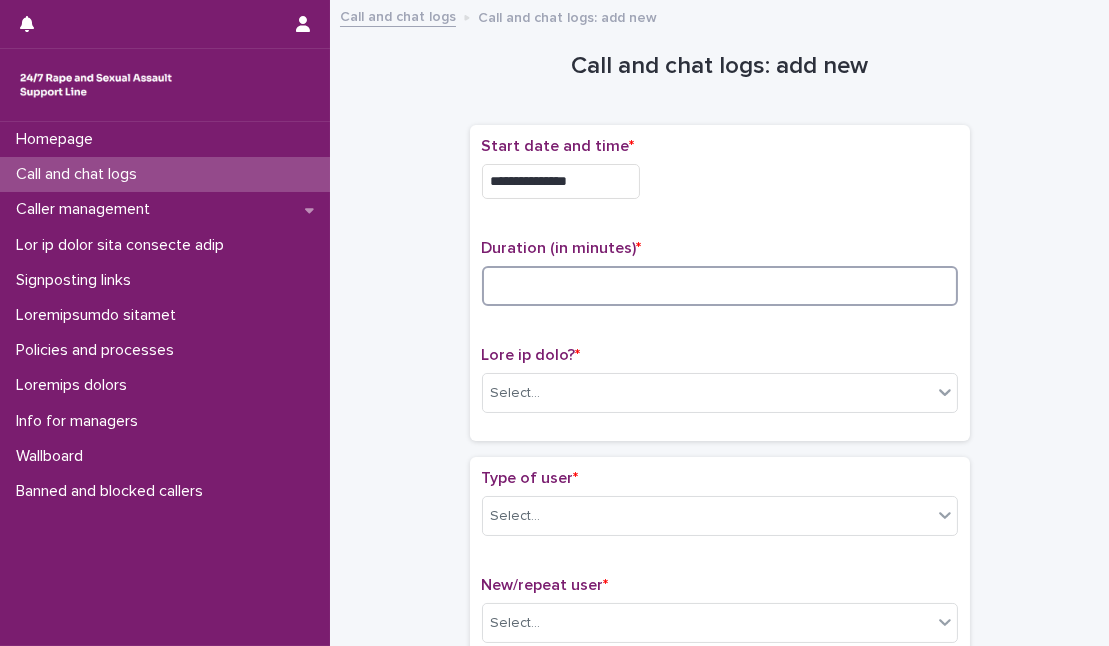 click at bounding box center [720, 286] 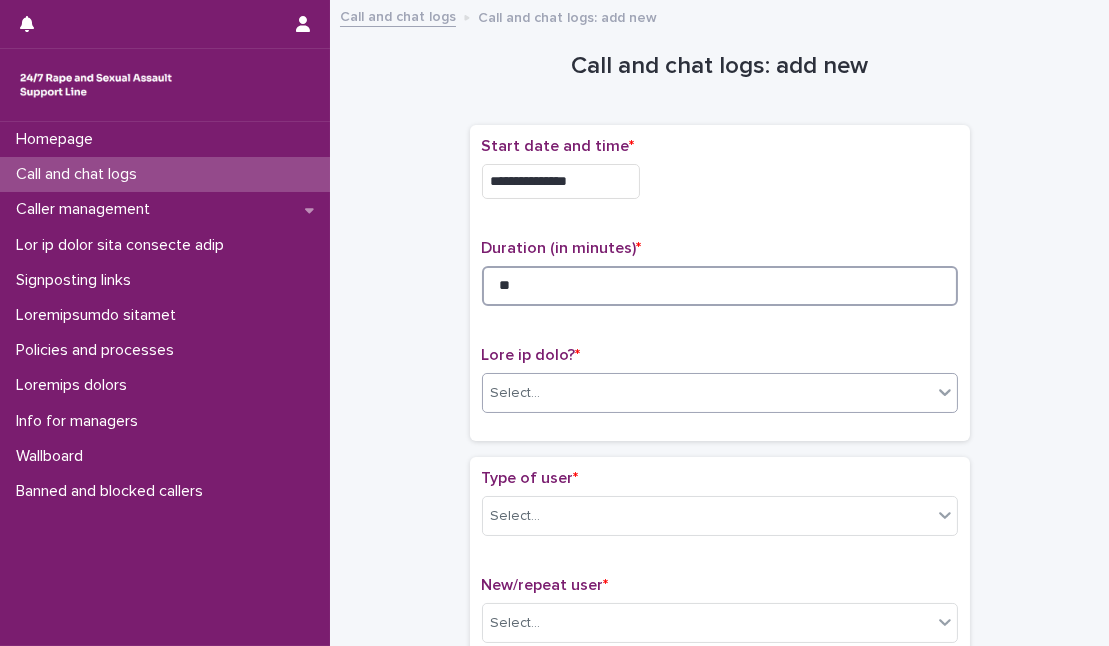 type on "**" 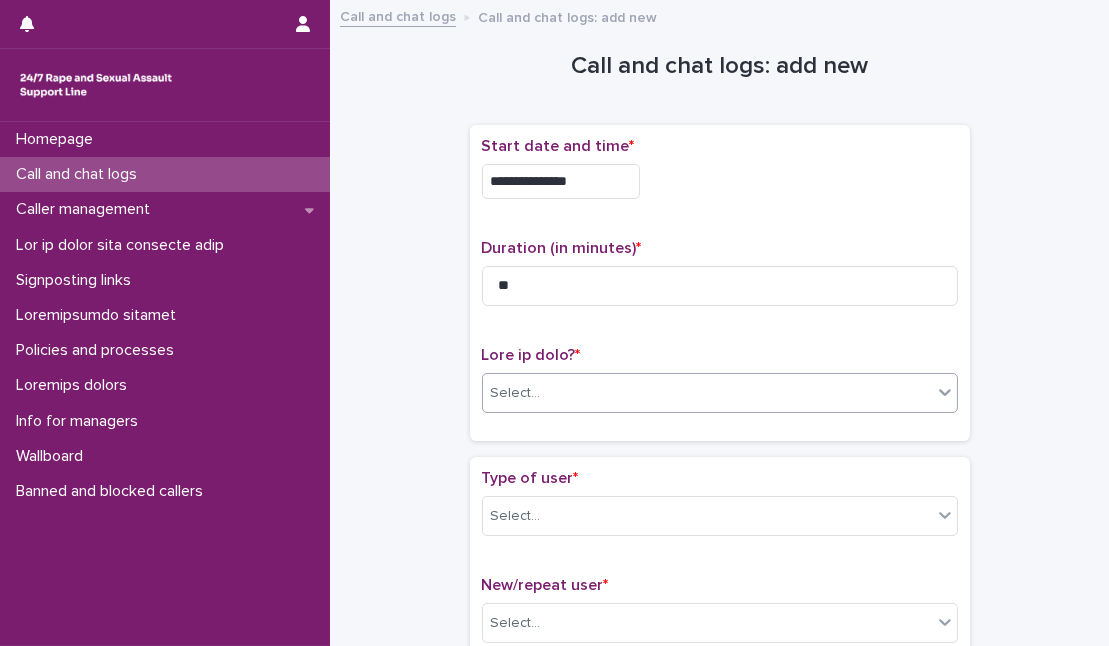 click on "Select..." at bounding box center (516, 393) 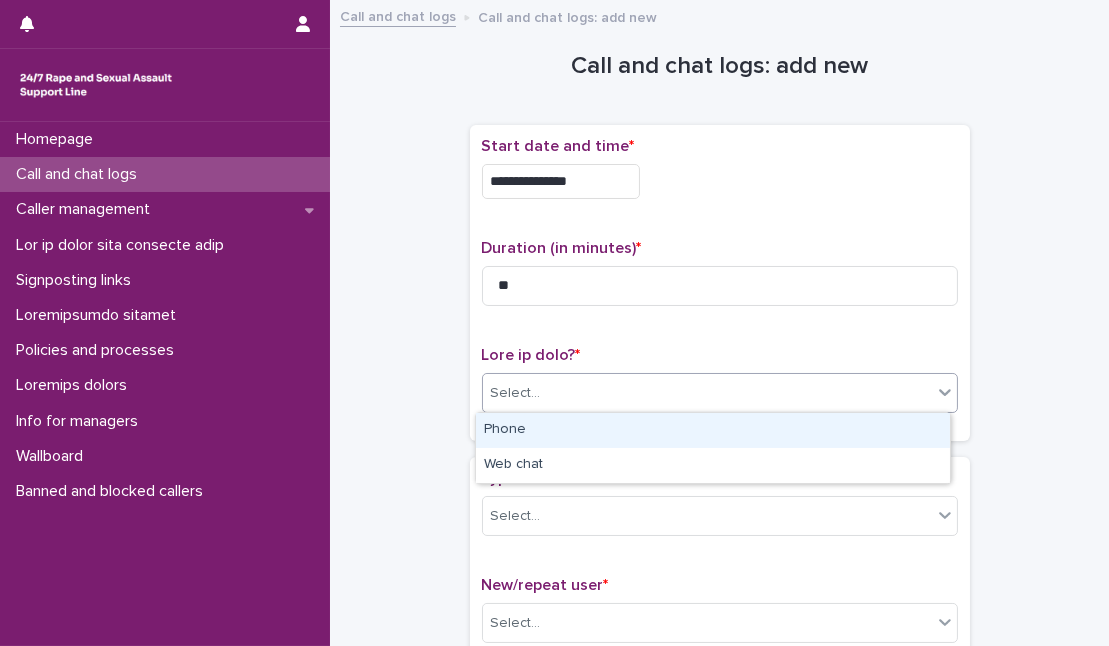 click on "Phone" at bounding box center [713, 430] 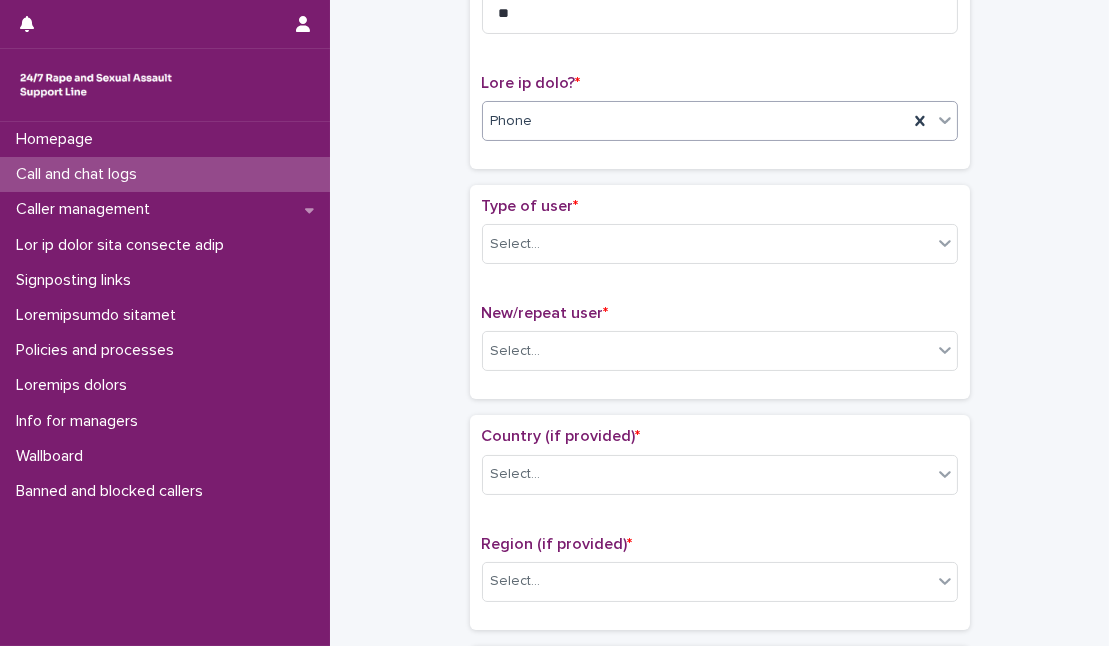 scroll, scrollTop: 272, scrollLeft: 0, axis: vertical 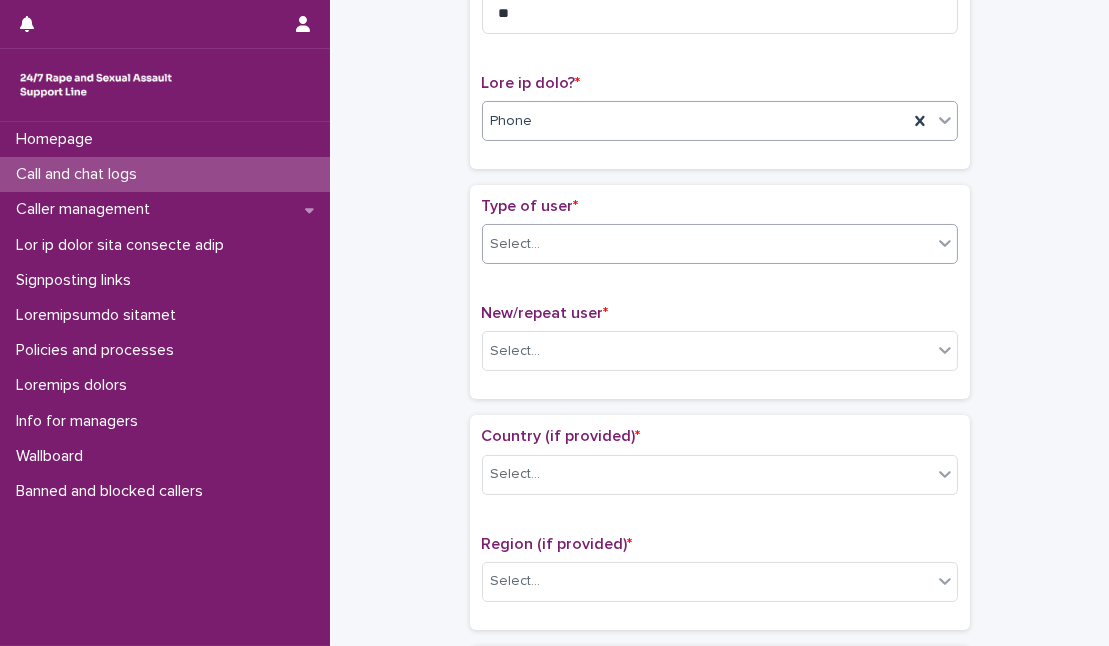 click on "Select..." at bounding box center [707, 244] 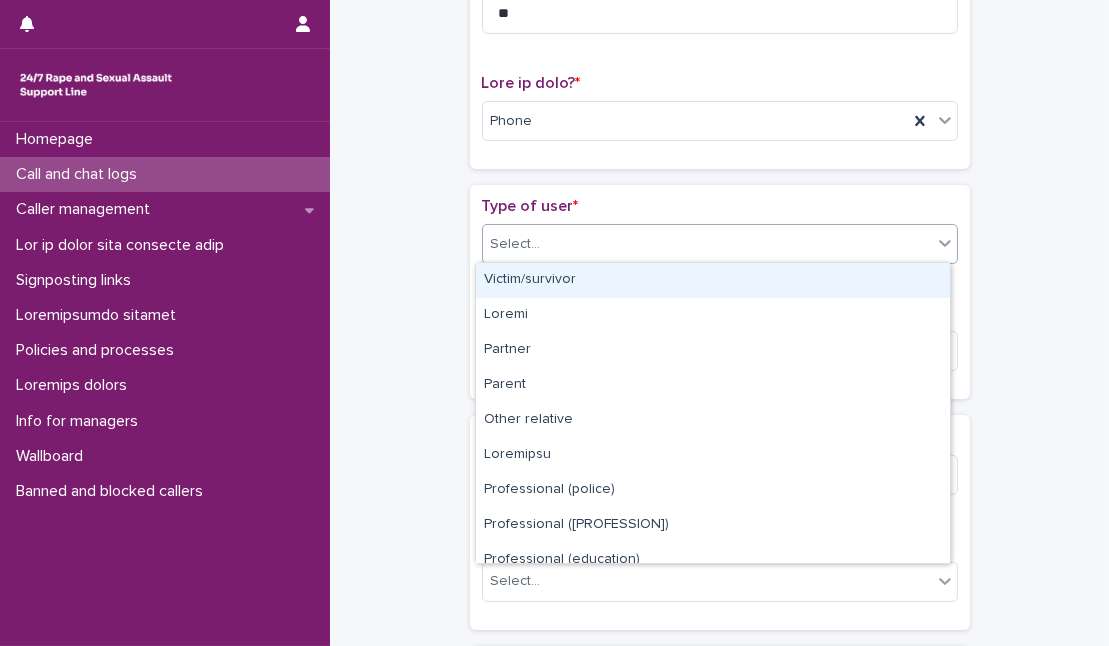 click on "Victim/survivor" at bounding box center (713, 280) 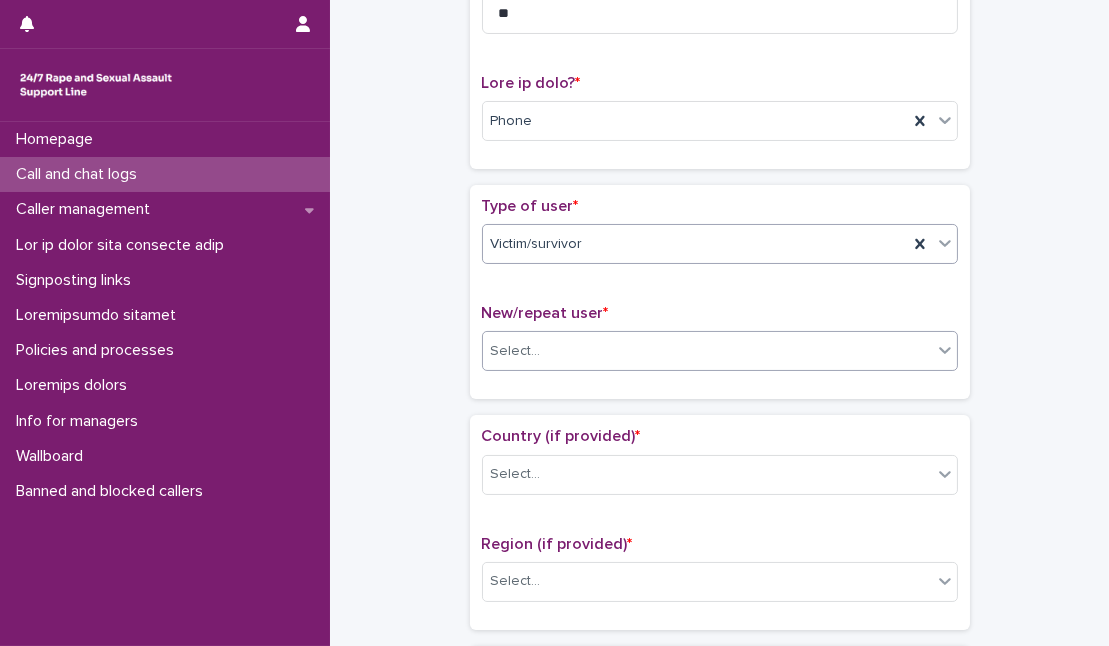 click on "Select..." at bounding box center [707, 351] 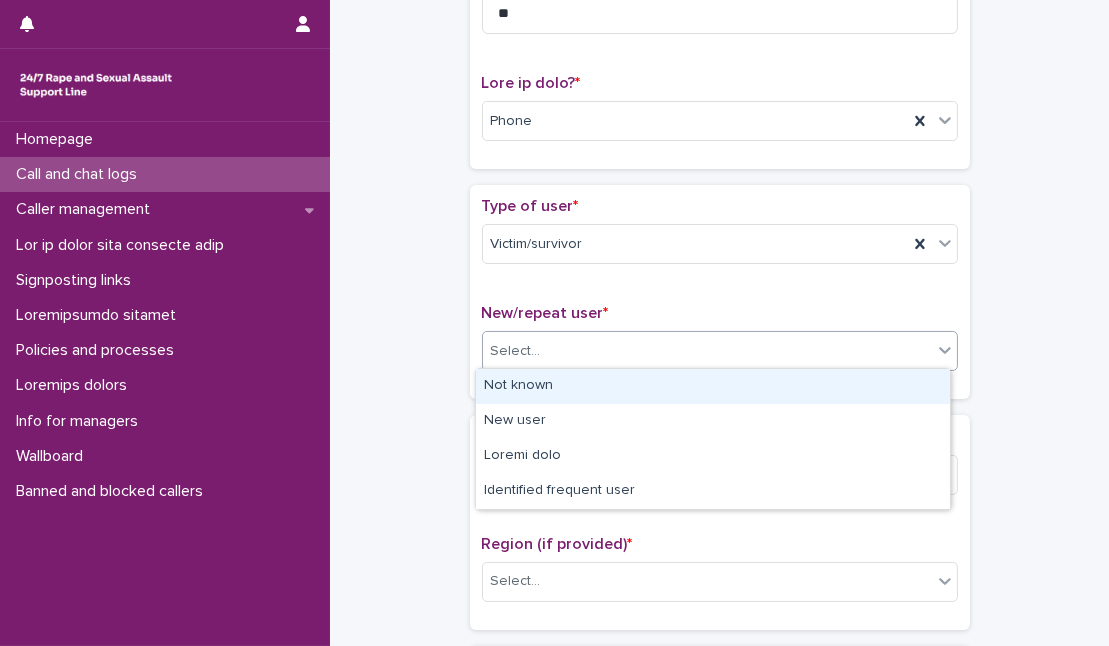 click on "Not known" at bounding box center [713, 386] 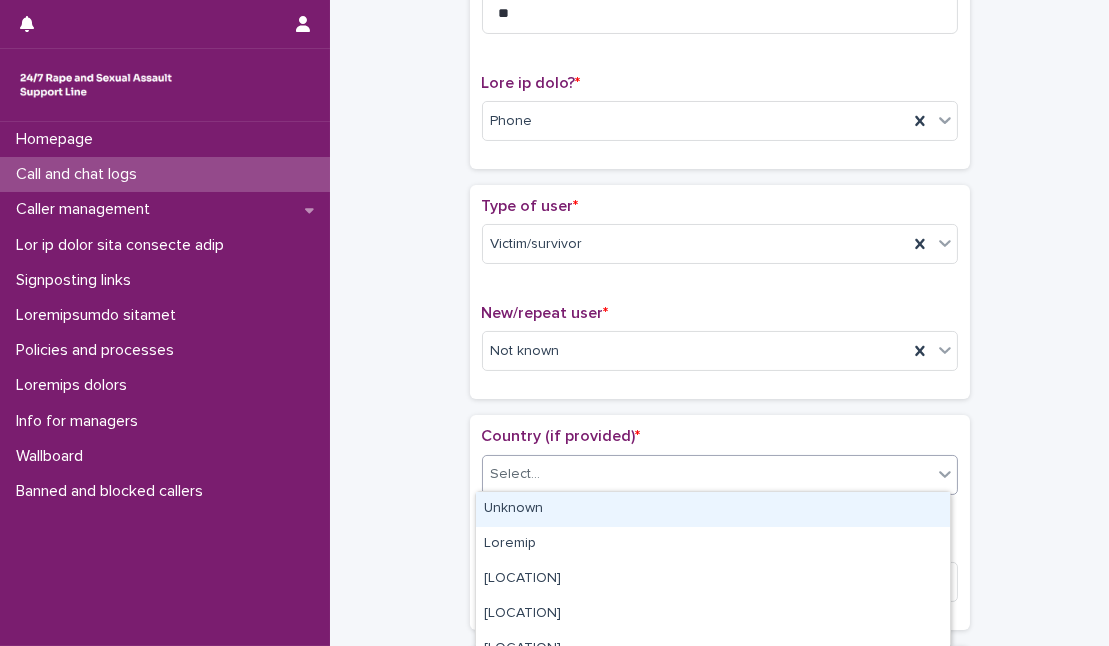 click on "Select..." at bounding box center (707, 474) 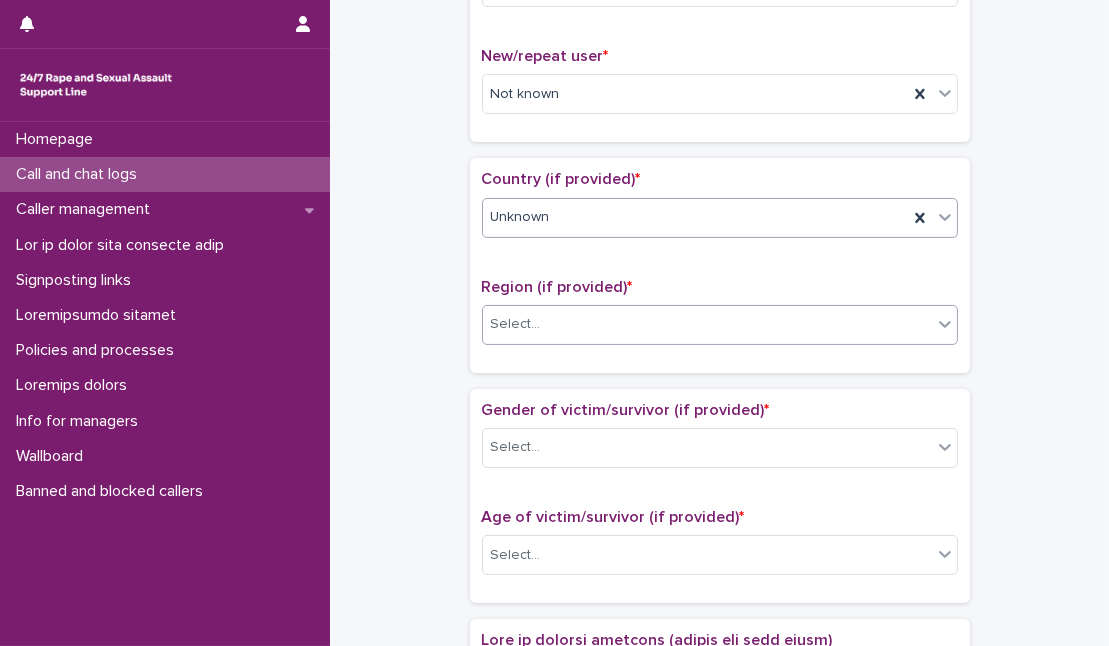 scroll, scrollTop: 545, scrollLeft: 0, axis: vertical 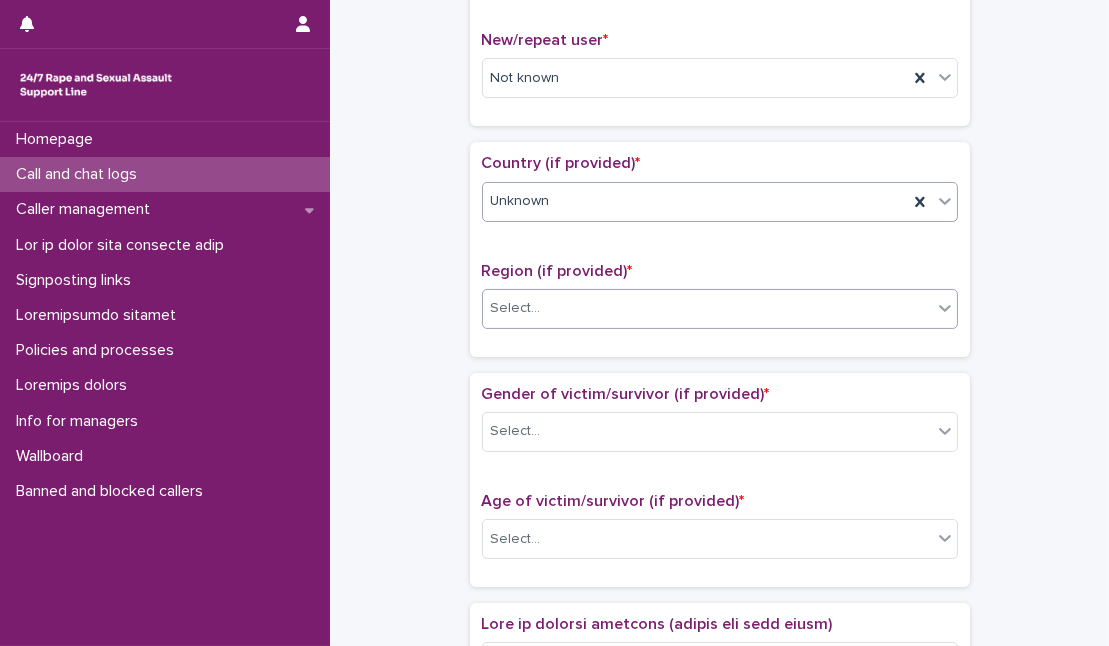 click on "Select..." at bounding box center (707, 308) 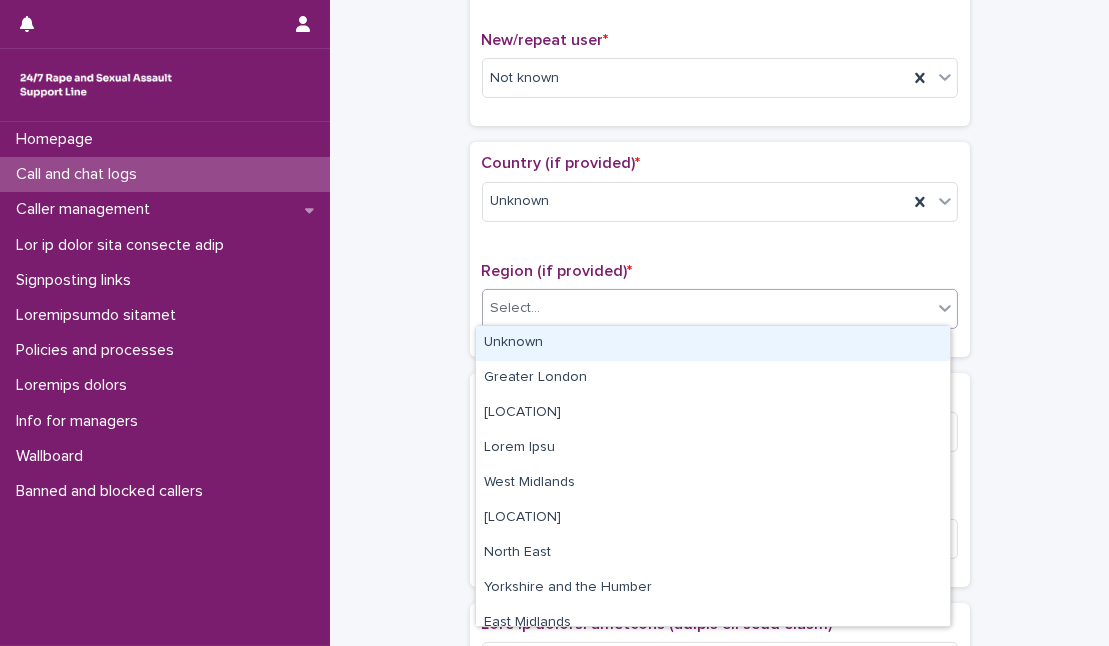 click on "Unknown" at bounding box center [713, 343] 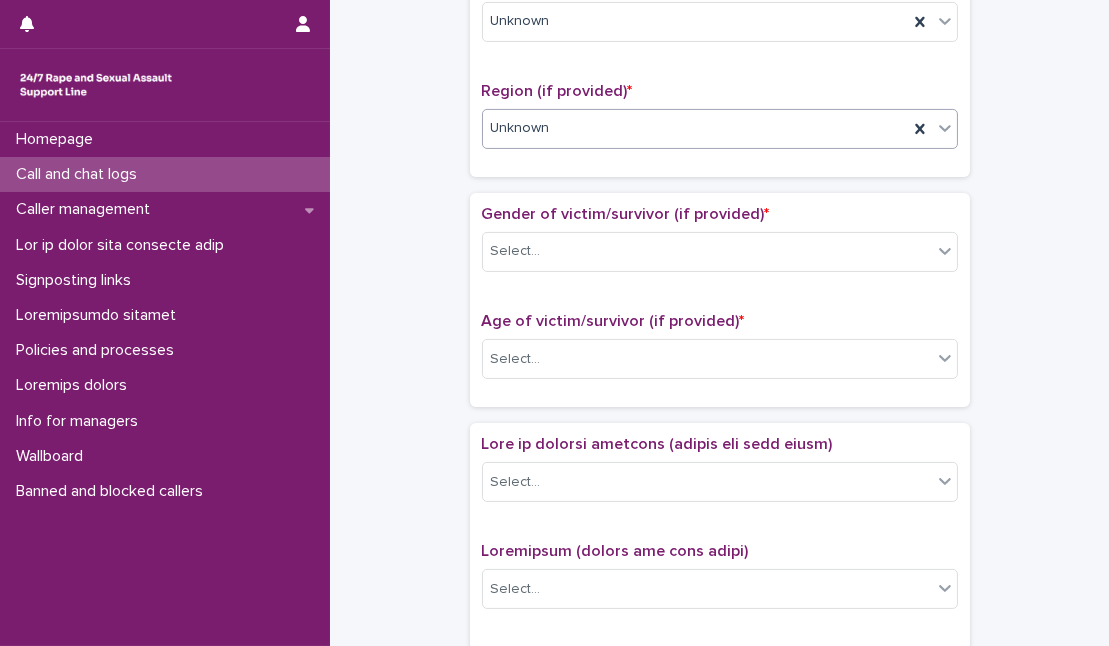 scroll, scrollTop: 727, scrollLeft: 0, axis: vertical 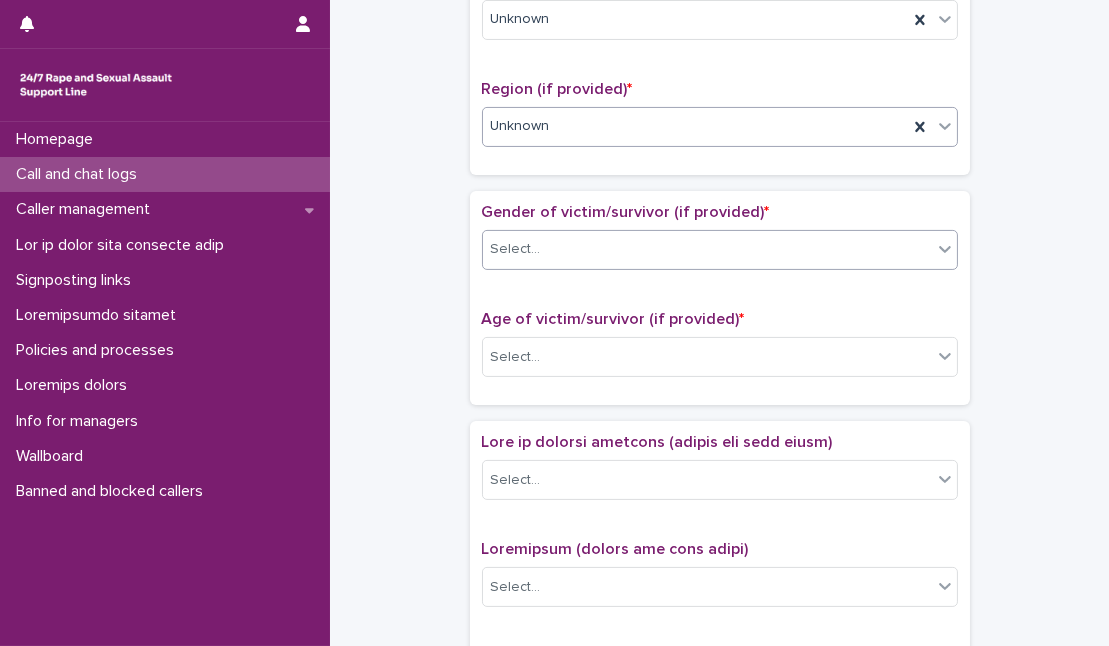 click on "Select..." at bounding box center (707, 249) 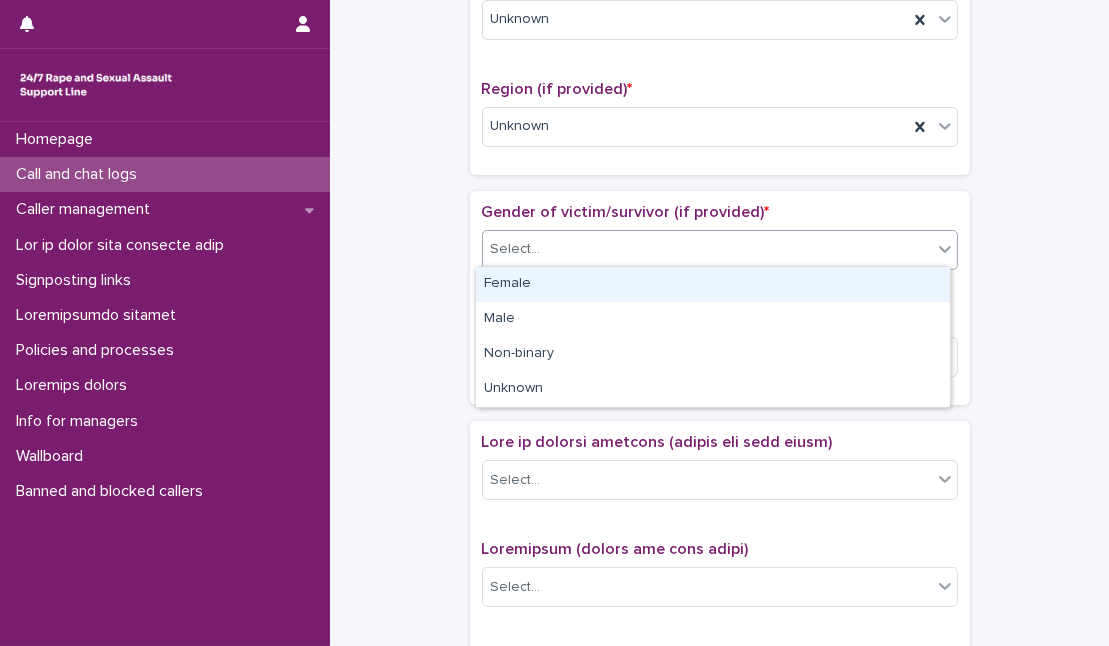 click on "Female" at bounding box center (713, 284) 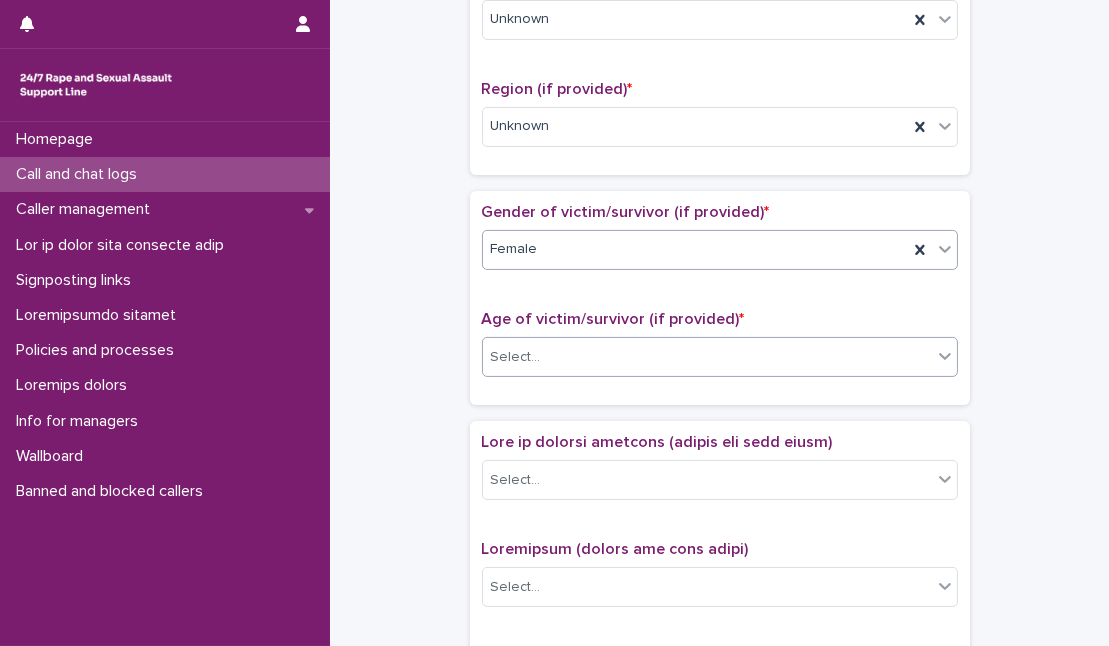 click on "Select..." at bounding box center (707, 357) 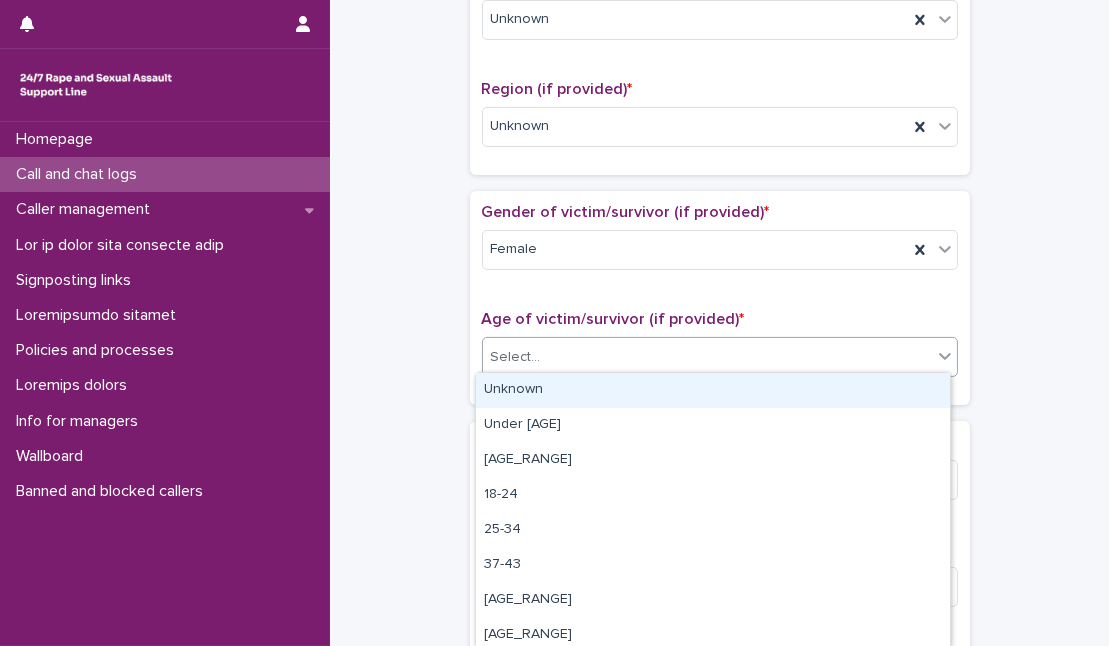 click on "Unknown" at bounding box center [713, 390] 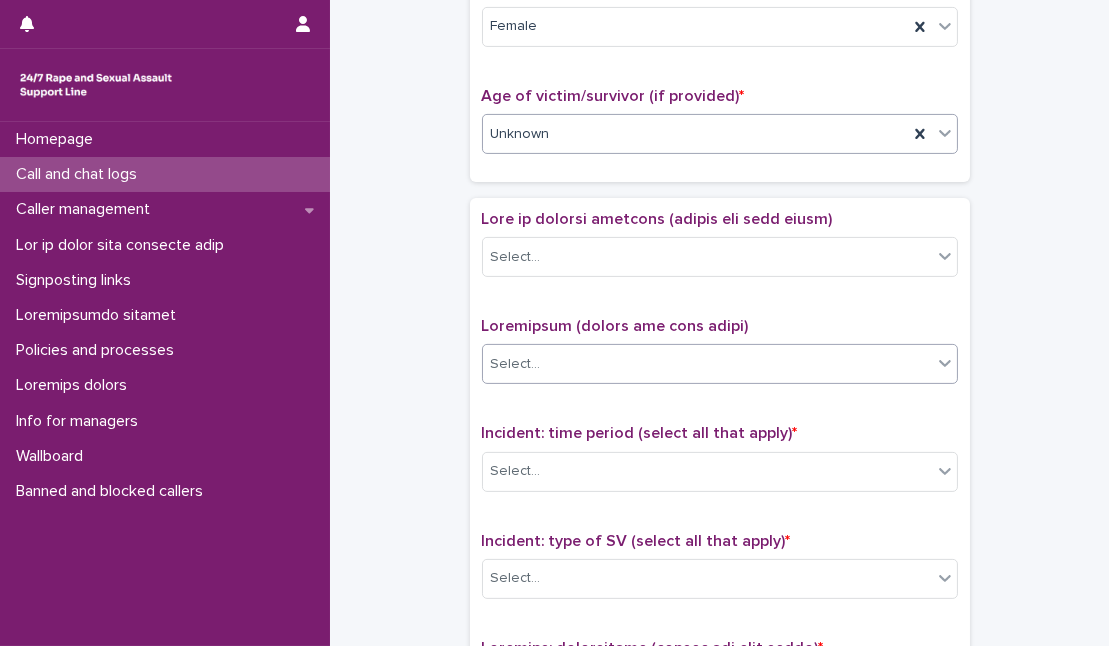 scroll, scrollTop: 1000, scrollLeft: 0, axis: vertical 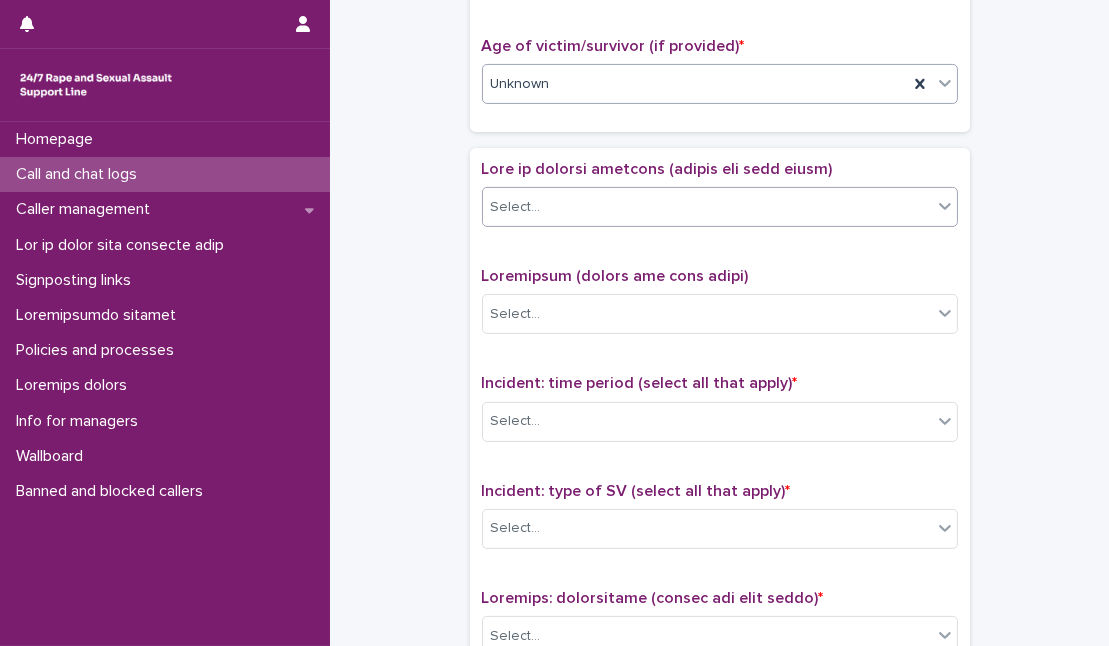 click on "Select..." at bounding box center [707, 207] 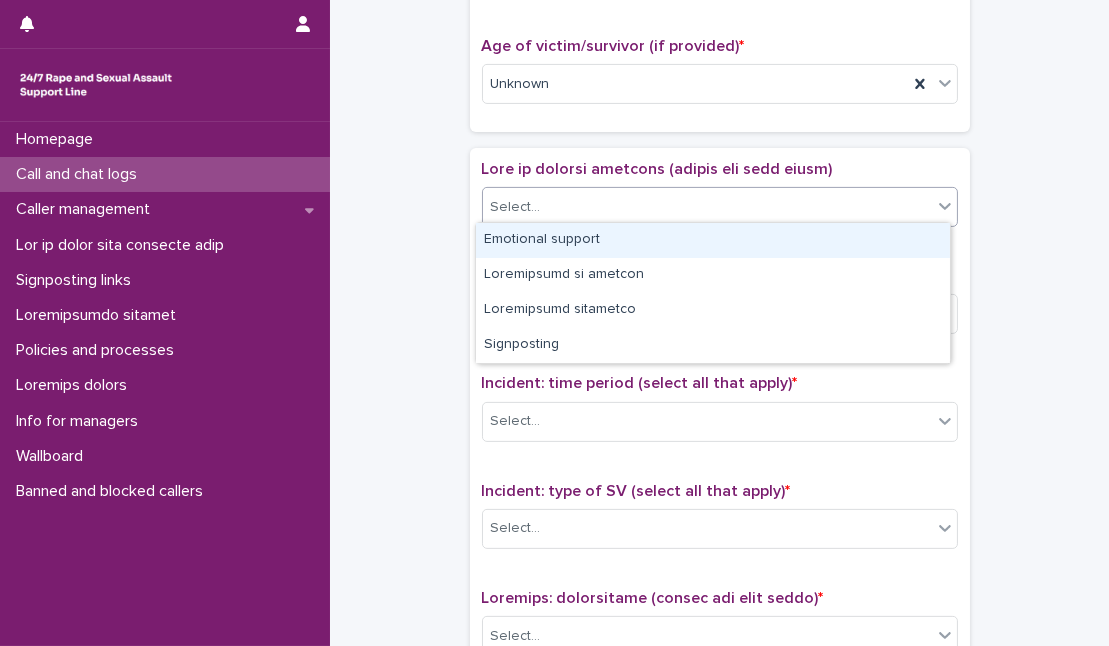 click on "Emotional support" at bounding box center (713, 240) 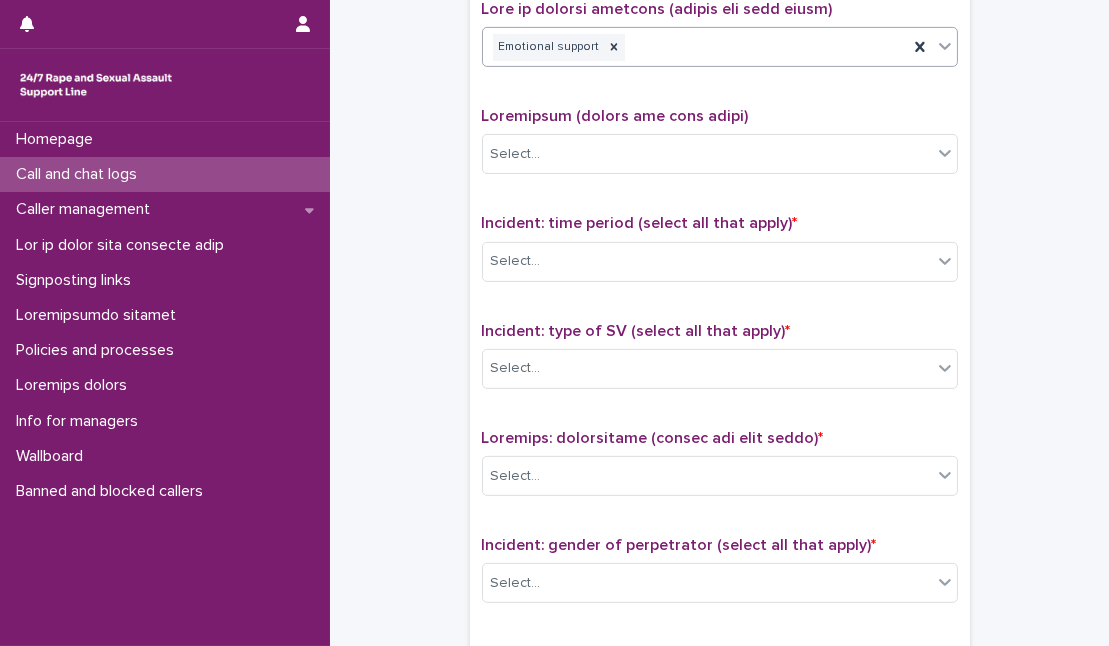 scroll, scrollTop: 1181, scrollLeft: 0, axis: vertical 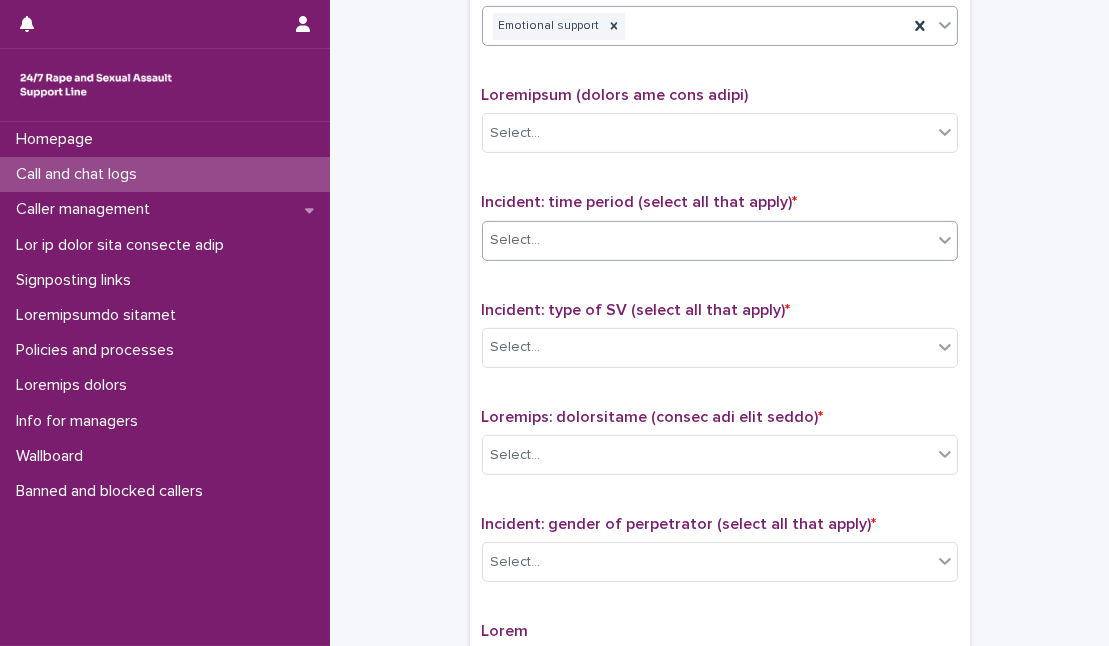 click on "Select..." at bounding box center (707, 240) 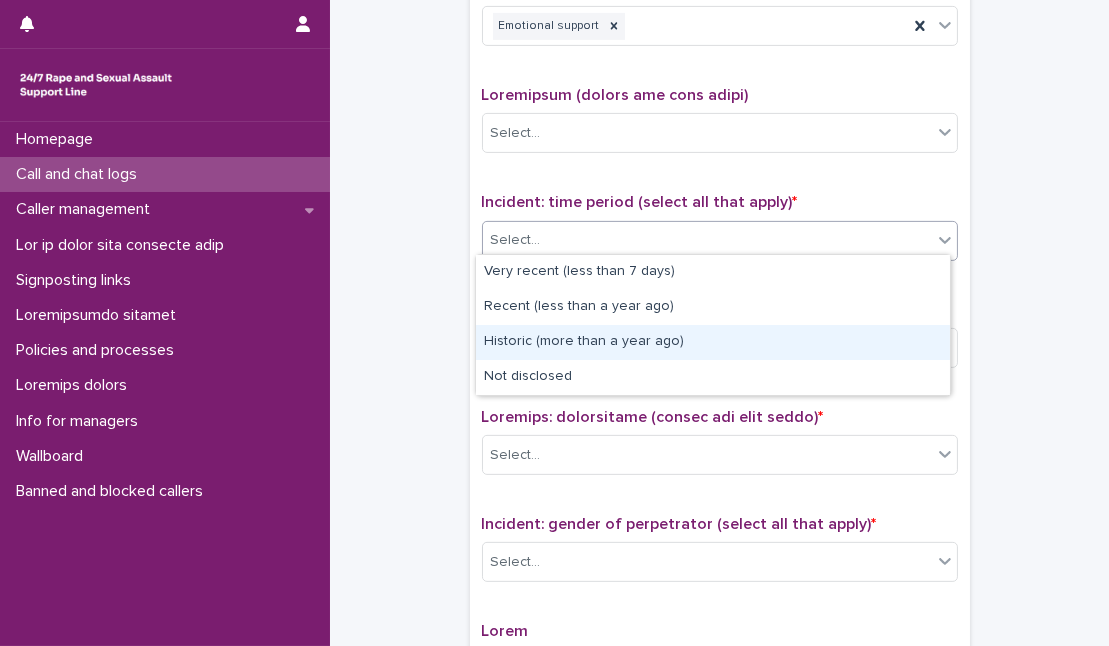 click on "Historic (more than a year ago)" at bounding box center (713, 342) 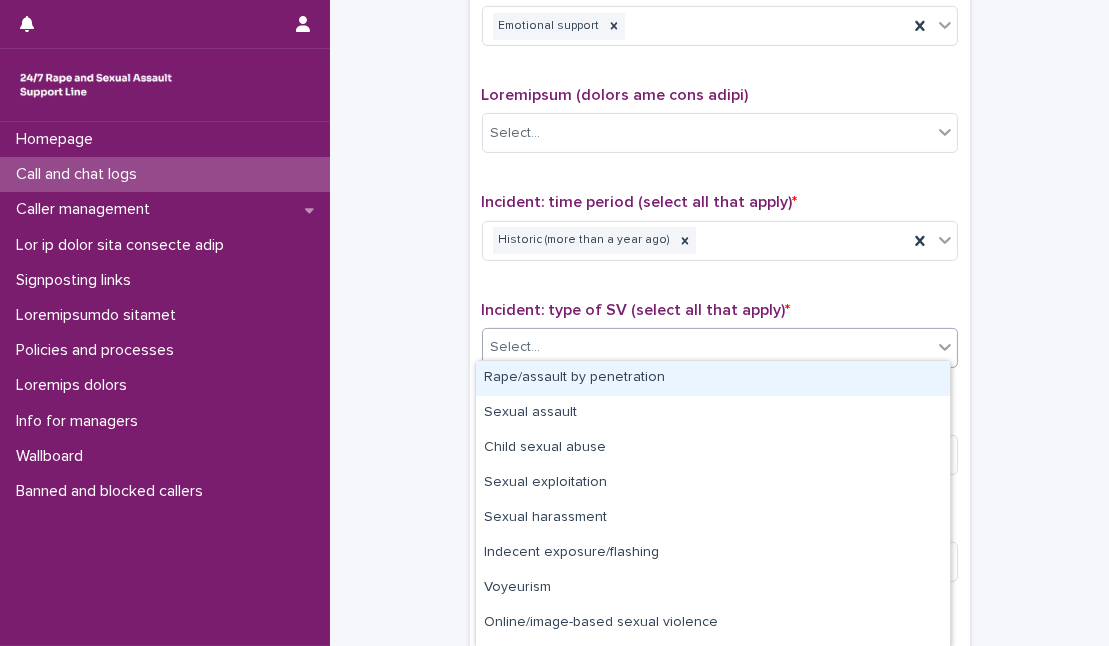 click on "Select..." at bounding box center [707, 347] 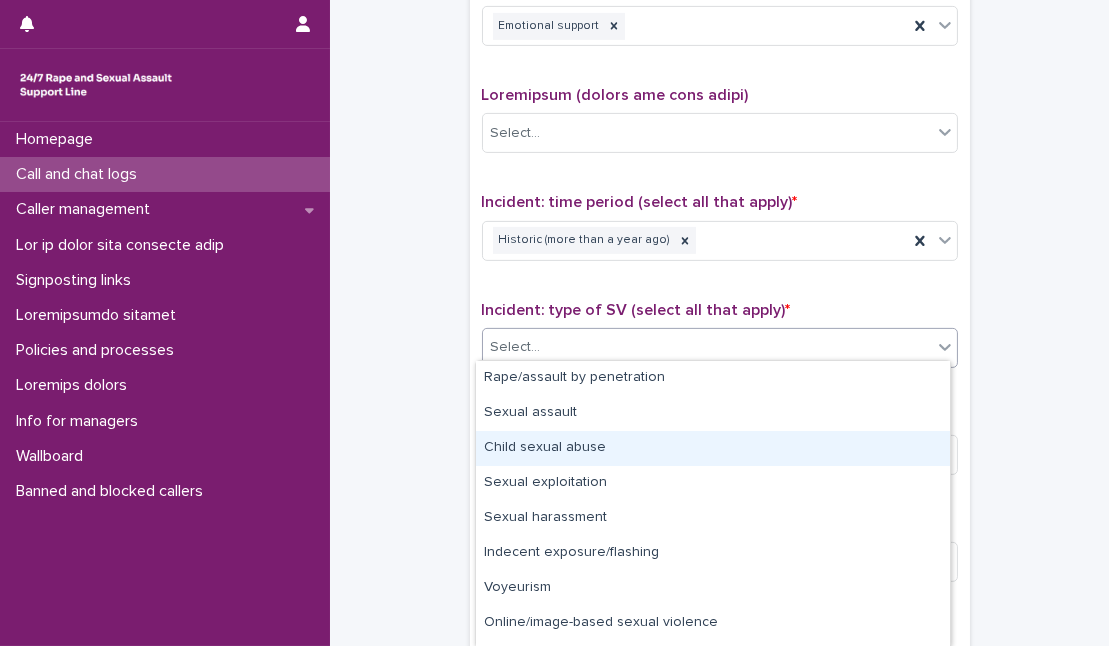 click on "Child sexual abuse" at bounding box center [713, 448] 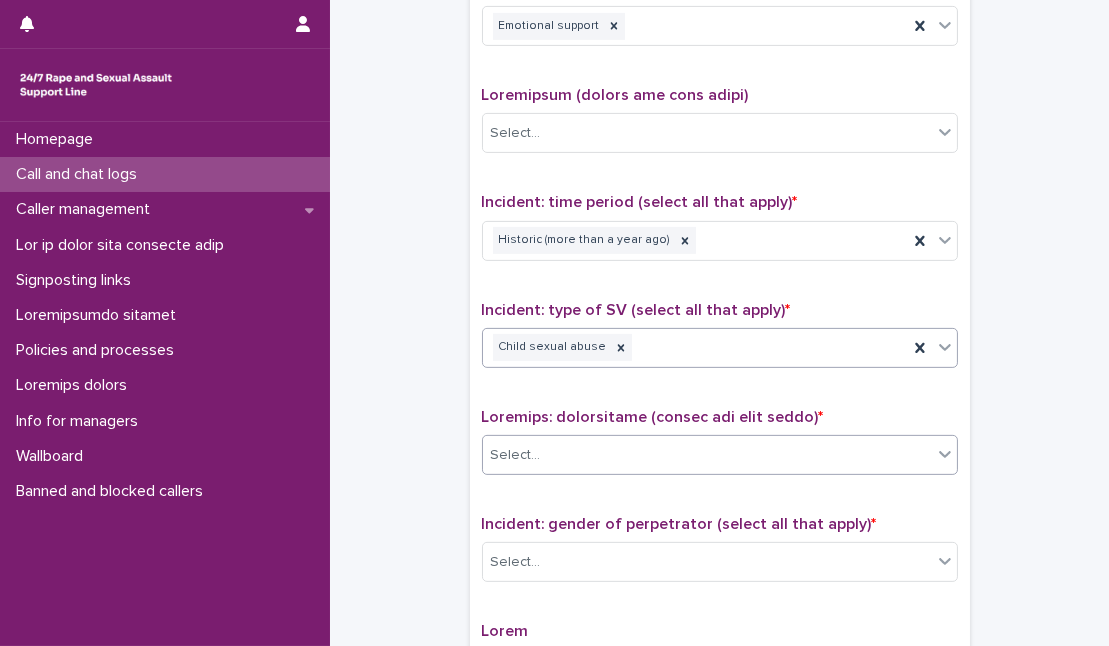 click on "Select..." at bounding box center [707, 455] 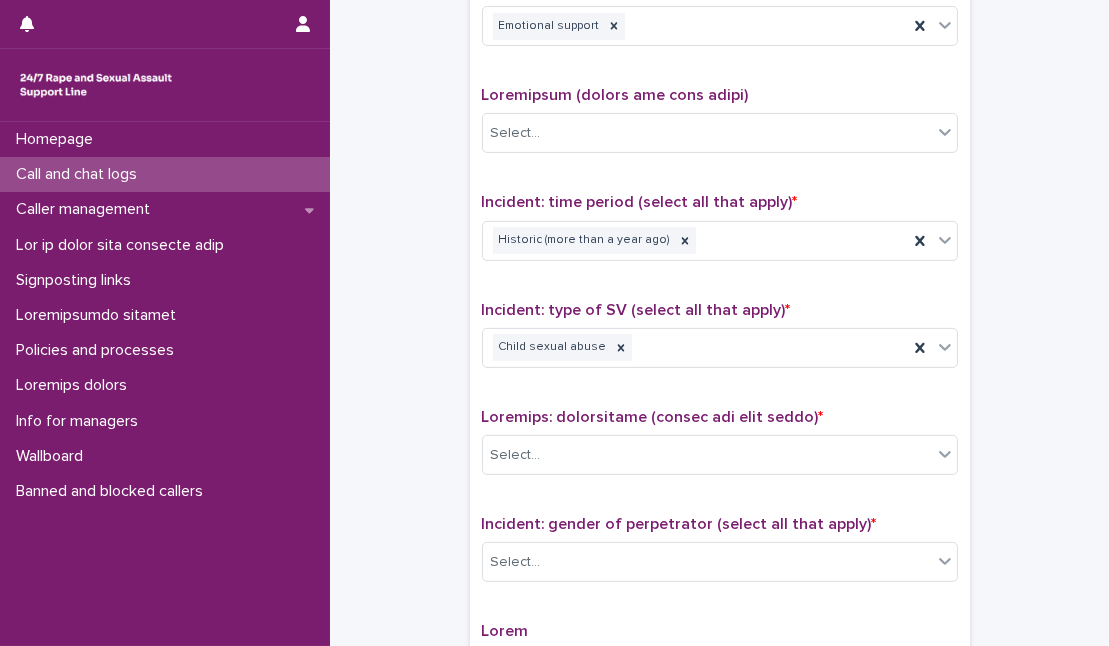 click on "**********" at bounding box center [719, -147] 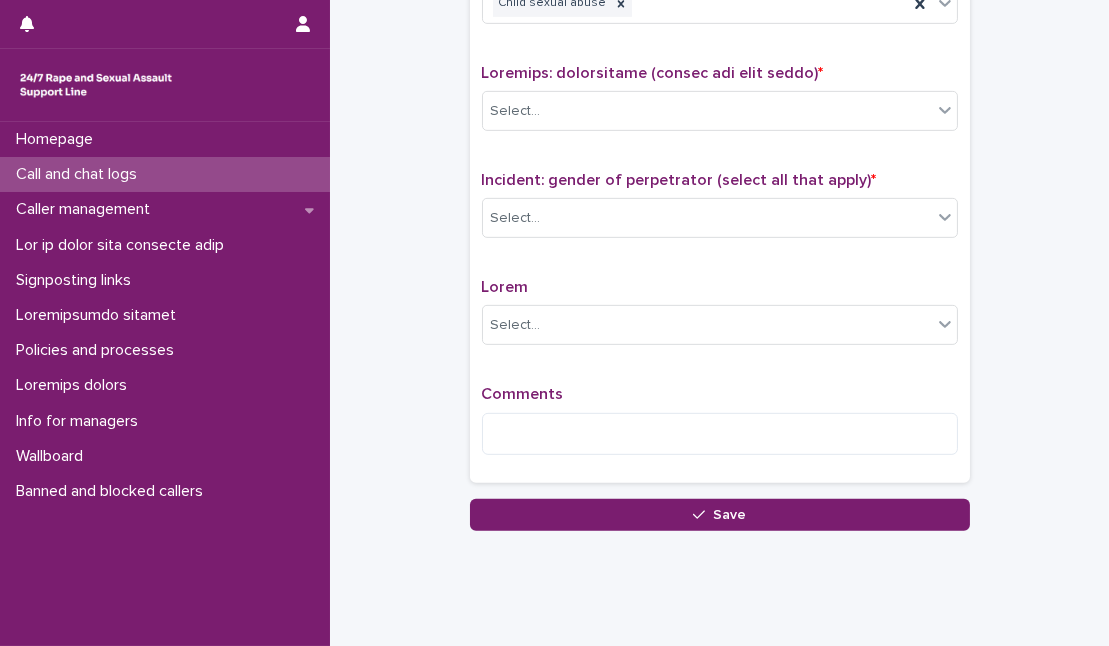 scroll, scrollTop: 1545, scrollLeft: 0, axis: vertical 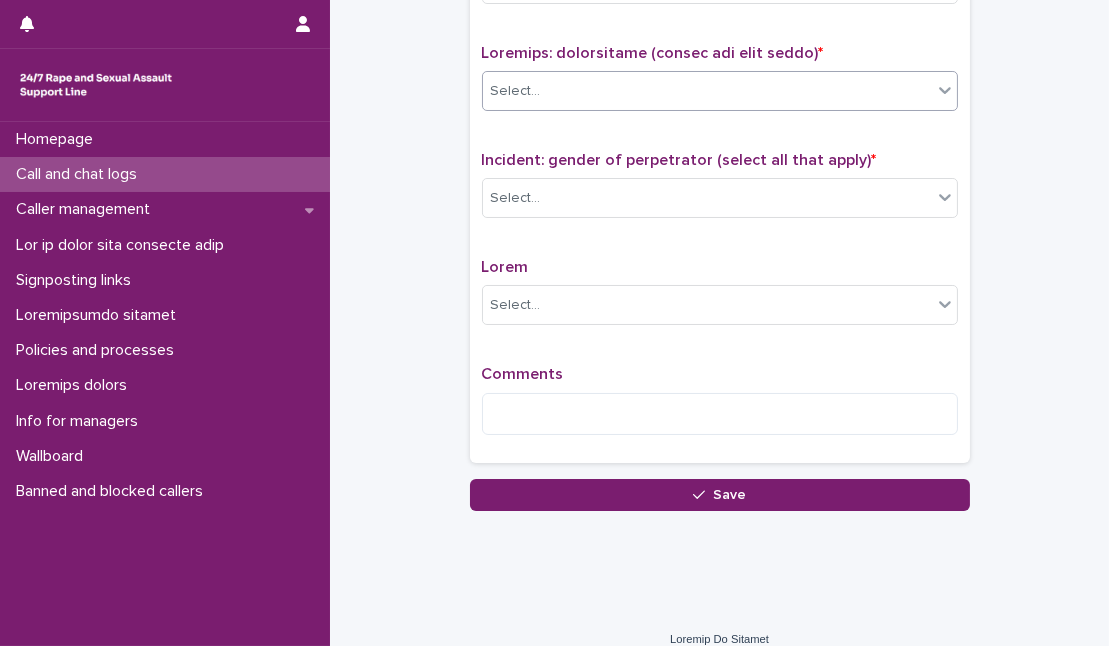 click on "Select..." at bounding box center [707, 91] 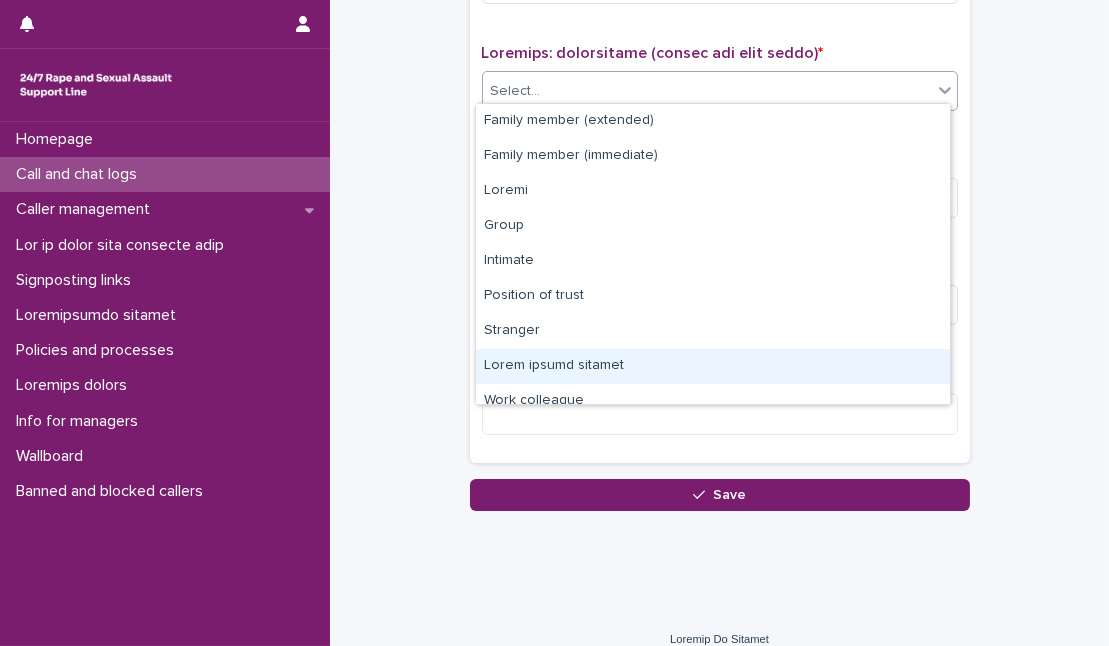 scroll, scrollTop: 84, scrollLeft: 0, axis: vertical 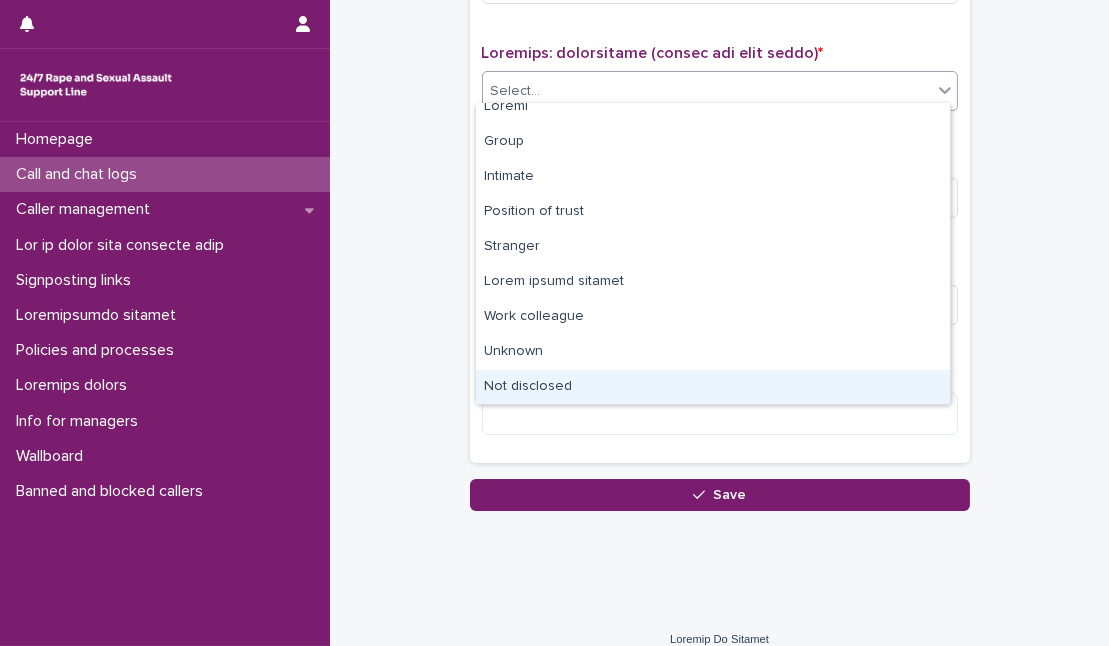 click on "Not disclosed" at bounding box center [713, 387] 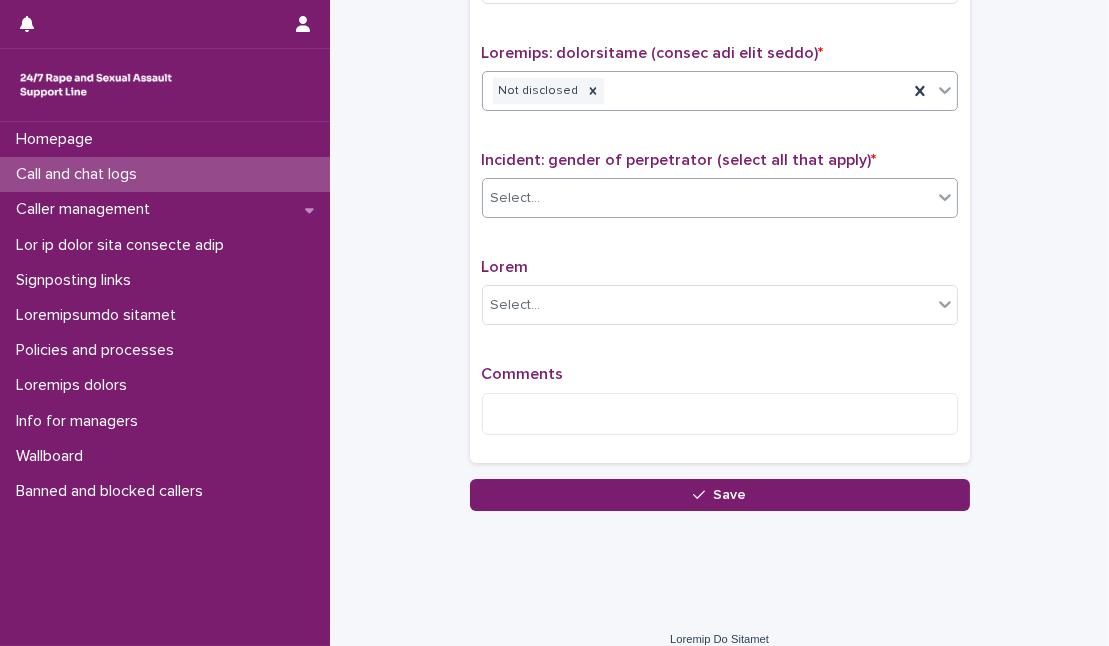 click on "Select..." at bounding box center [707, 198] 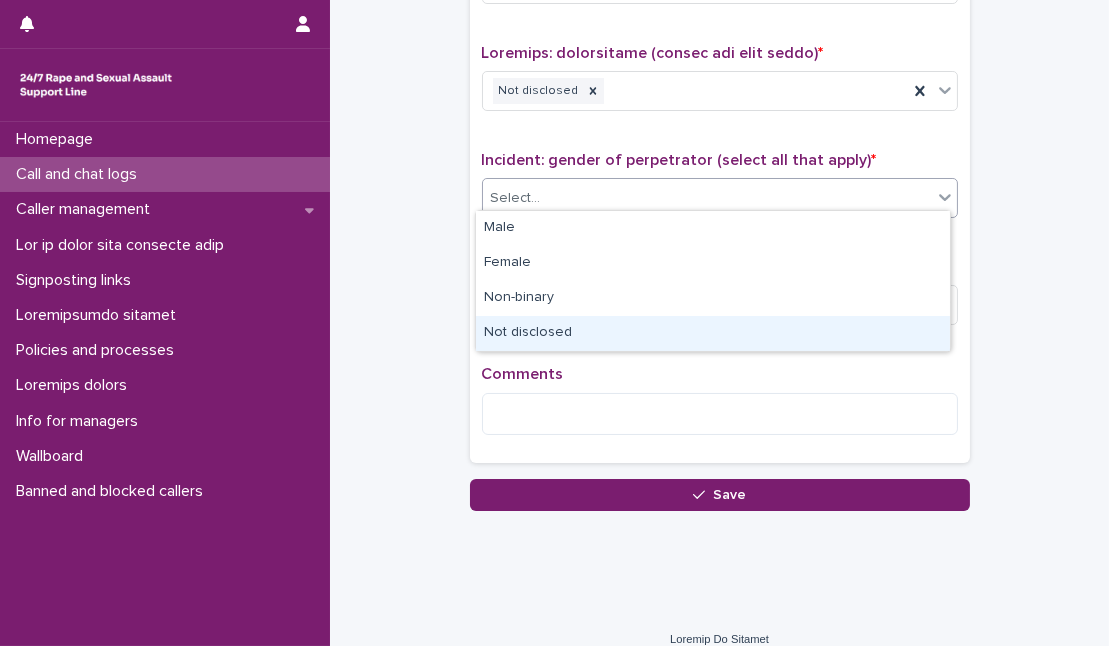 click on "Not disclosed" at bounding box center [713, 333] 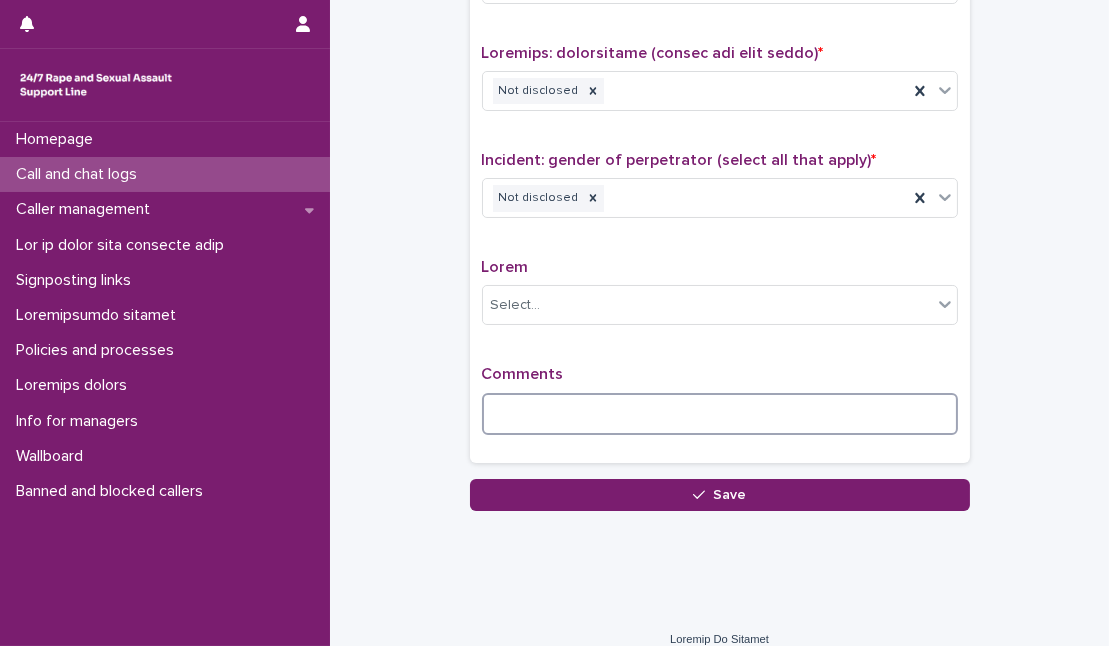 click at bounding box center [720, 414] 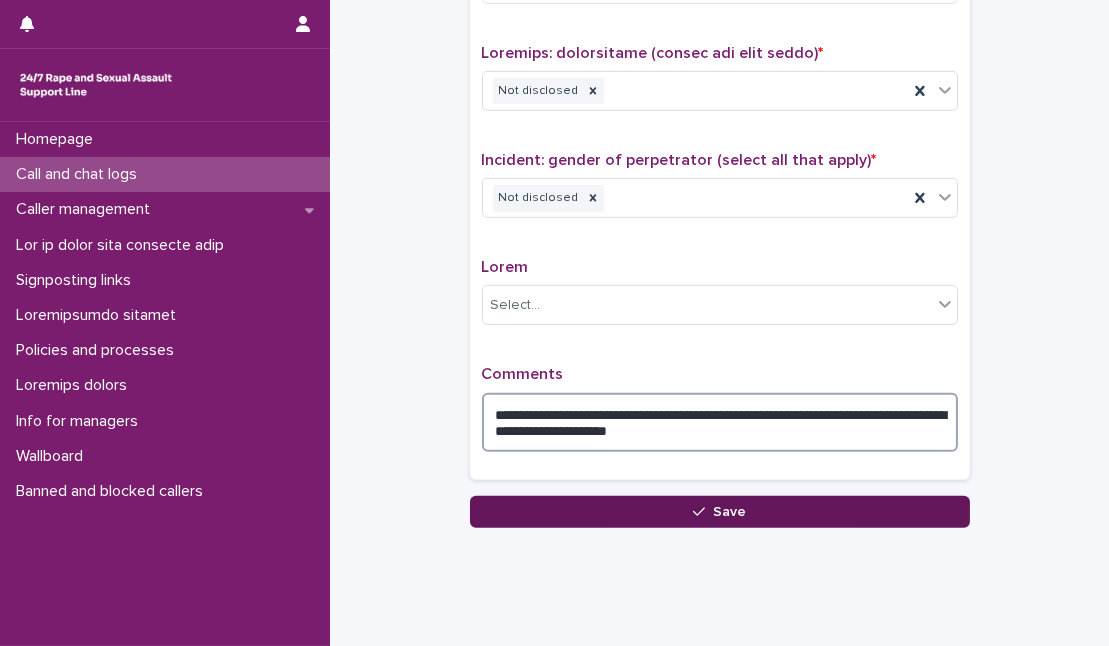 type on "**********" 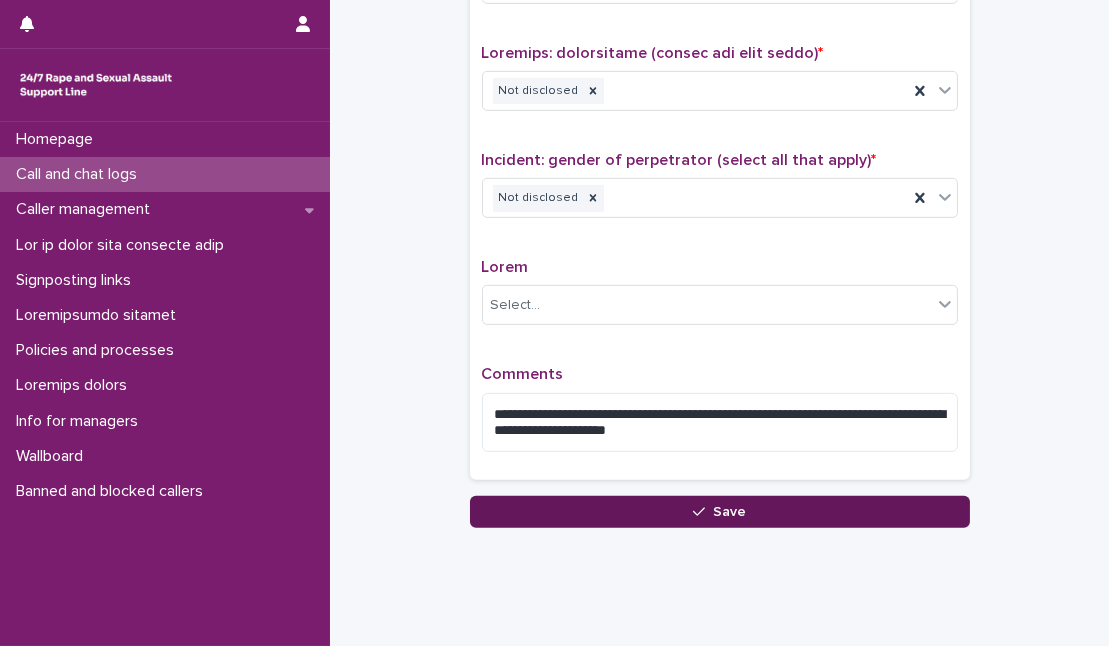 click at bounding box center [699, 512] 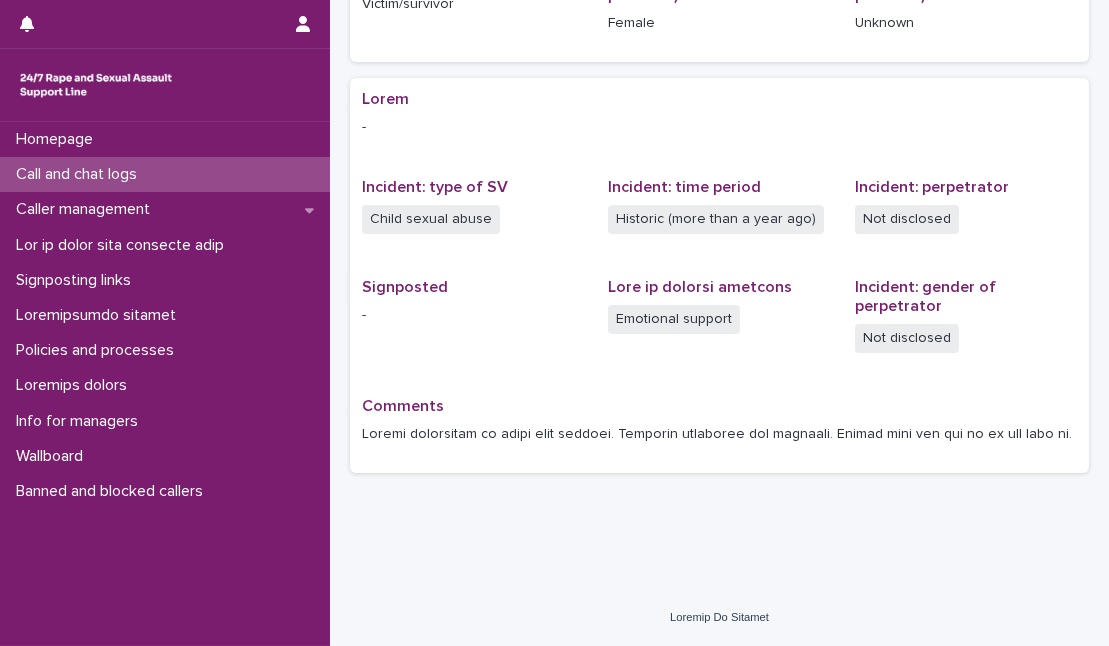 scroll, scrollTop: 0, scrollLeft: 0, axis: both 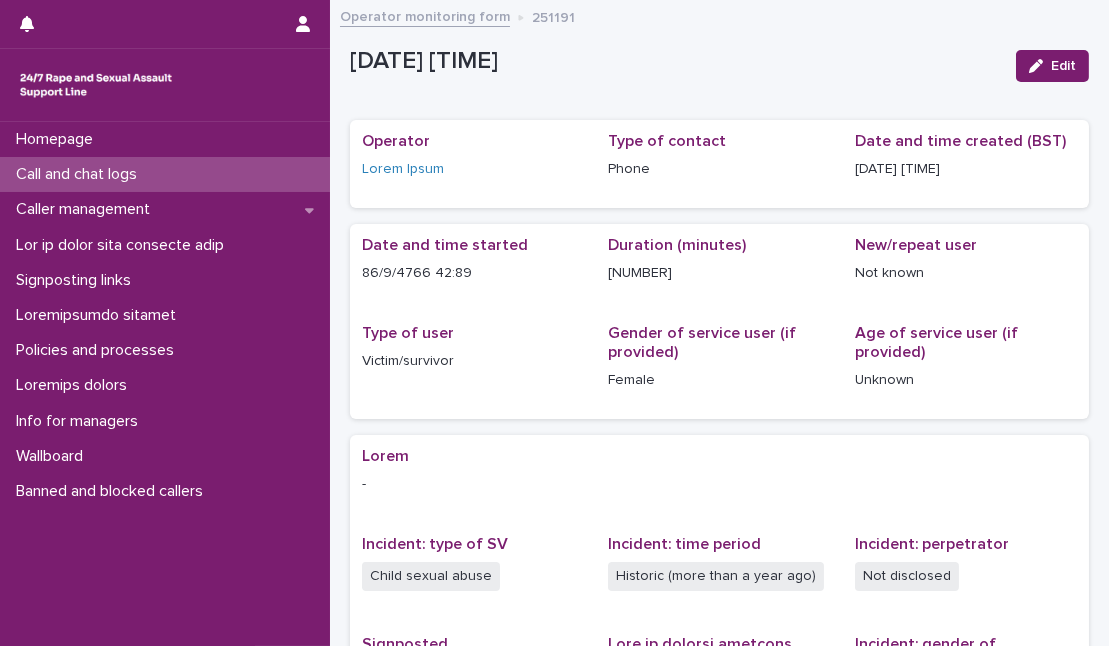 click on "Call and chat logs" at bounding box center (80, 174) 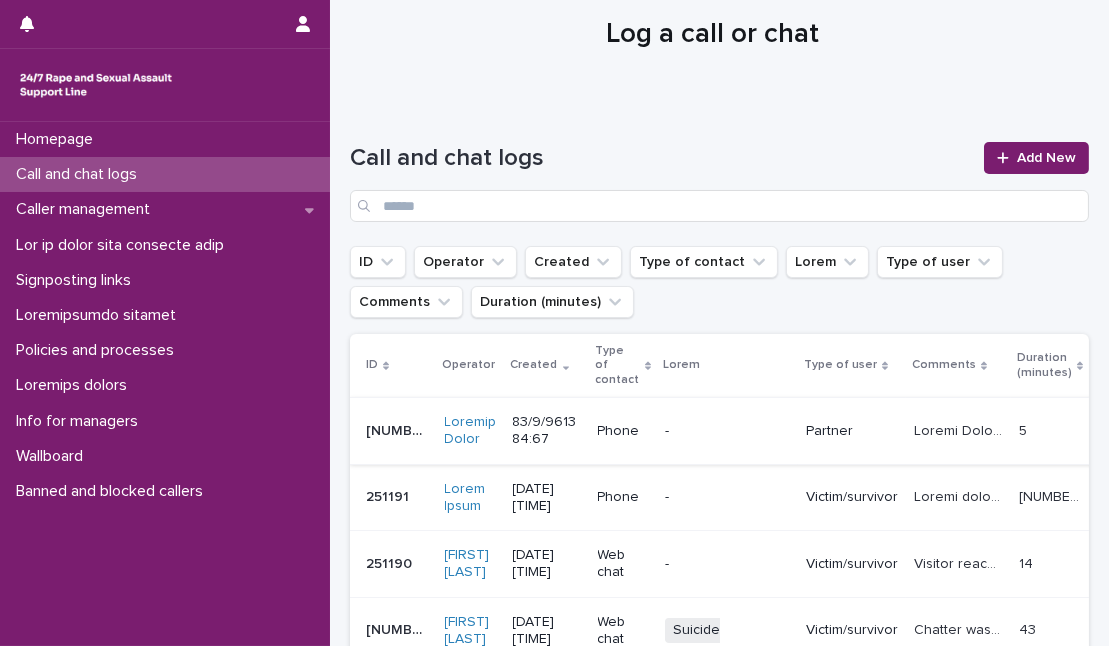scroll, scrollTop: 90, scrollLeft: 0, axis: vertical 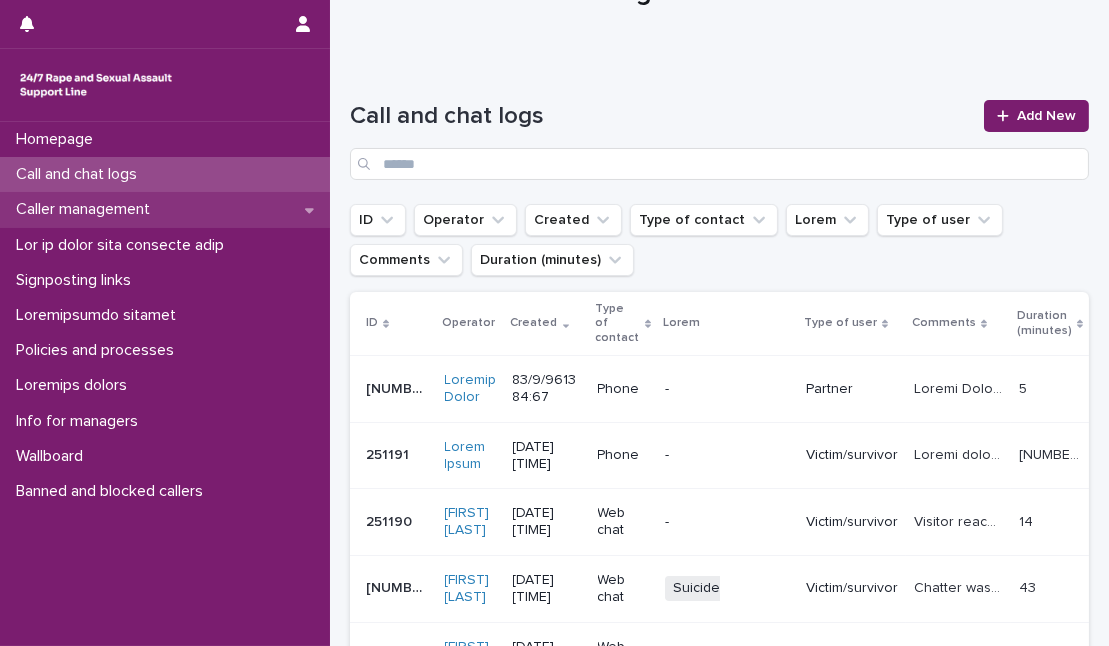 click on "Caller management" at bounding box center [87, 209] 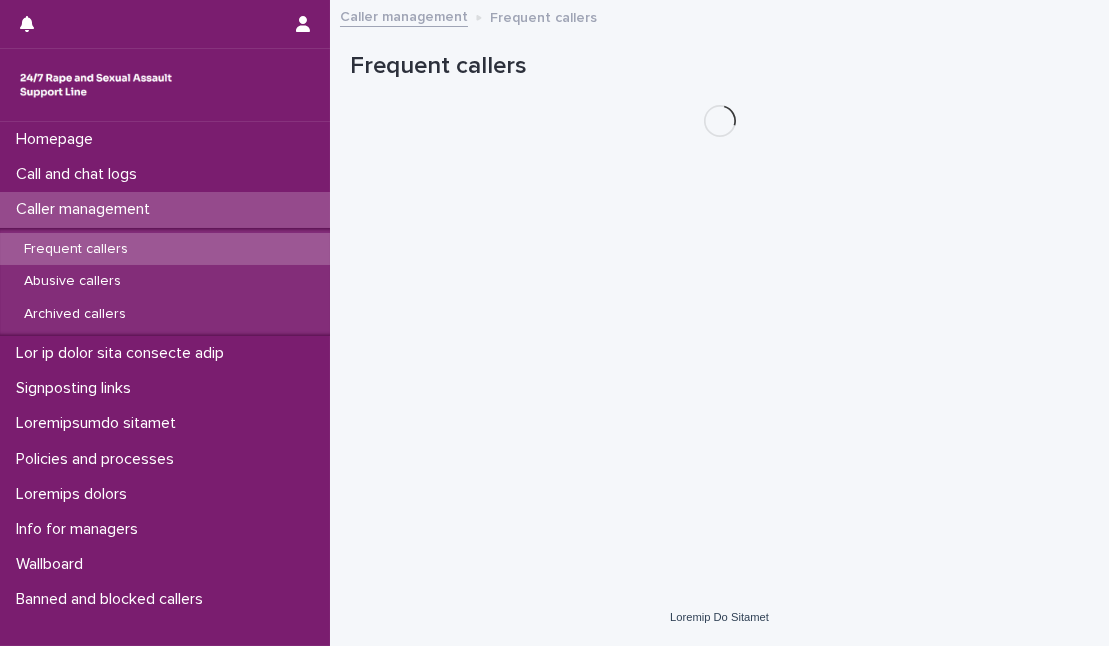 scroll, scrollTop: 0, scrollLeft: 0, axis: both 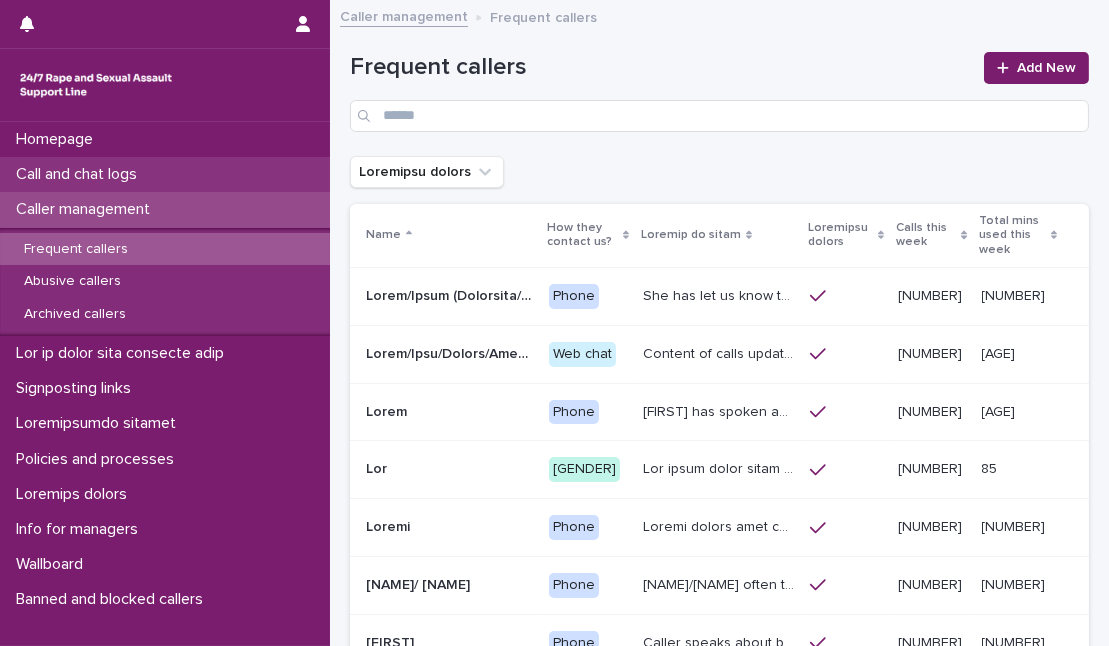 click on "Call and chat logs" at bounding box center (80, 174) 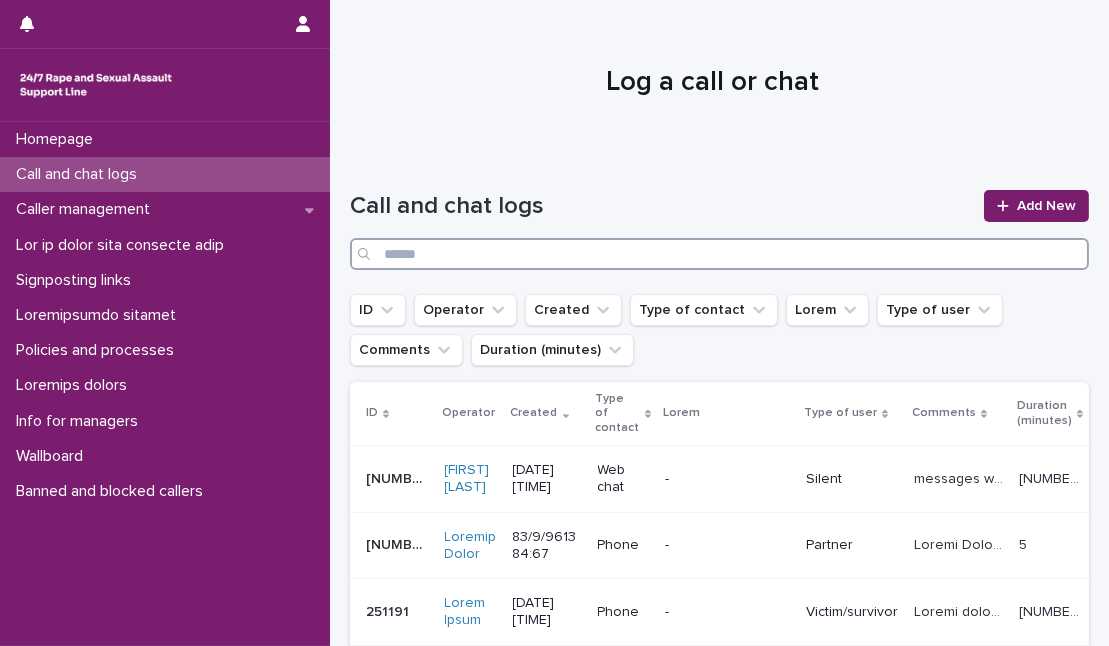 click at bounding box center [719, 254] 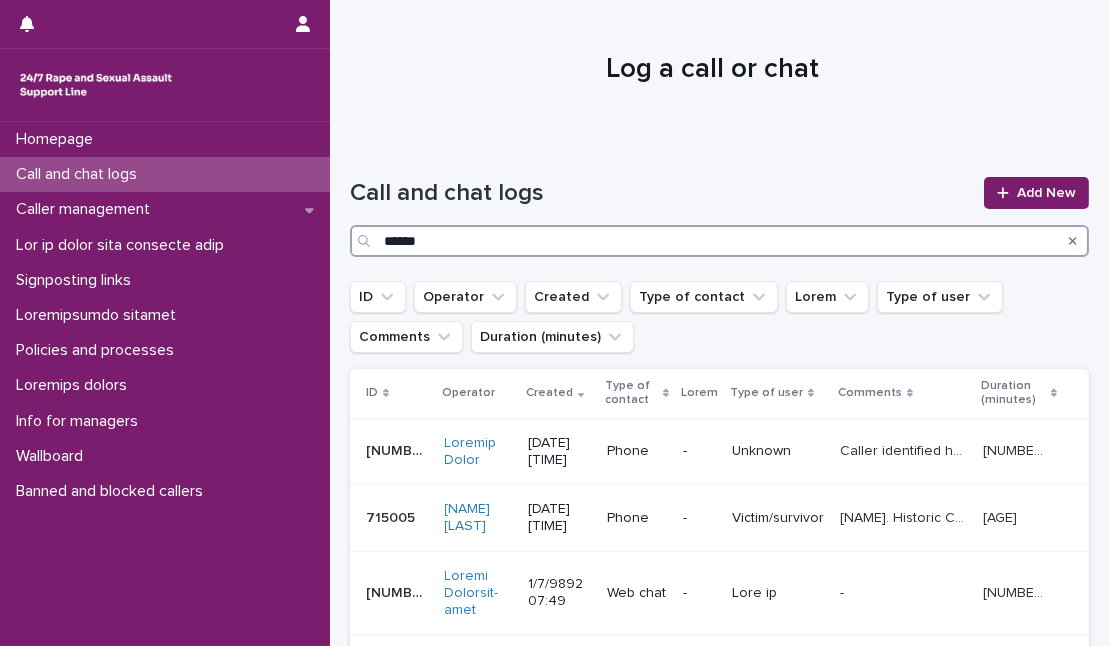 scroll, scrollTop: 0, scrollLeft: 0, axis: both 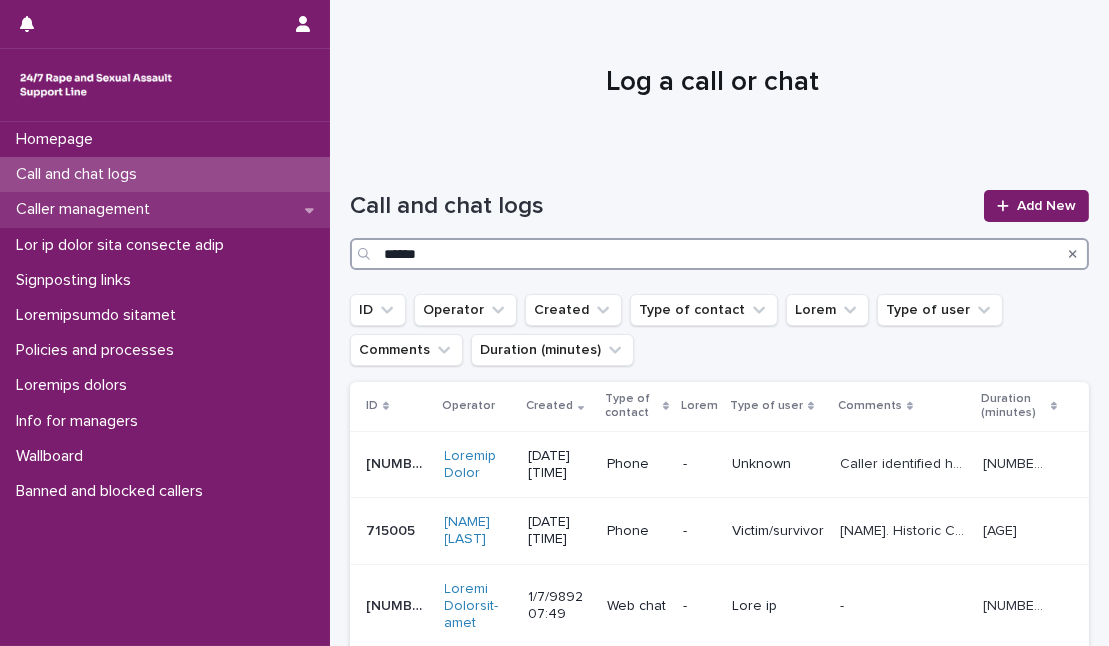 type on "******" 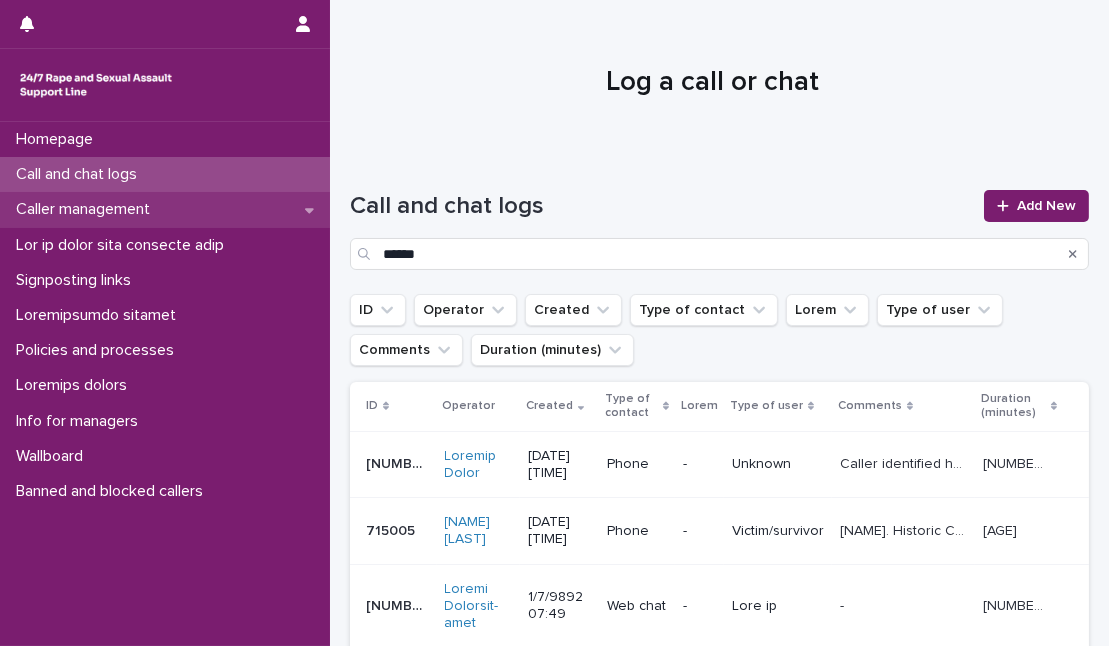 click on "Caller management" at bounding box center [87, 209] 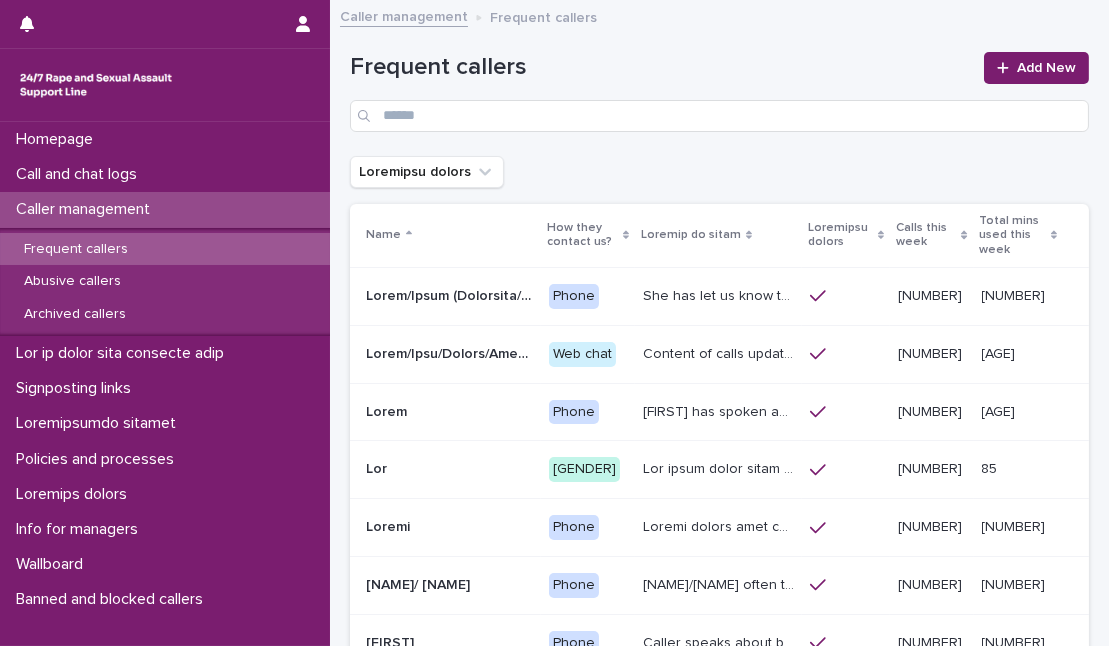 click on "Calls this week" at bounding box center (926, 235) 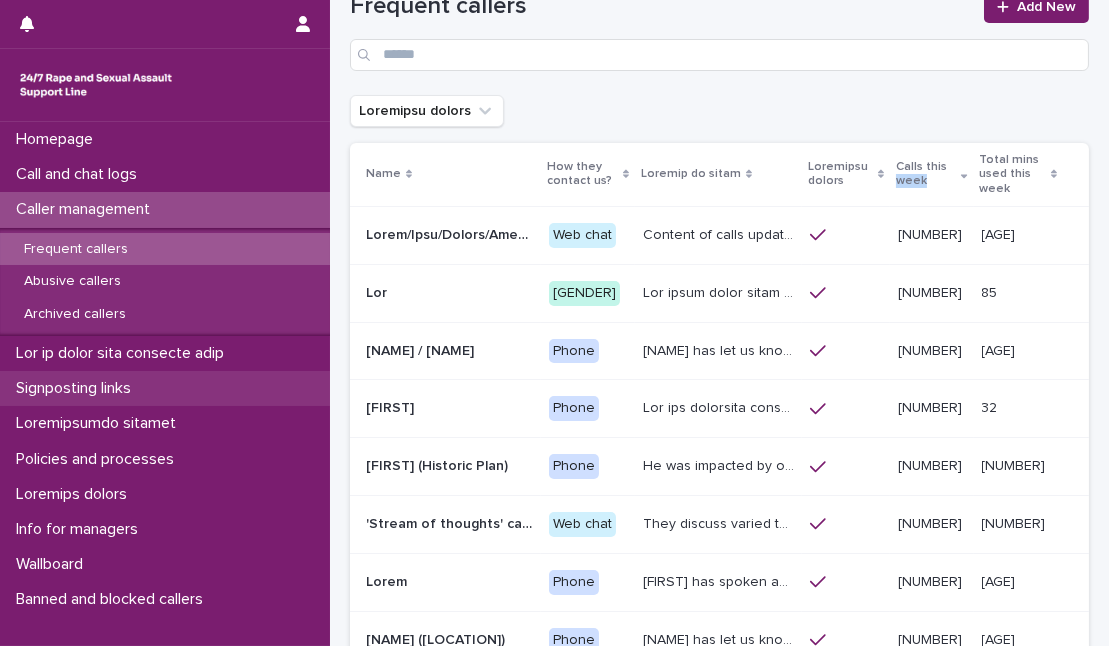 scroll, scrollTop: 152, scrollLeft: 0, axis: vertical 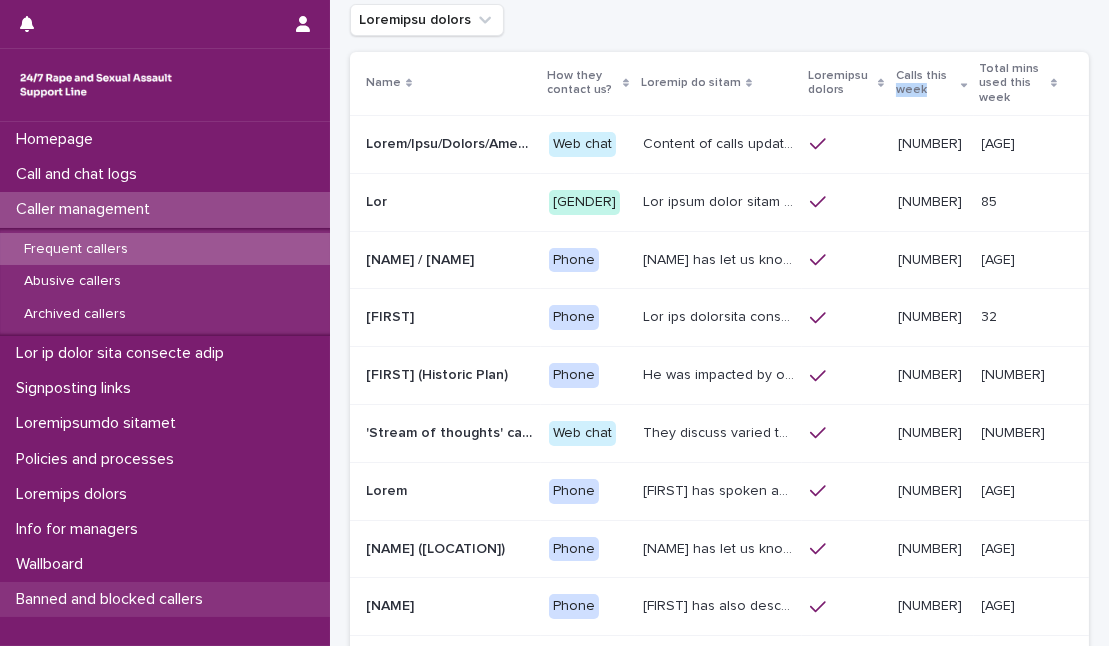 click on "Banned and blocked callers" at bounding box center [165, 599] 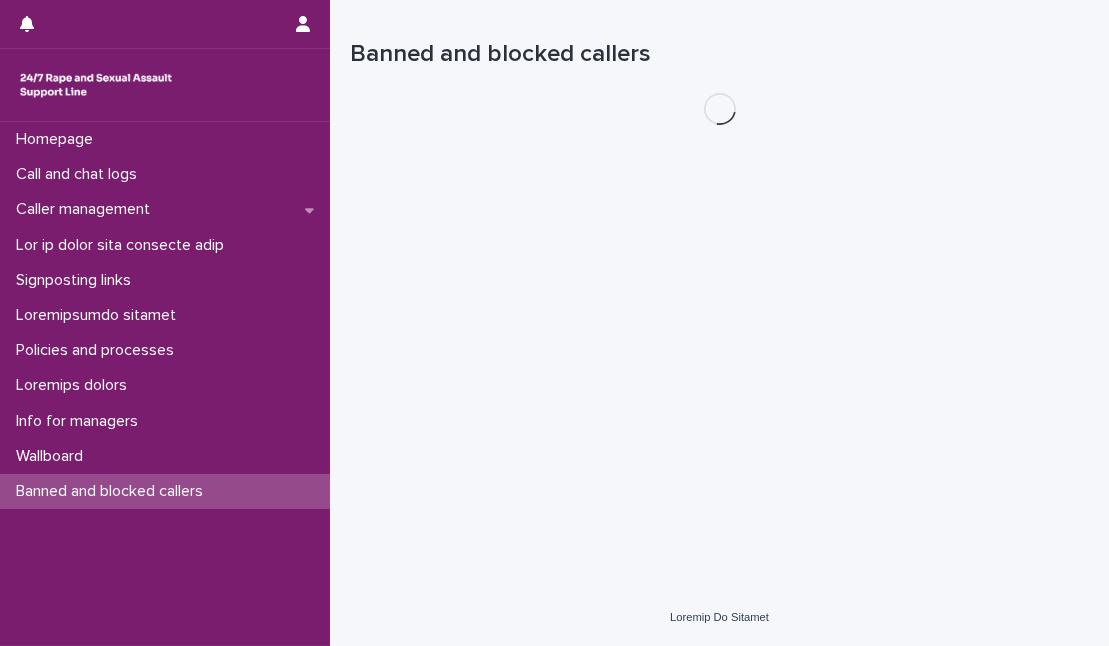scroll, scrollTop: 0, scrollLeft: 0, axis: both 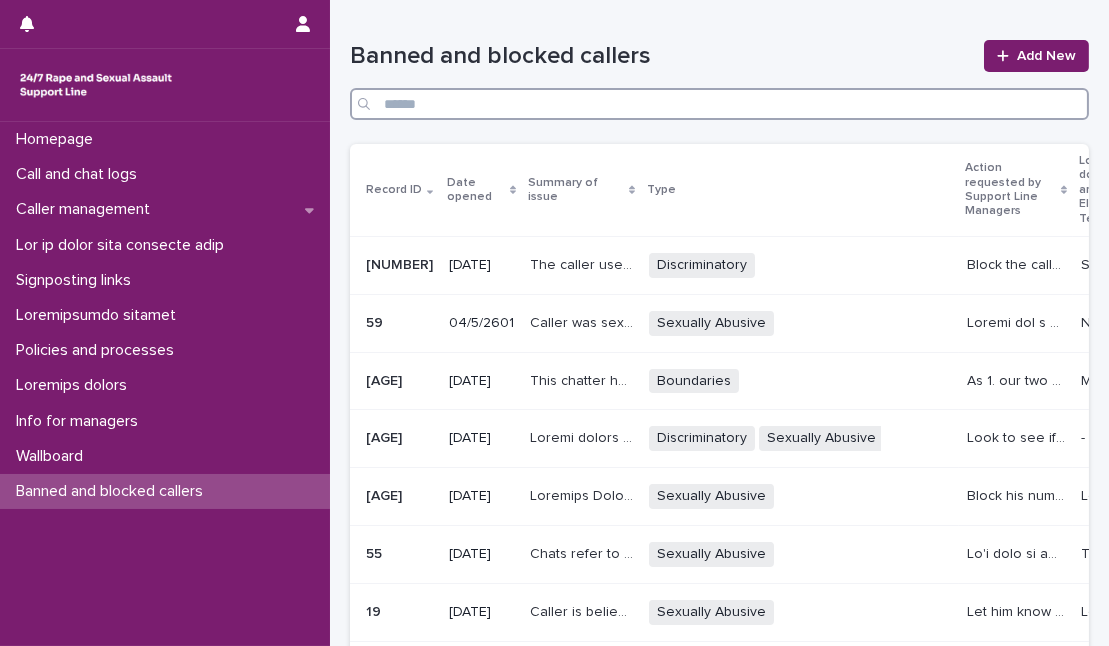 click at bounding box center [719, 104] 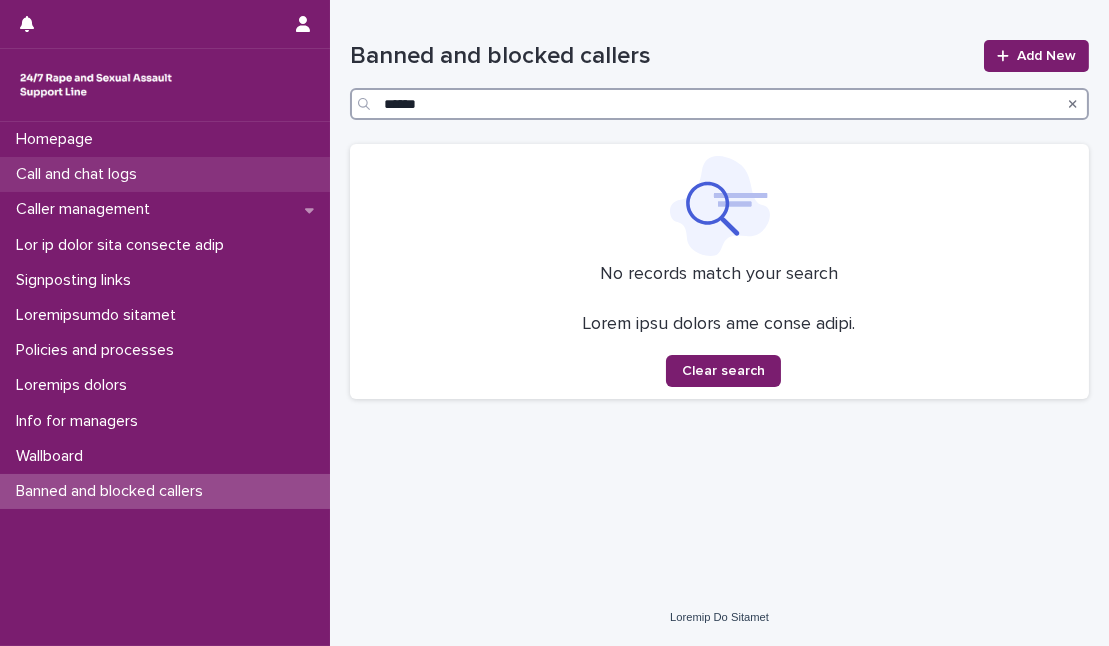 type on "******" 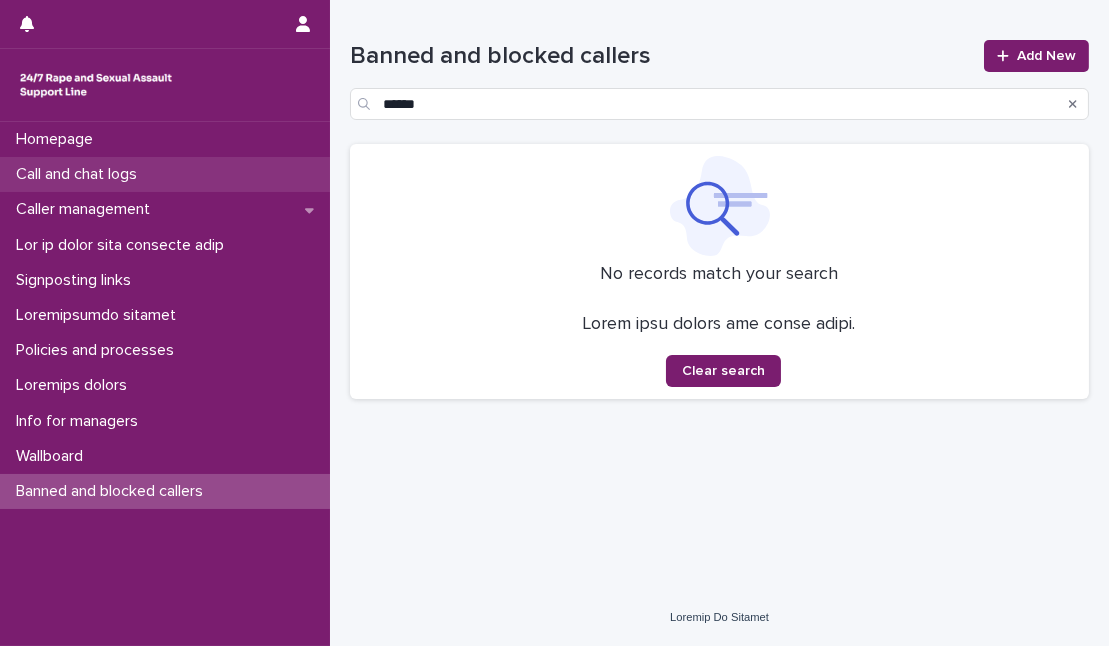 click on "Call and chat logs" at bounding box center [80, 174] 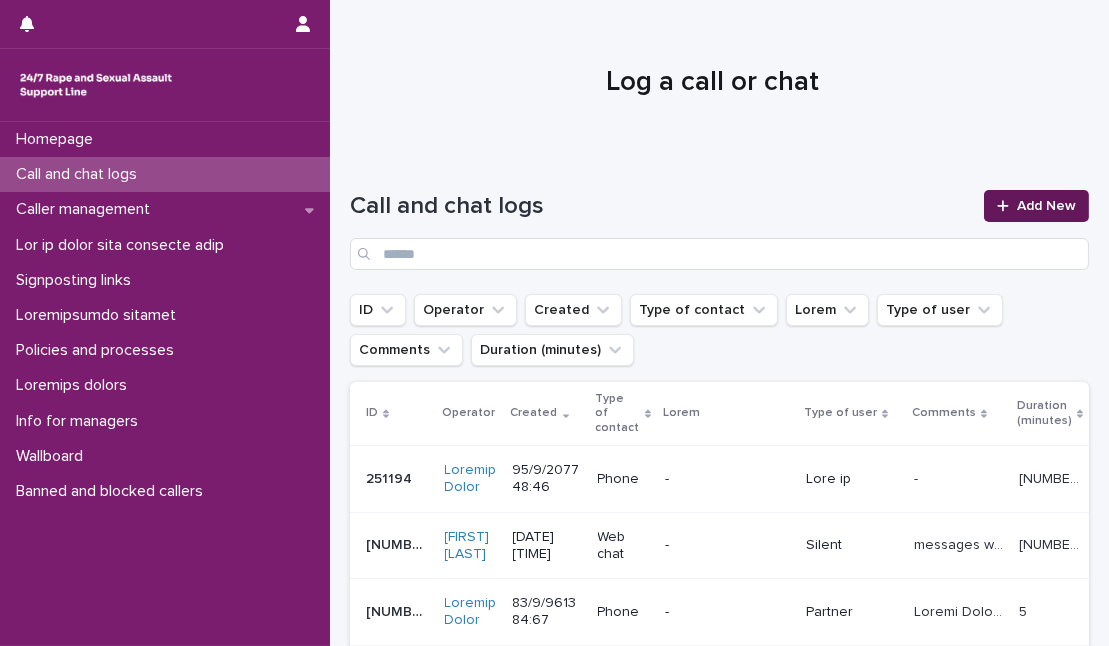 click on "Add New" at bounding box center (1046, 206) 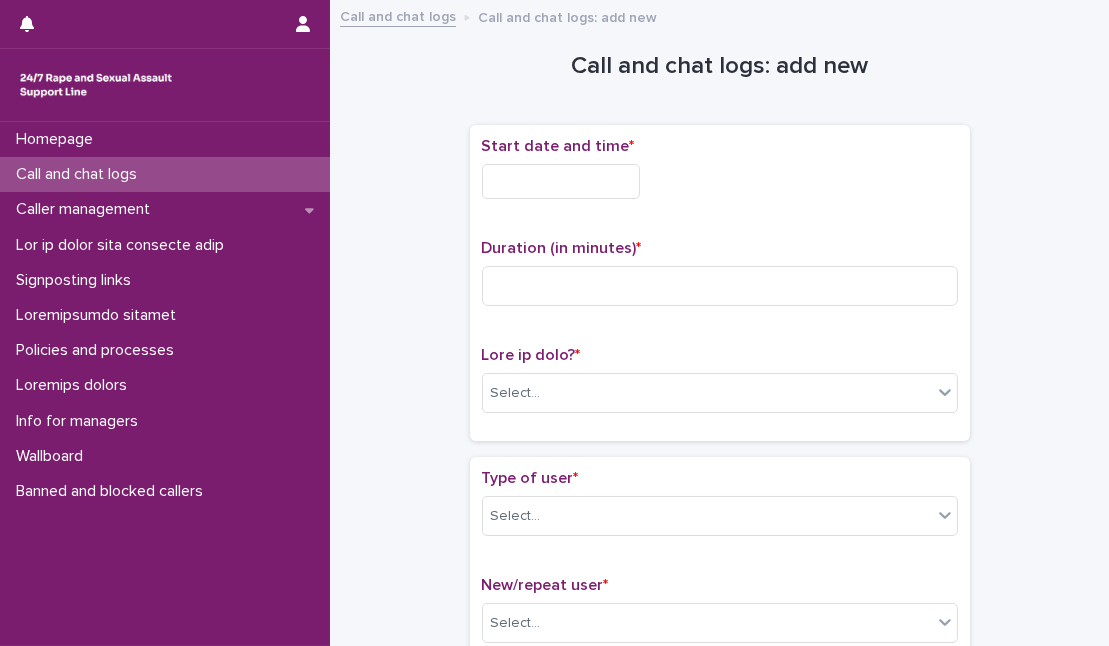 click at bounding box center [561, 181] 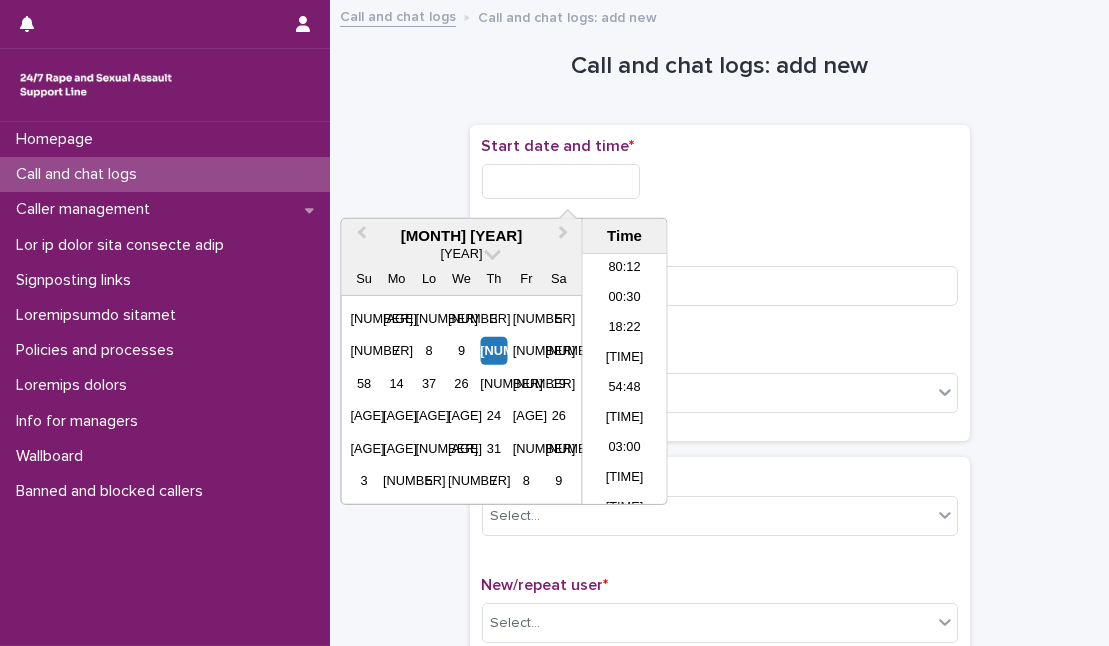 scroll, scrollTop: 10, scrollLeft: 0, axis: vertical 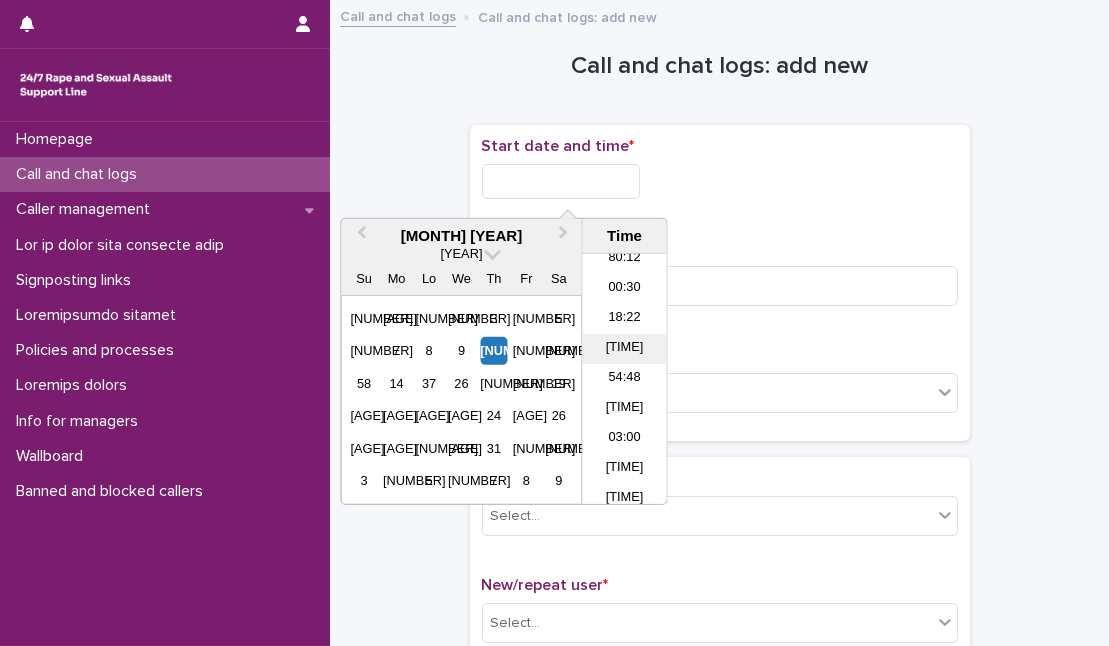 click on "[TIME]" at bounding box center (625, 349) 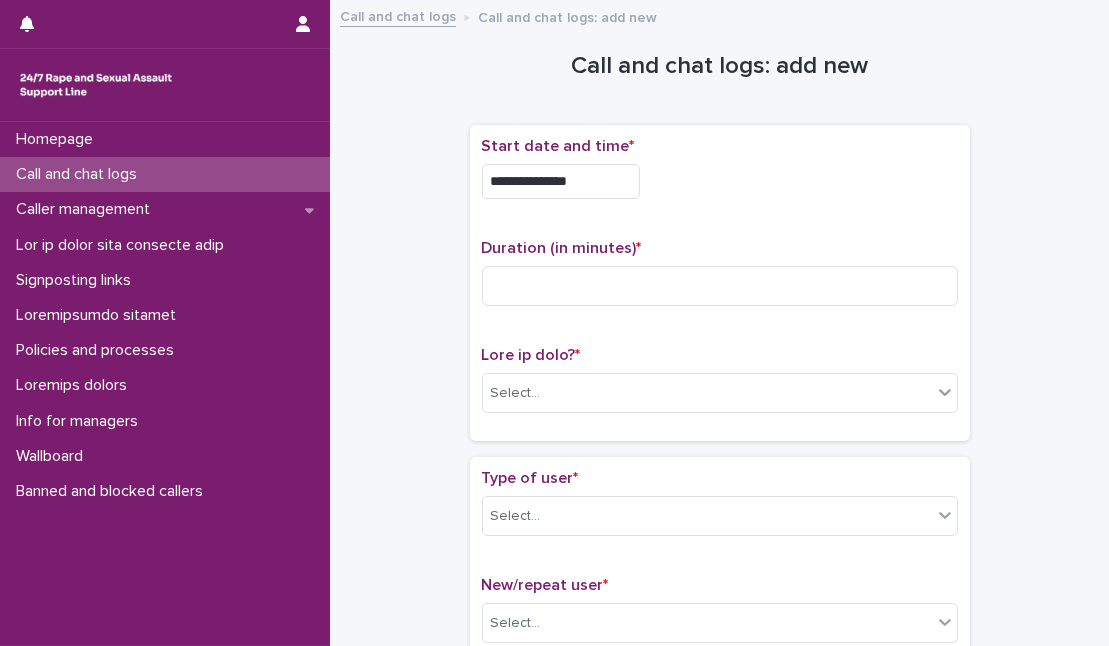 click on "**********" at bounding box center [561, 181] 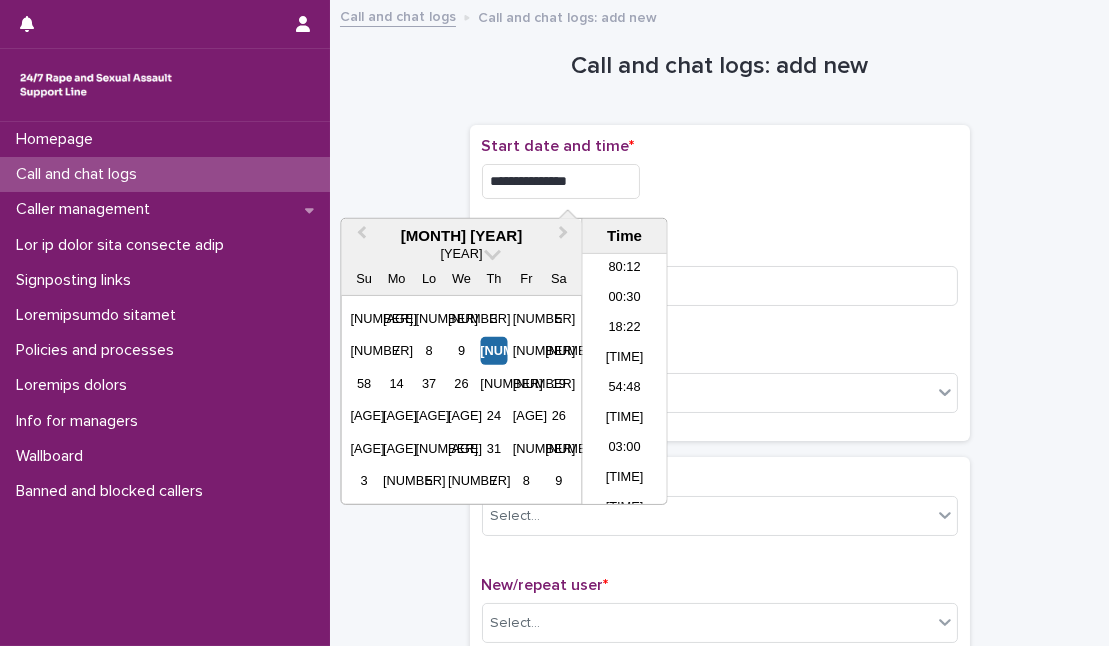 type on "**********" 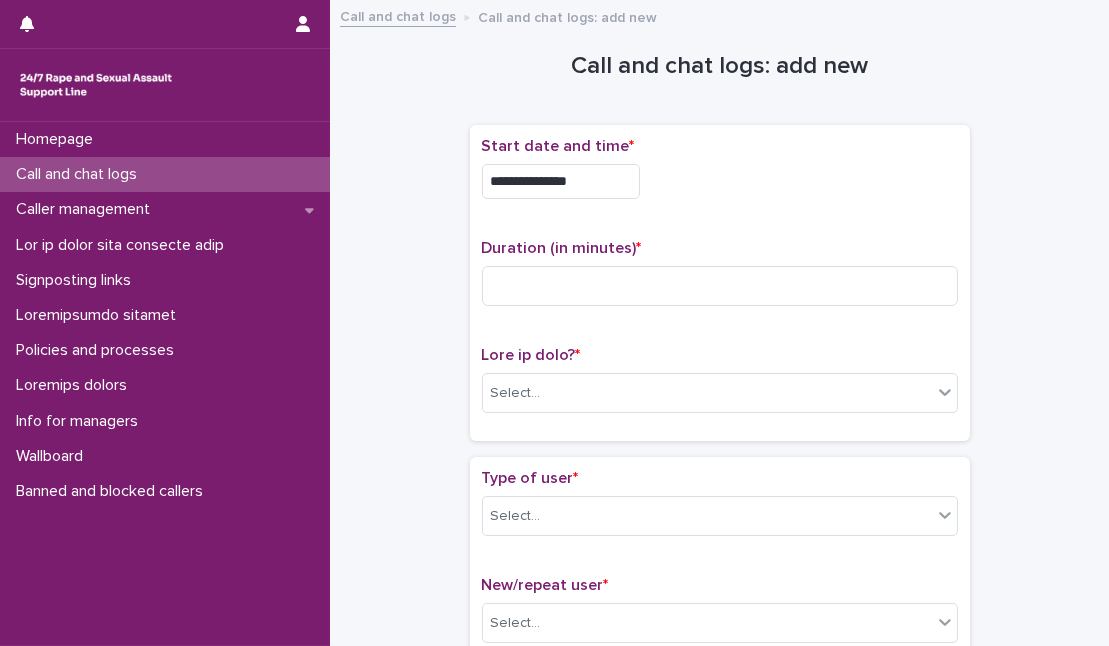 drag, startPoint x: 711, startPoint y: 200, endPoint x: 698, endPoint y: 213, distance: 18.384777 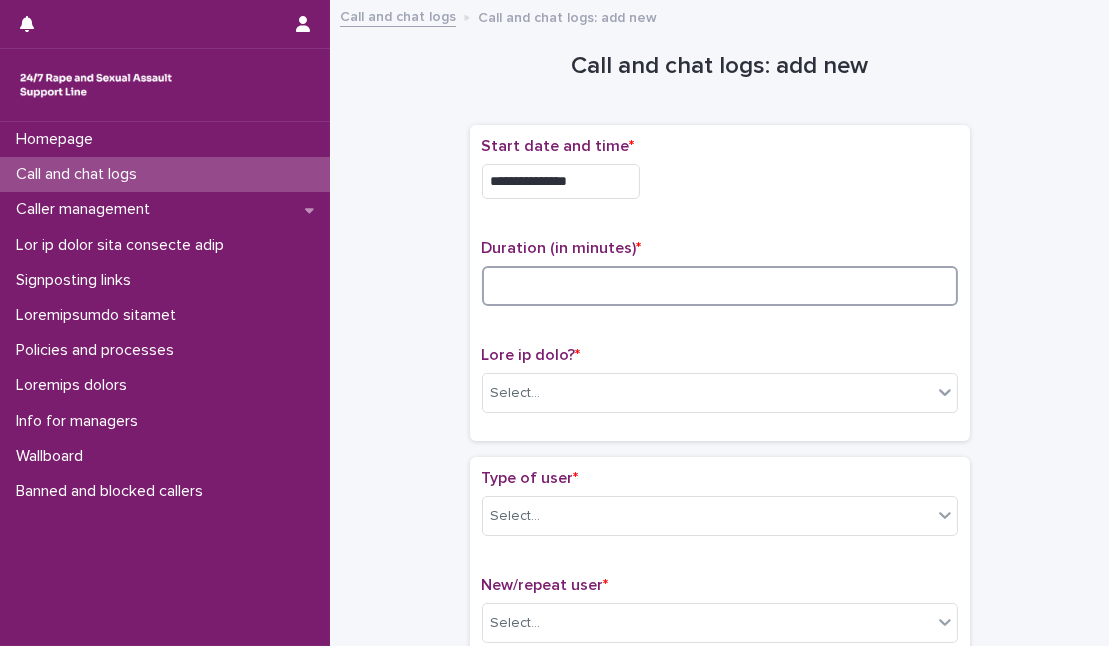 click at bounding box center [720, 286] 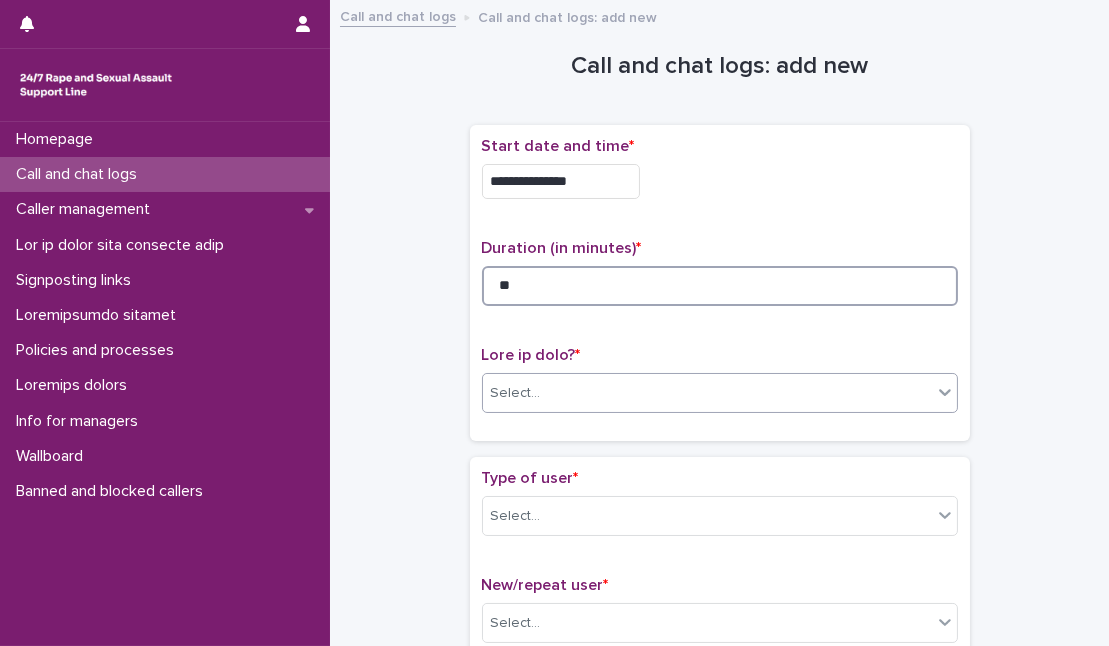 type on "**" 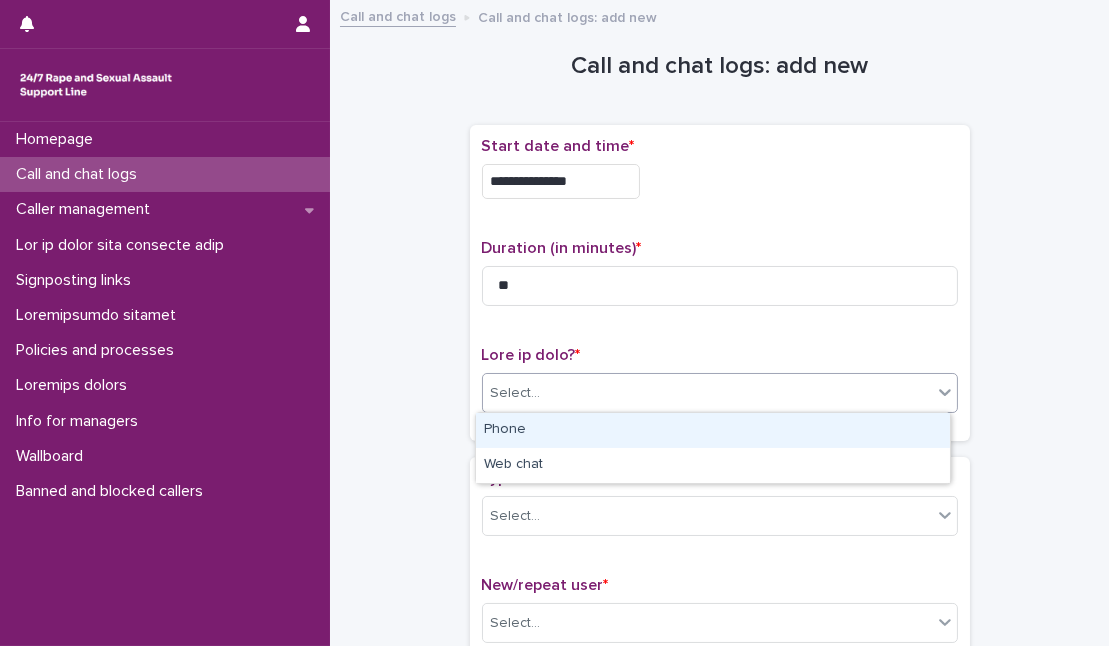 click on "Select..." at bounding box center [707, 393] 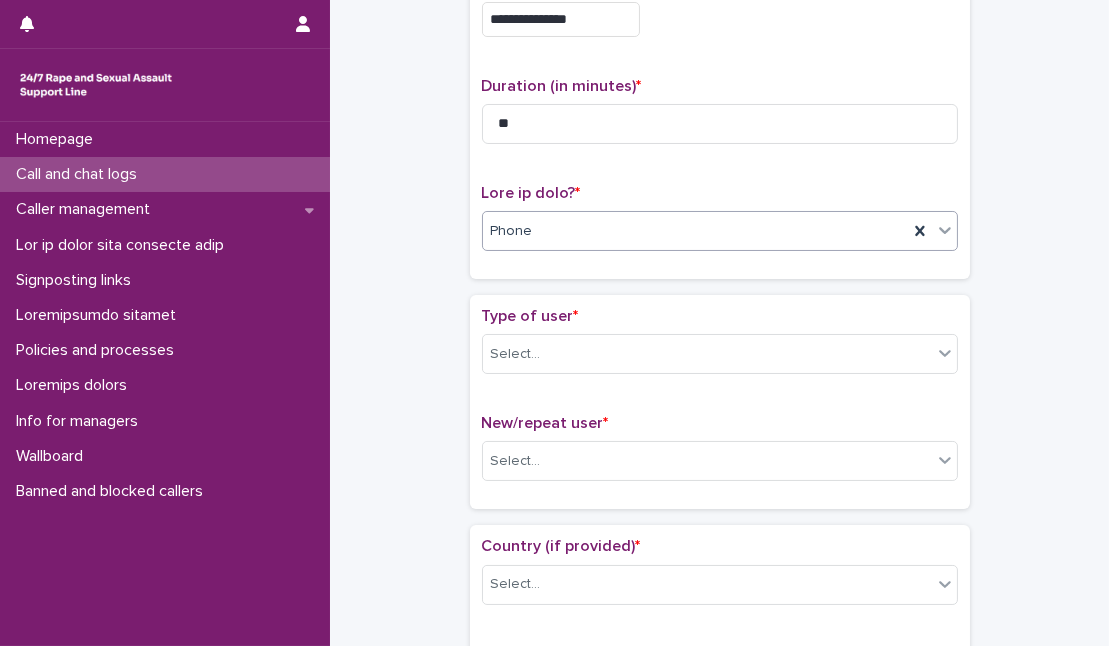 scroll, scrollTop: 181, scrollLeft: 0, axis: vertical 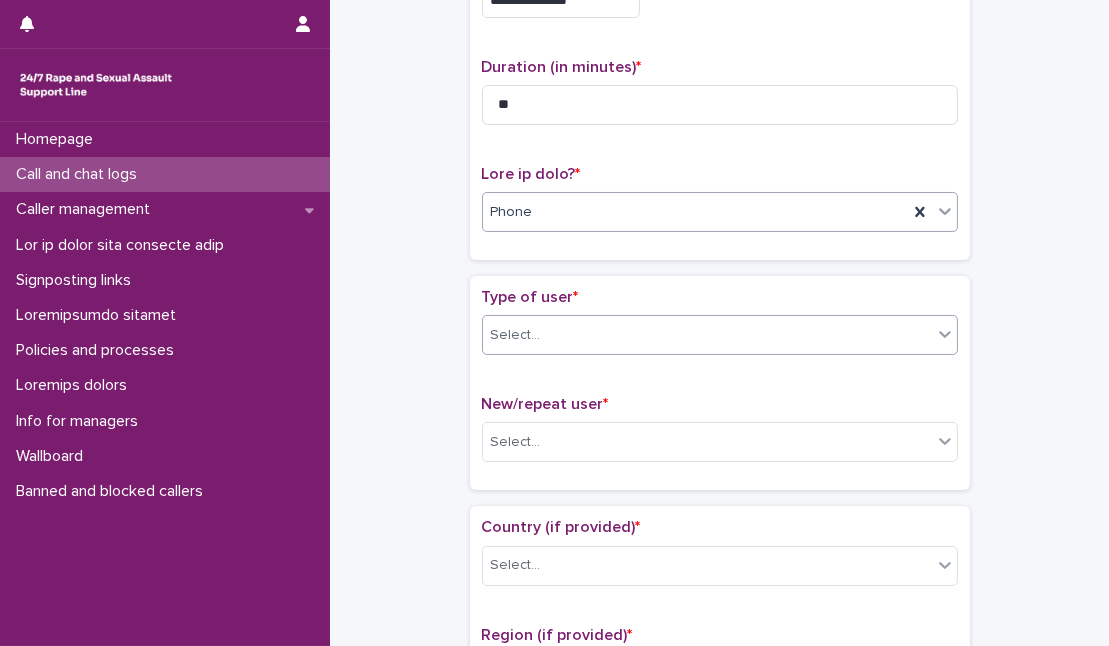 click on "Select..." at bounding box center (707, 335) 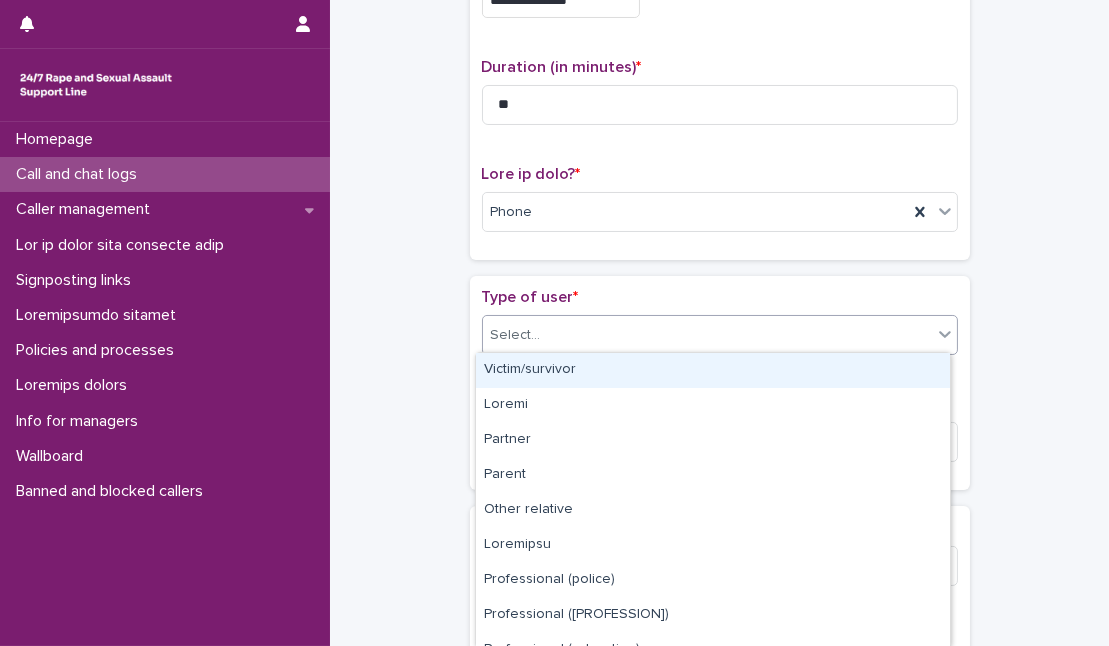 click on "Victim/survivor" at bounding box center (713, 370) 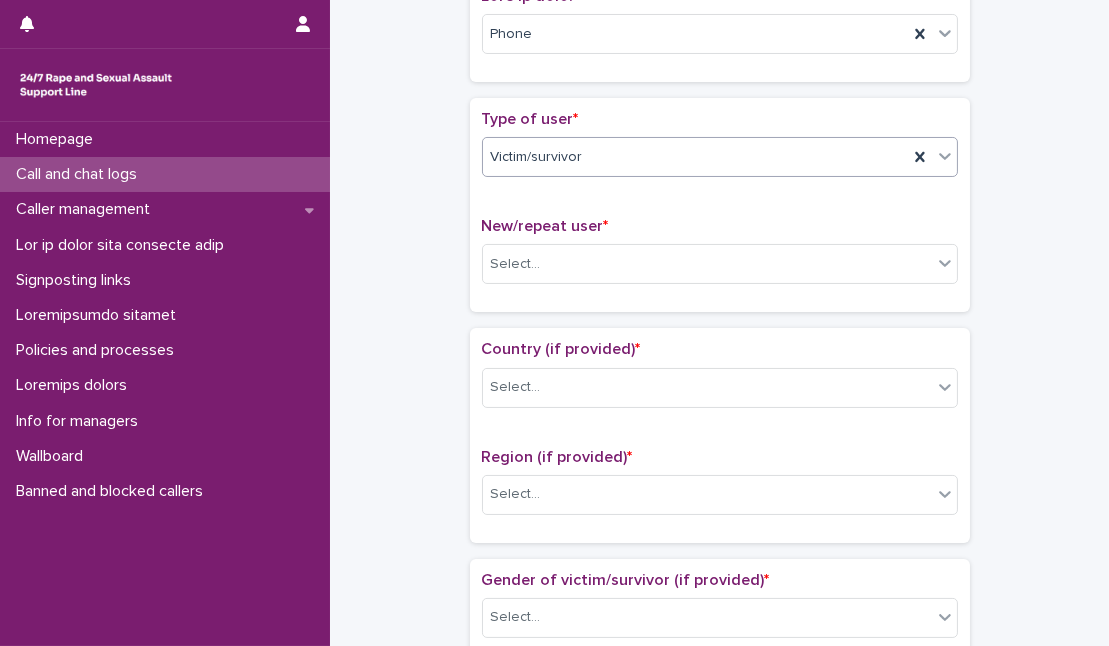 scroll, scrollTop: 363, scrollLeft: 0, axis: vertical 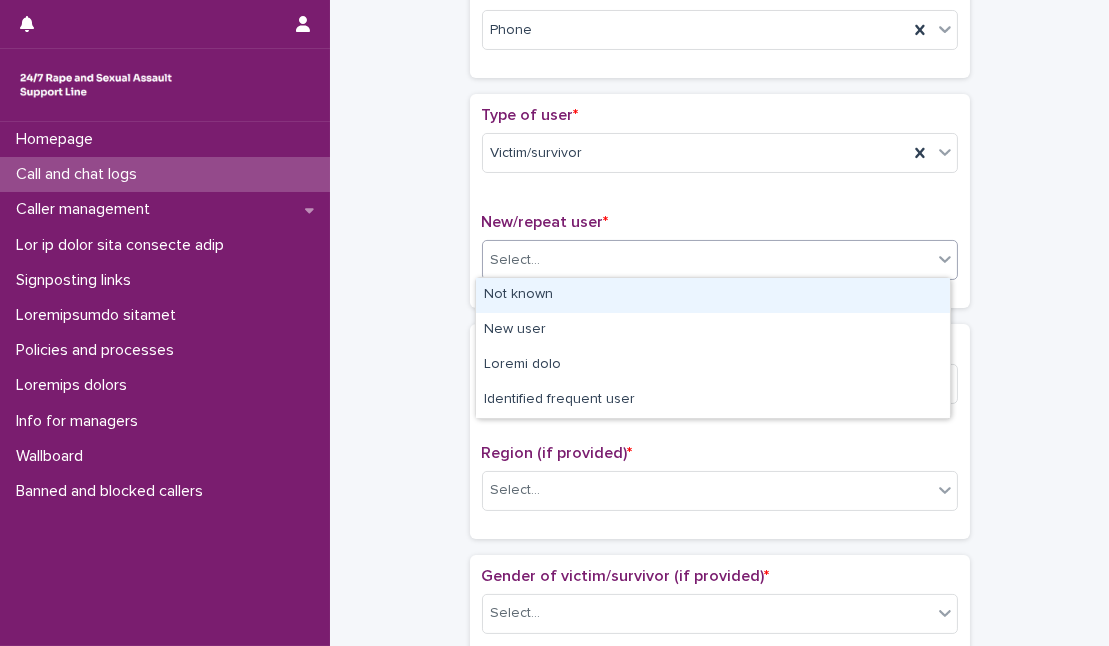 click on "Select..." at bounding box center [707, 260] 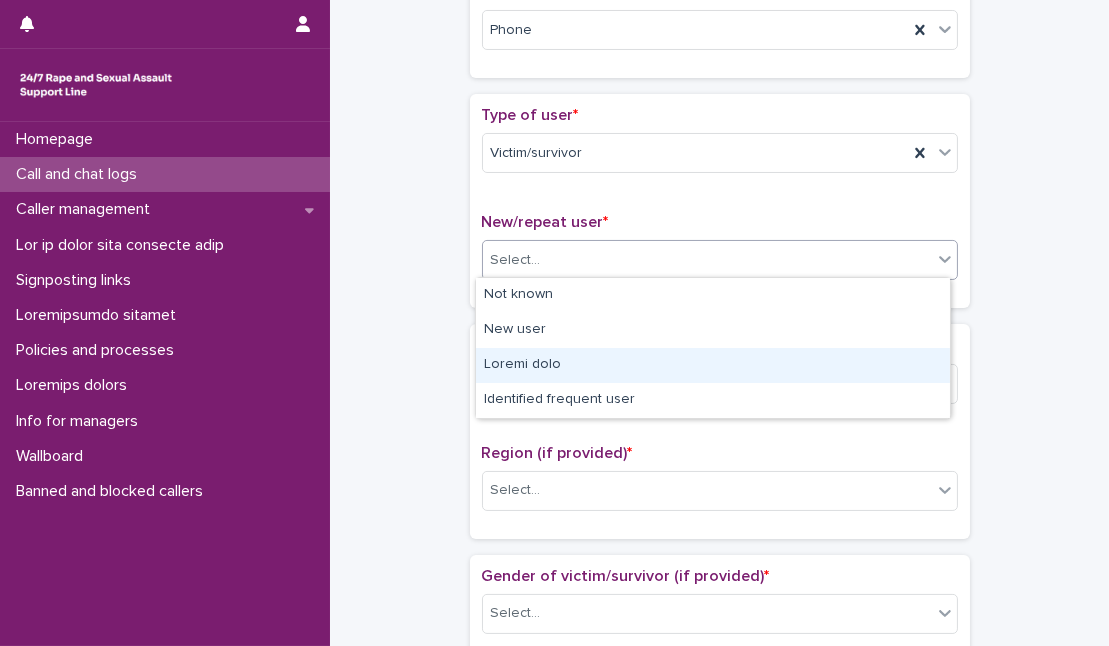 click on "Loremi dolo" at bounding box center [713, 365] 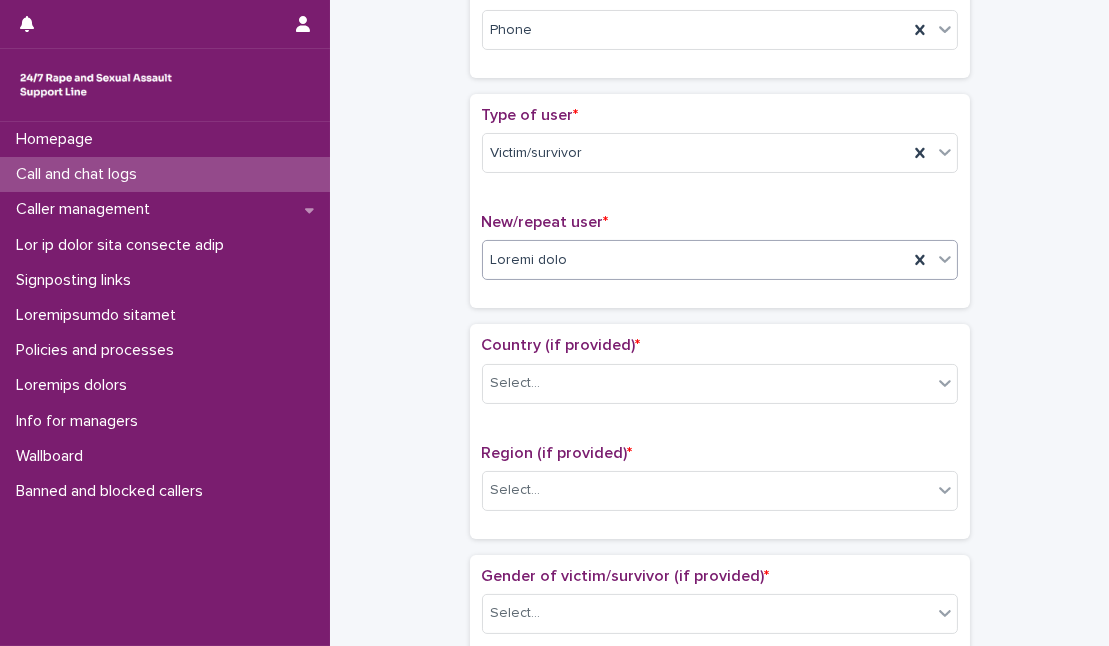 click on "Select..." at bounding box center [720, 384] 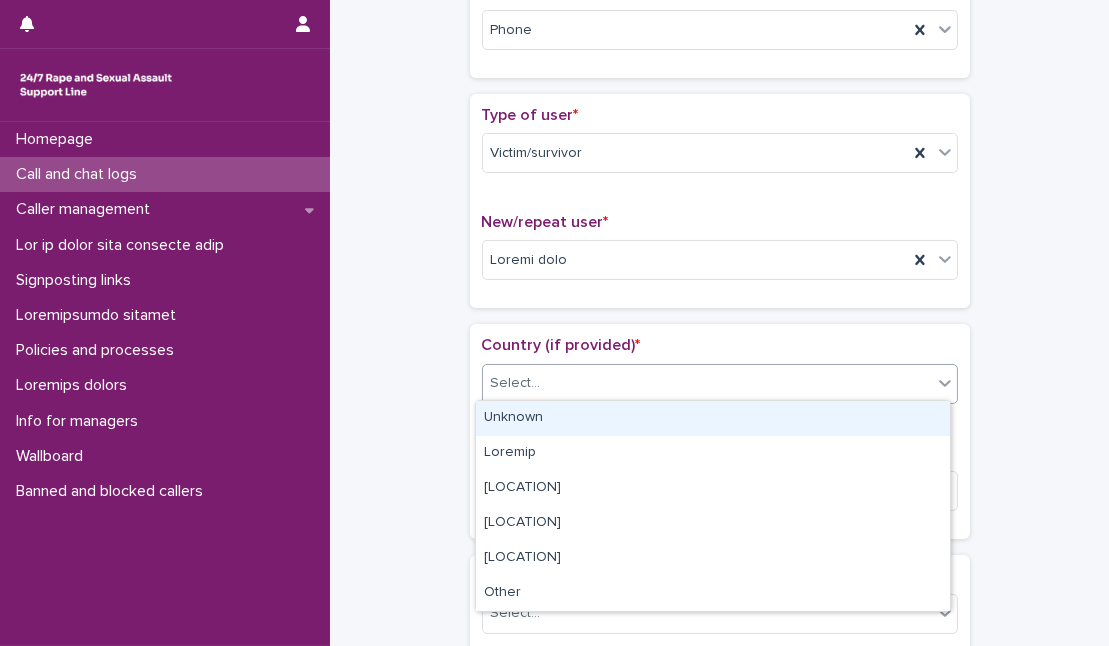 click on "Unknown" at bounding box center (713, 418) 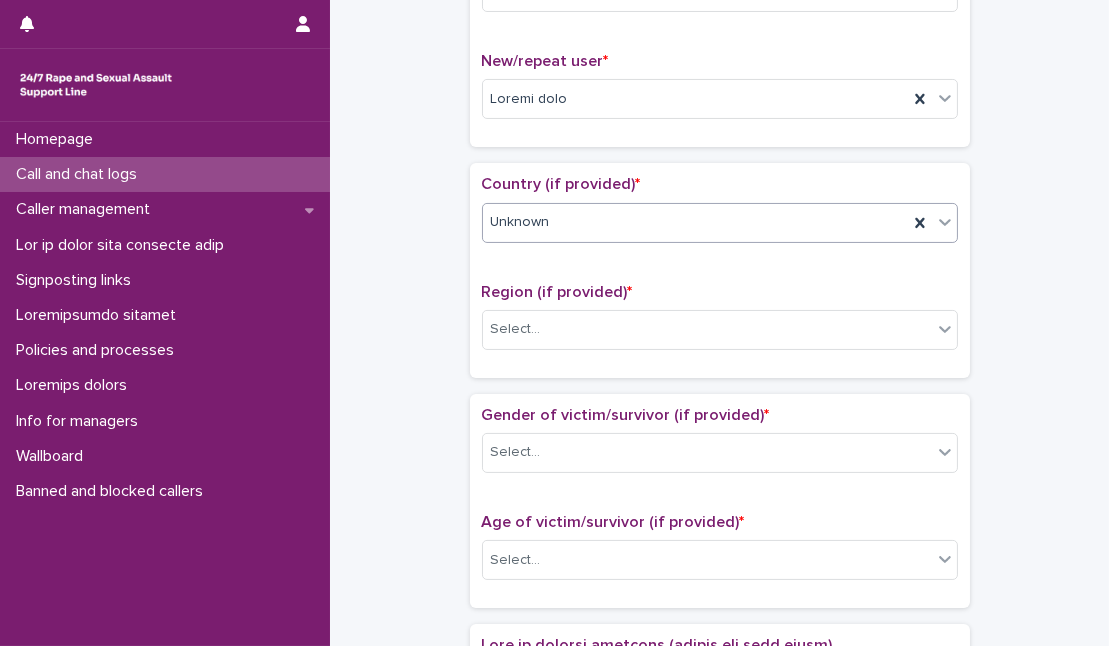 scroll, scrollTop: 545, scrollLeft: 0, axis: vertical 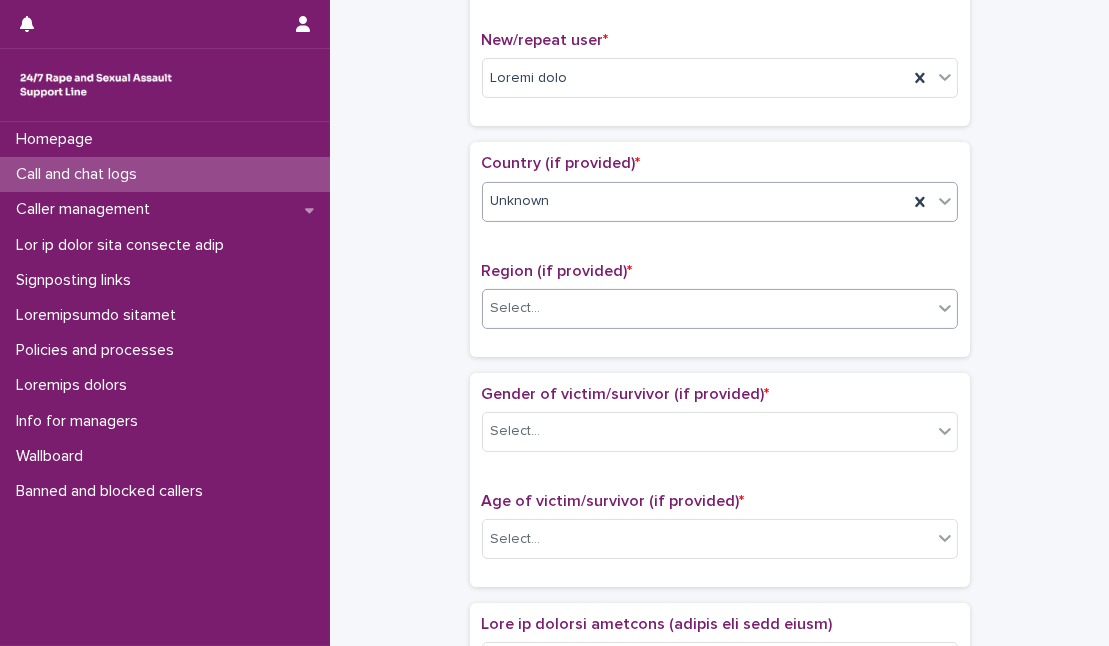 click on "Select..." at bounding box center [707, 308] 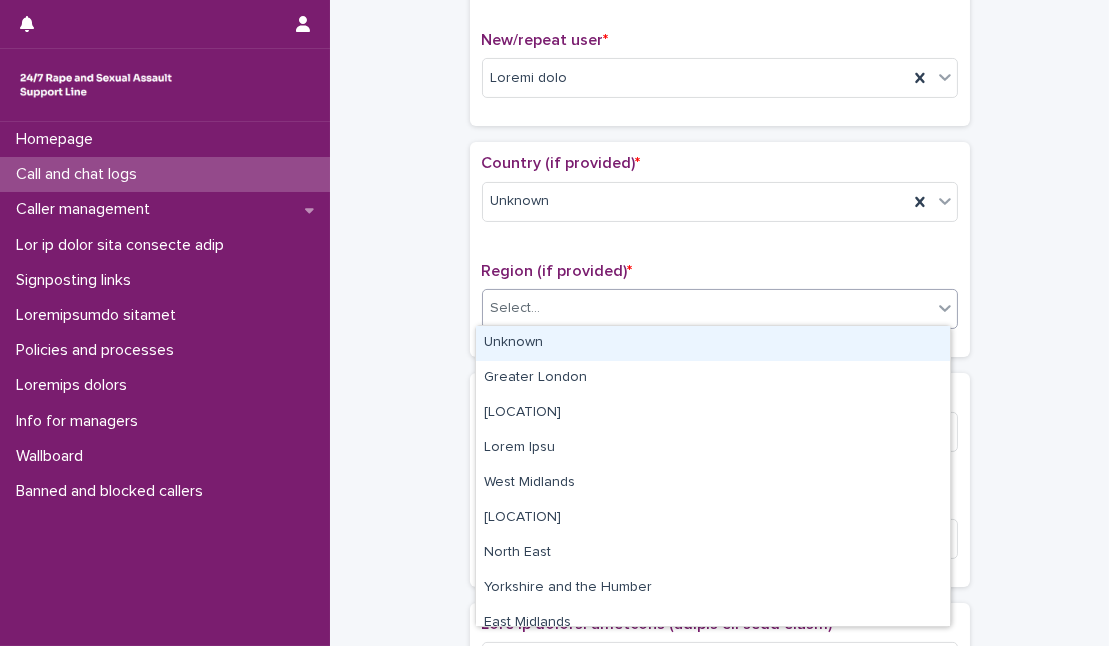 click on "Unknown" at bounding box center [713, 343] 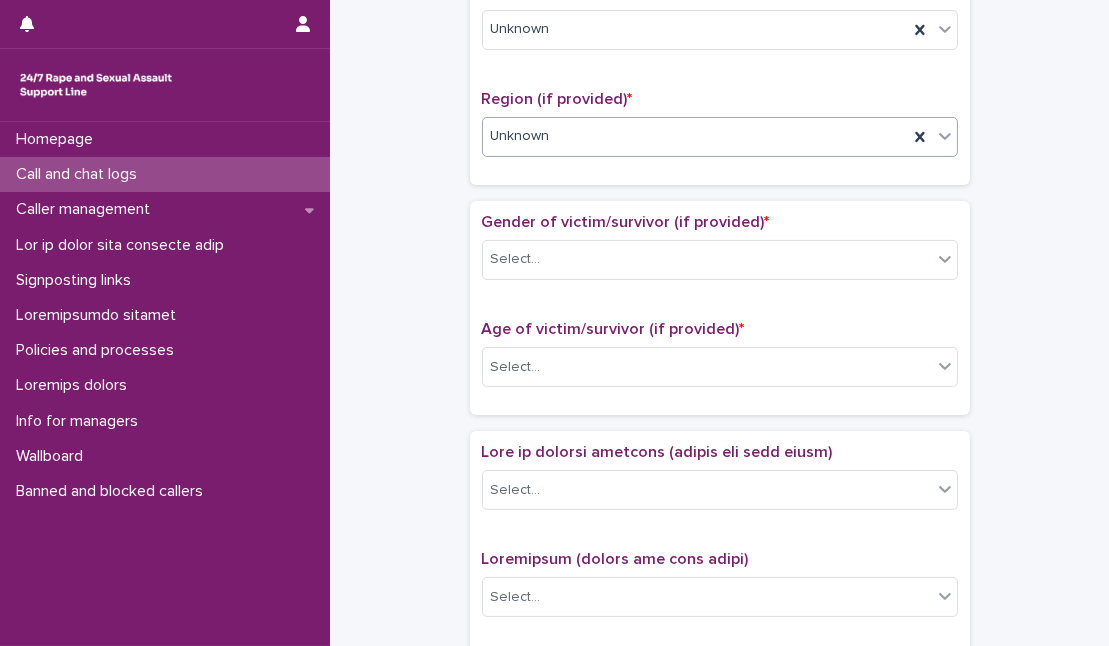 scroll, scrollTop: 727, scrollLeft: 0, axis: vertical 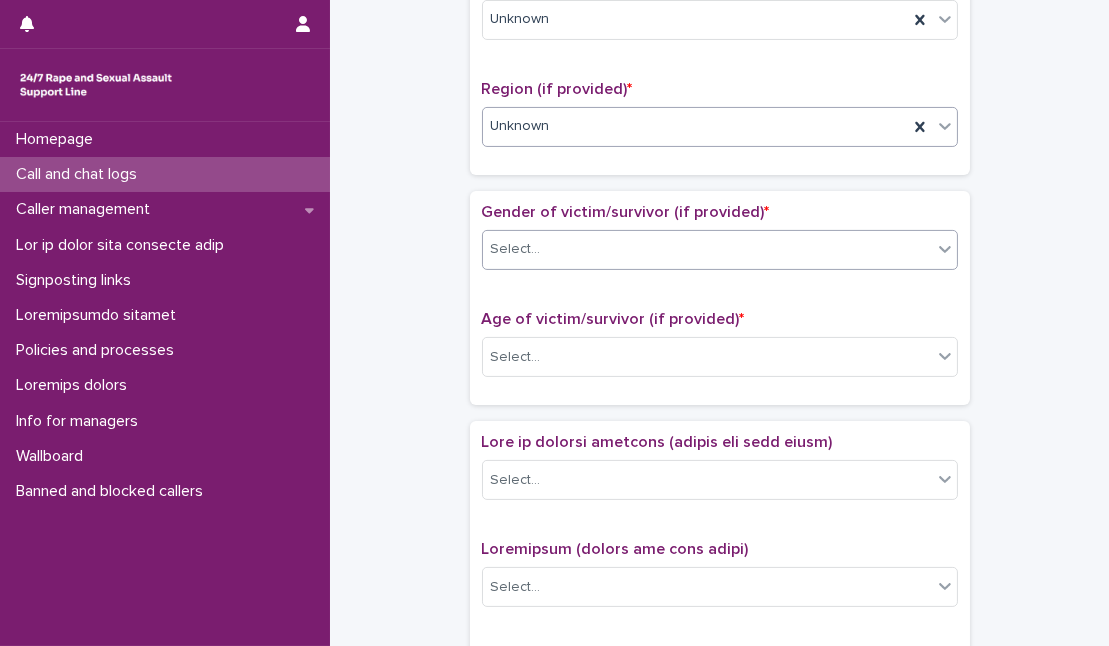 click on "Select..." at bounding box center (707, 249) 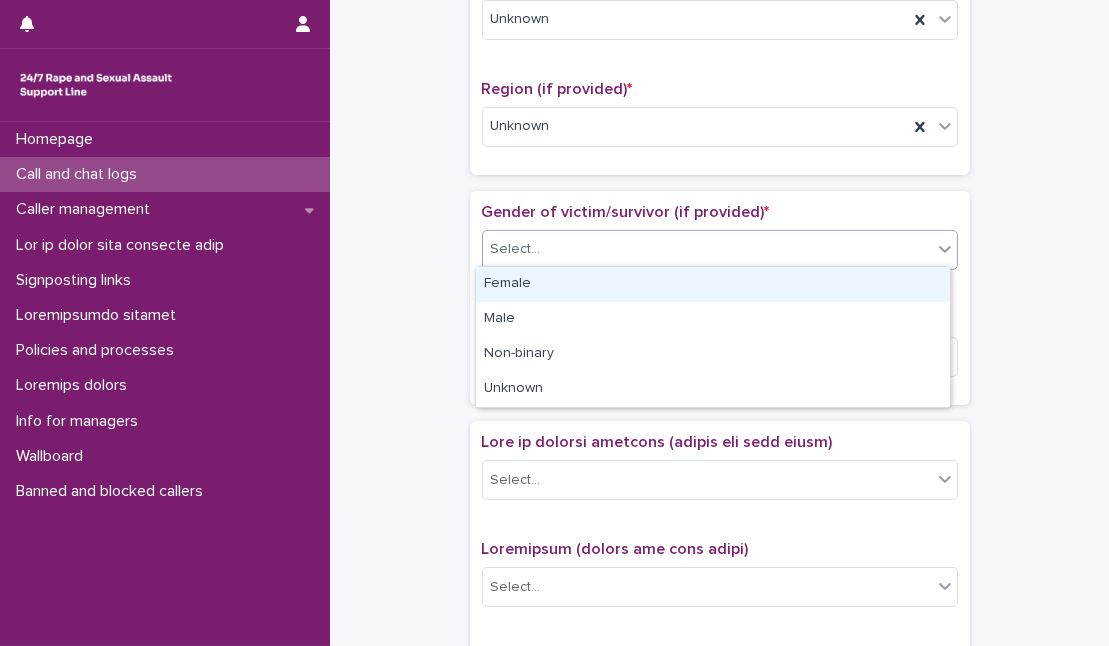 click on "Female" at bounding box center (713, 284) 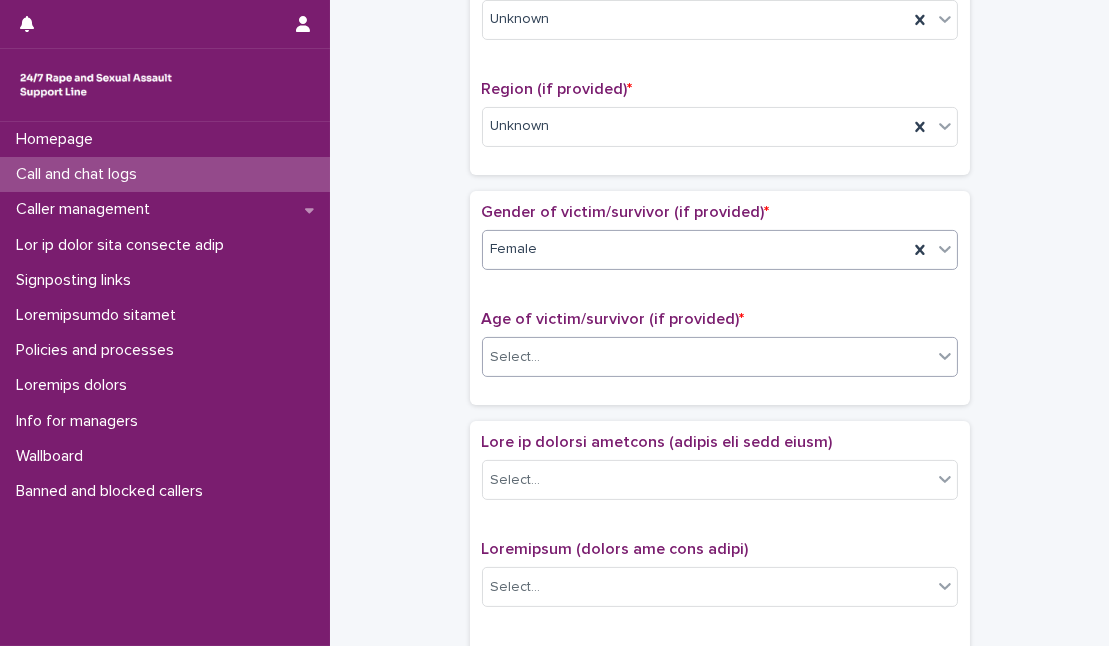 click on "Select..." at bounding box center [707, 357] 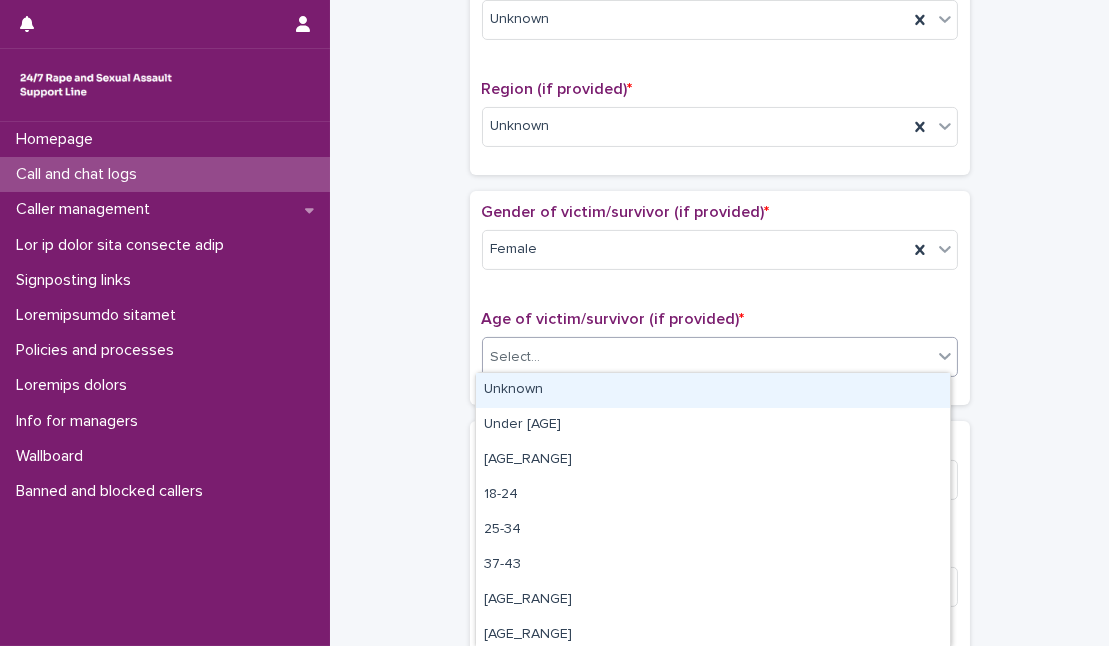 click on "Unknown" at bounding box center [713, 390] 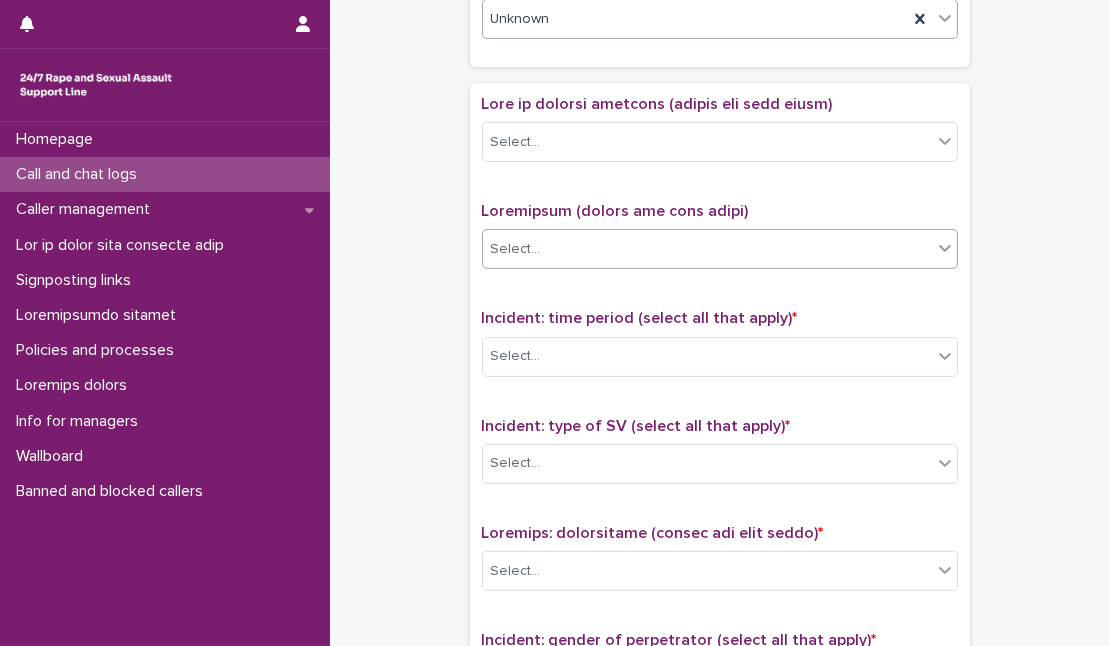 scroll, scrollTop: 1090, scrollLeft: 0, axis: vertical 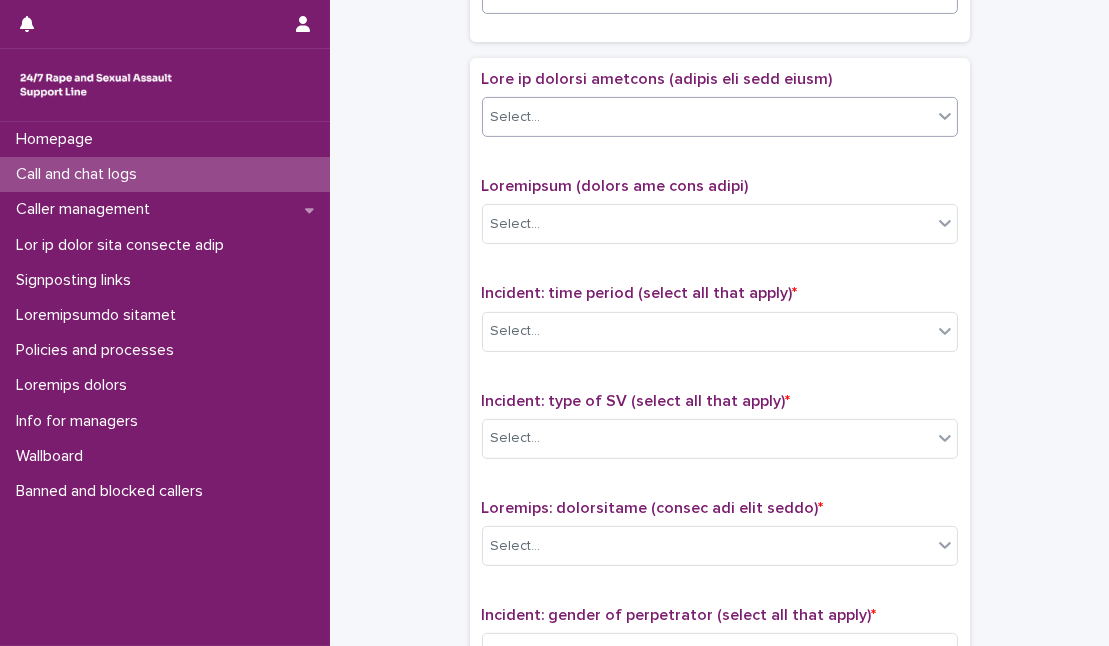 click on "Select..." at bounding box center (707, 117) 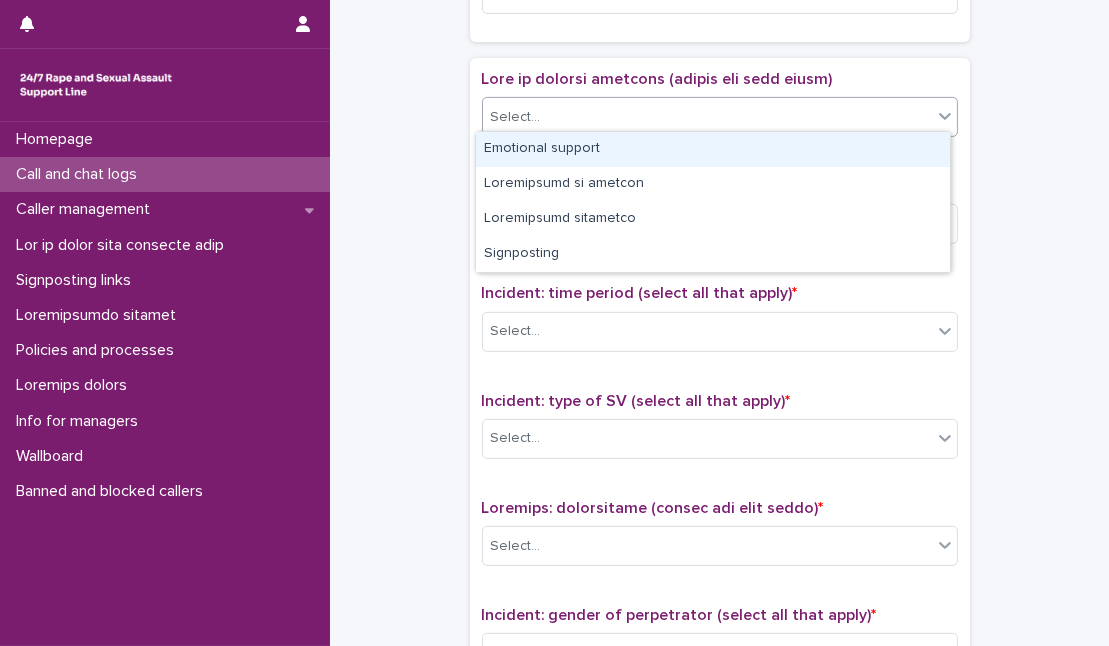 click on "Emotional support" at bounding box center [713, 149] 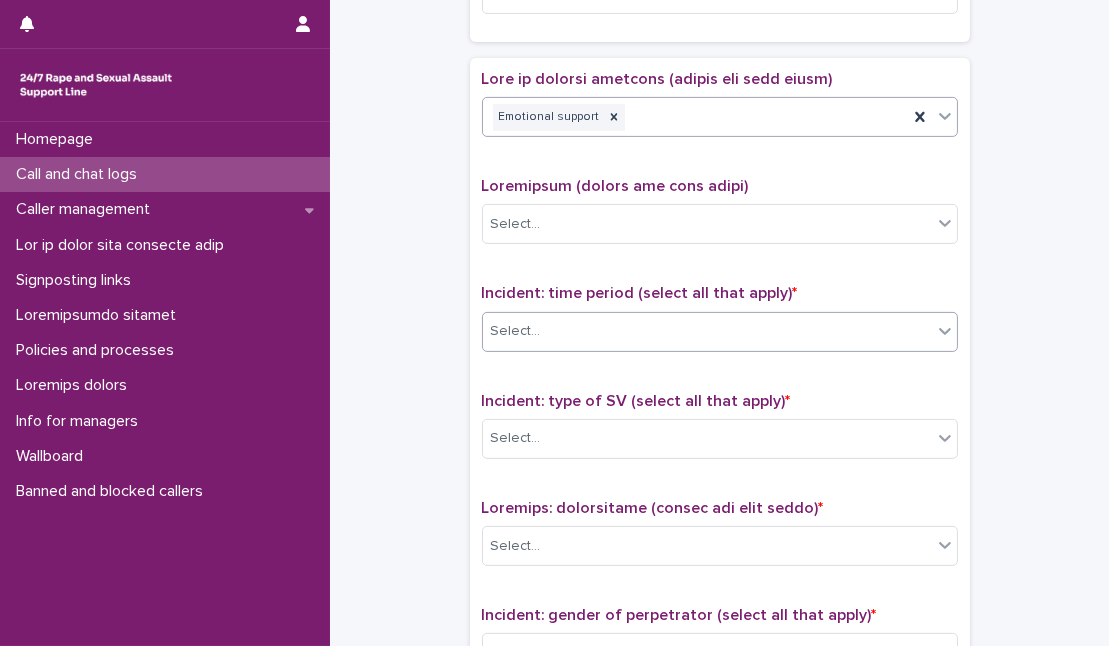click on "Select..." at bounding box center [707, 331] 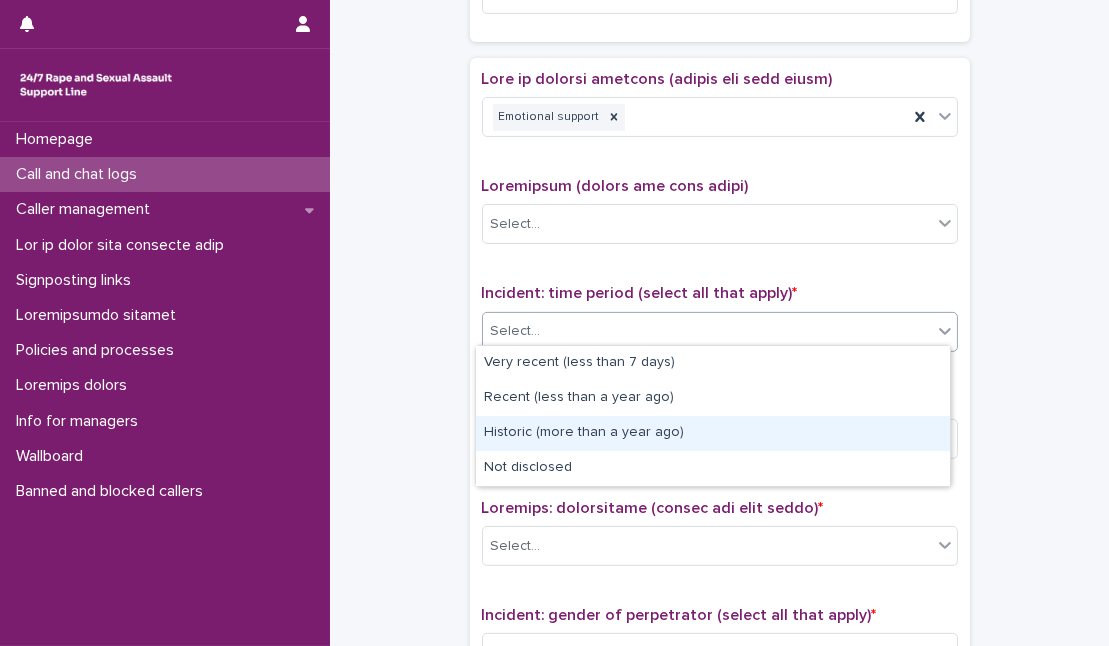 click on "Historic (more than a year ago)" at bounding box center (713, 433) 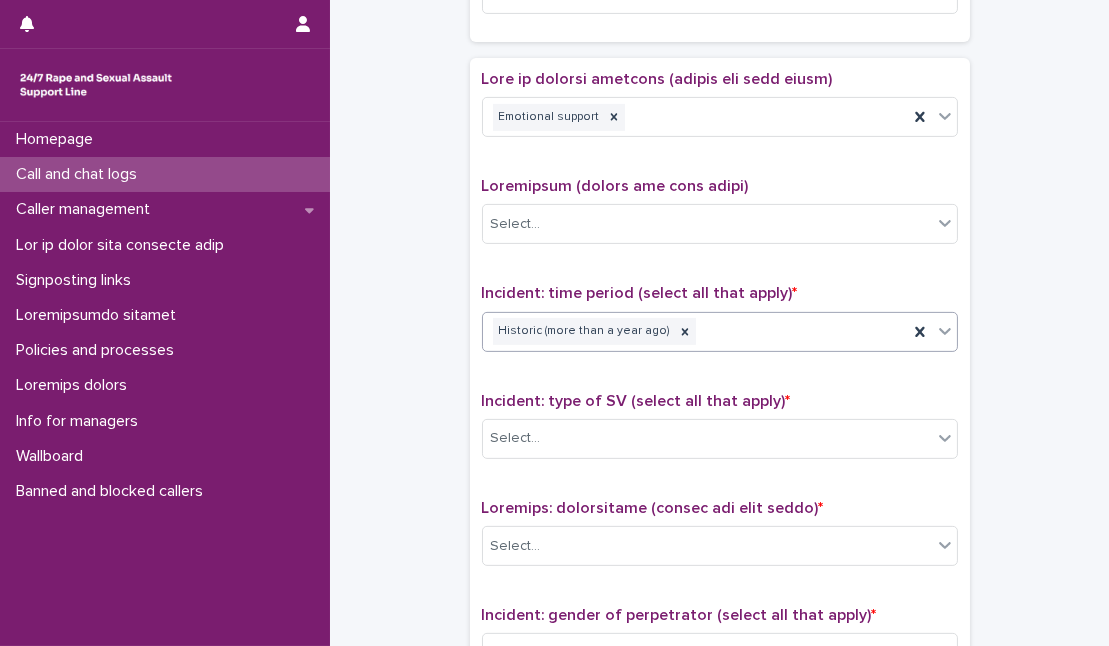 click on "Select..." at bounding box center (707, 438) 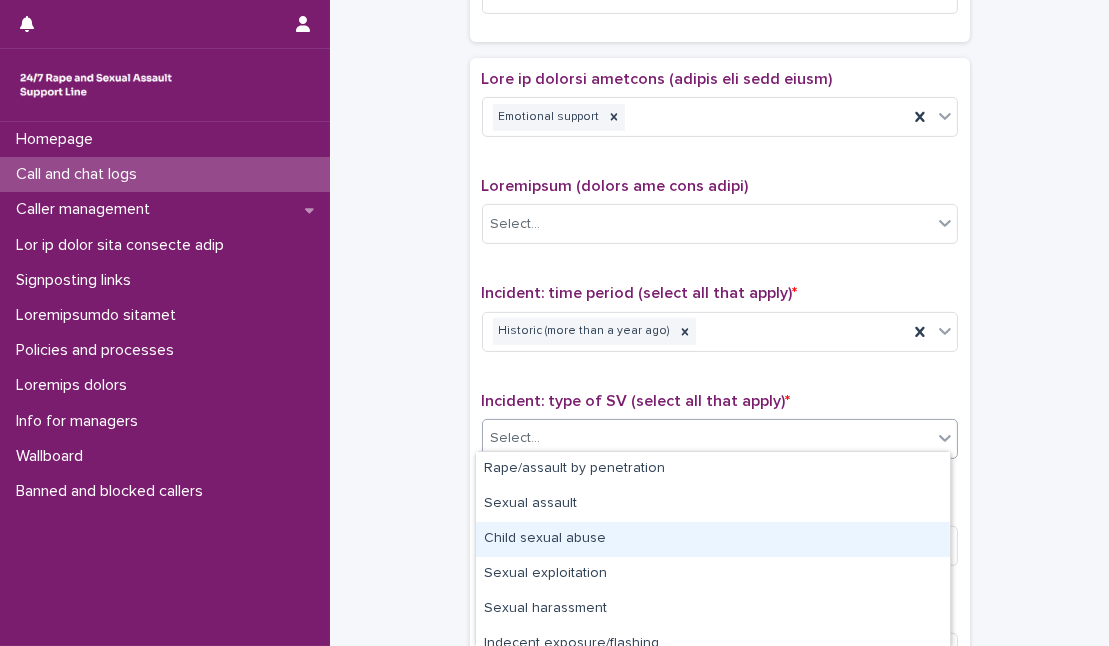 click on "Child sexual abuse" at bounding box center [713, 539] 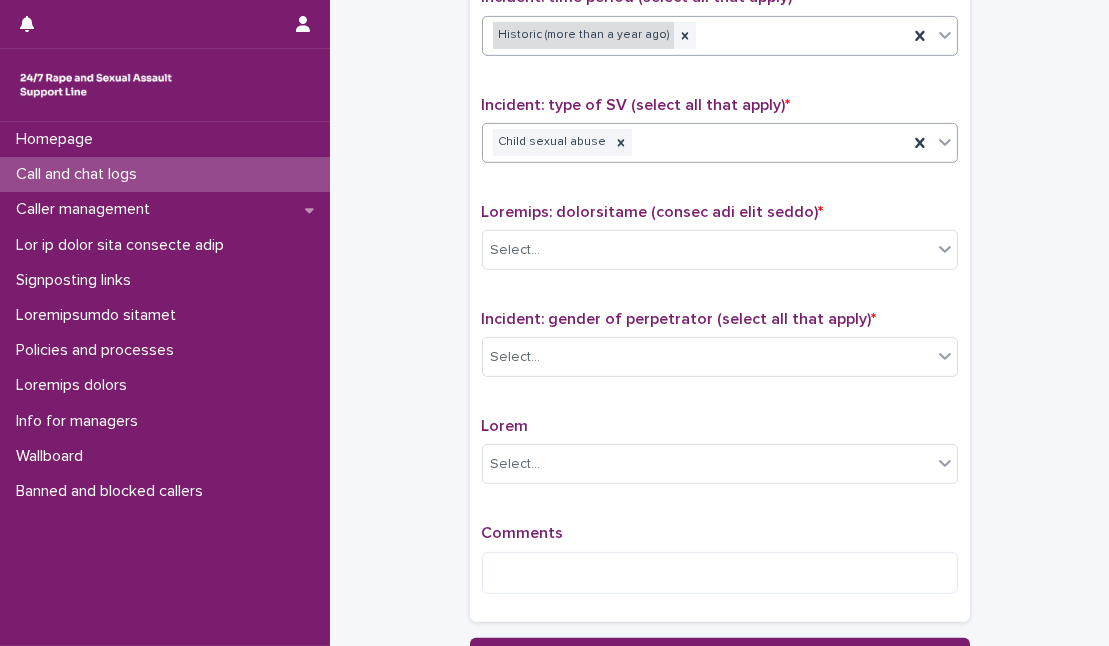 scroll, scrollTop: 1454, scrollLeft: 0, axis: vertical 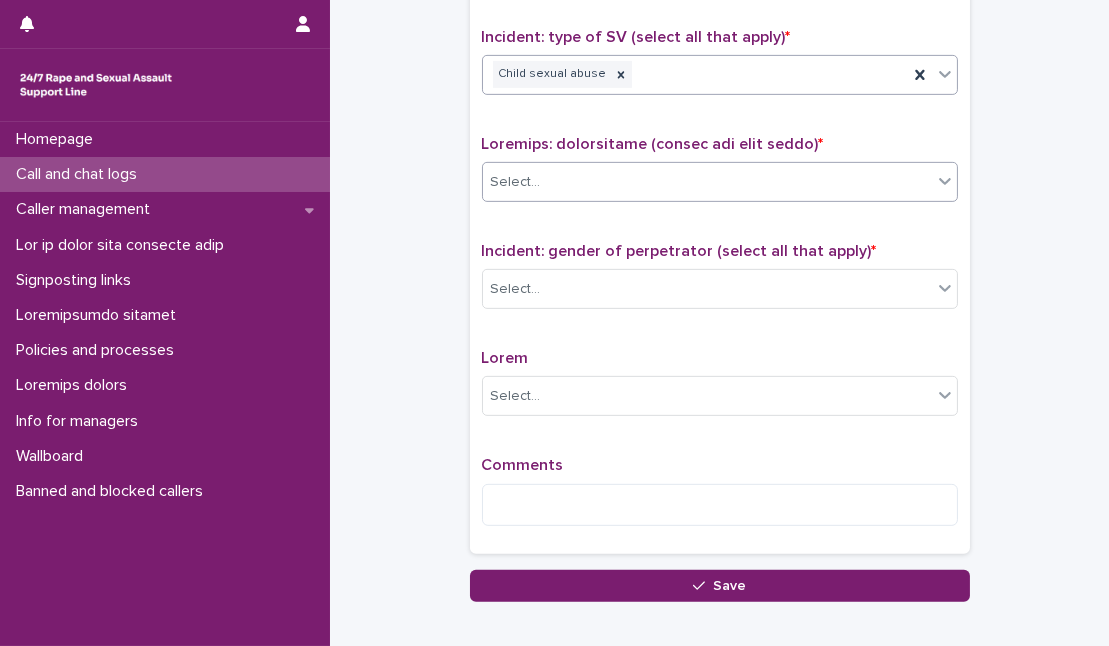 click on "Select..." at bounding box center [707, 182] 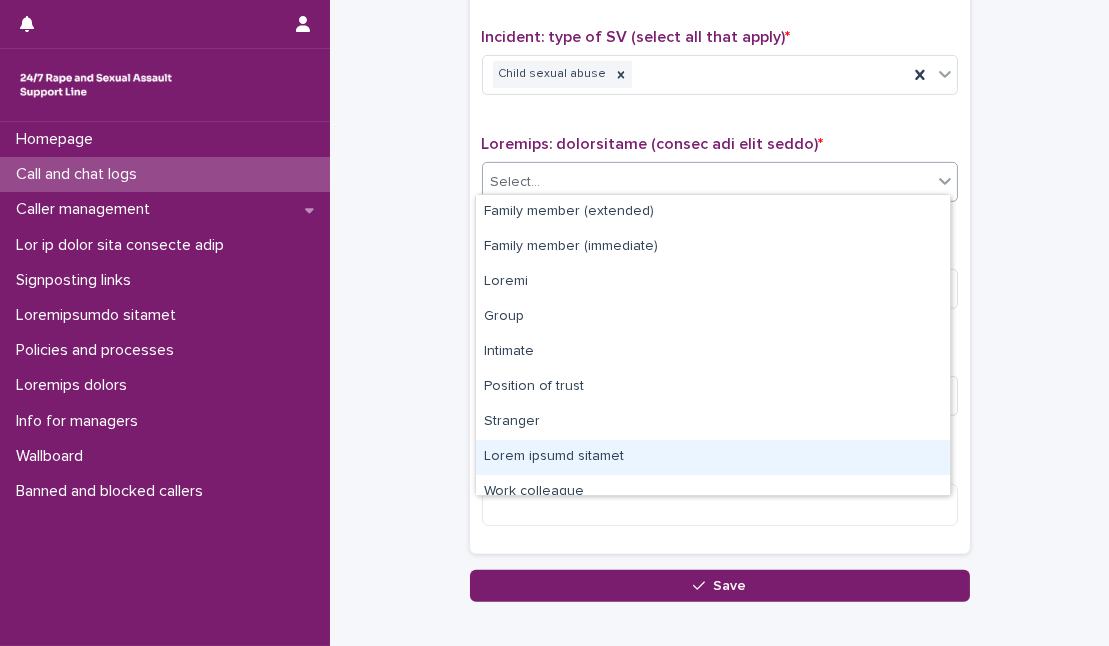 scroll, scrollTop: 84, scrollLeft: 0, axis: vertical 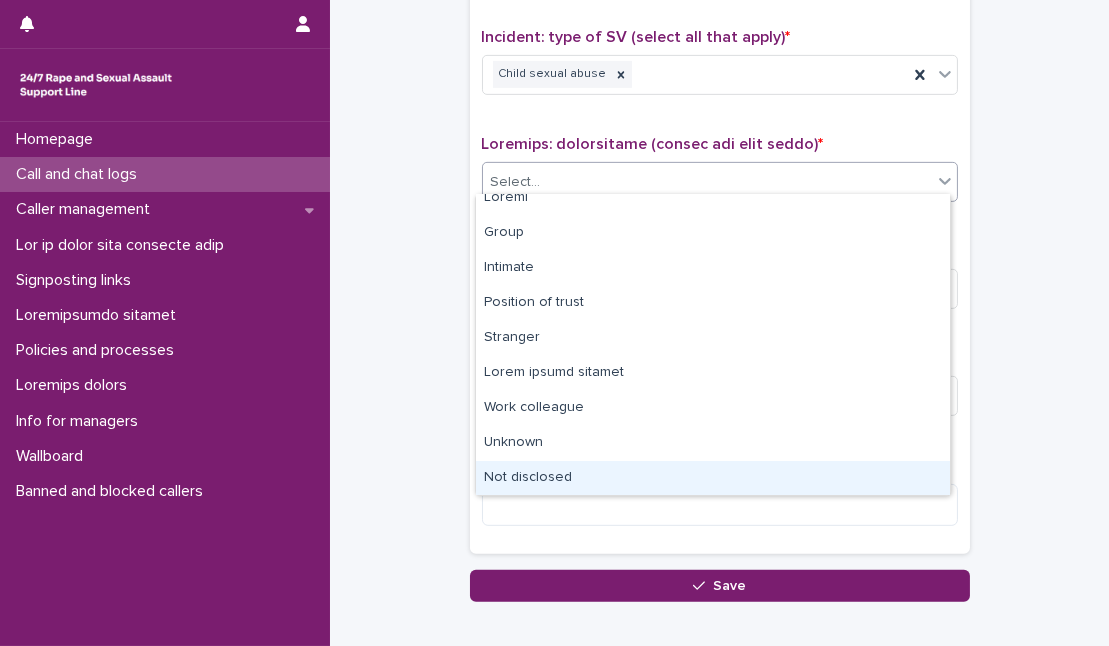 click on "Not disclosed" at bounding box center [713, 478] 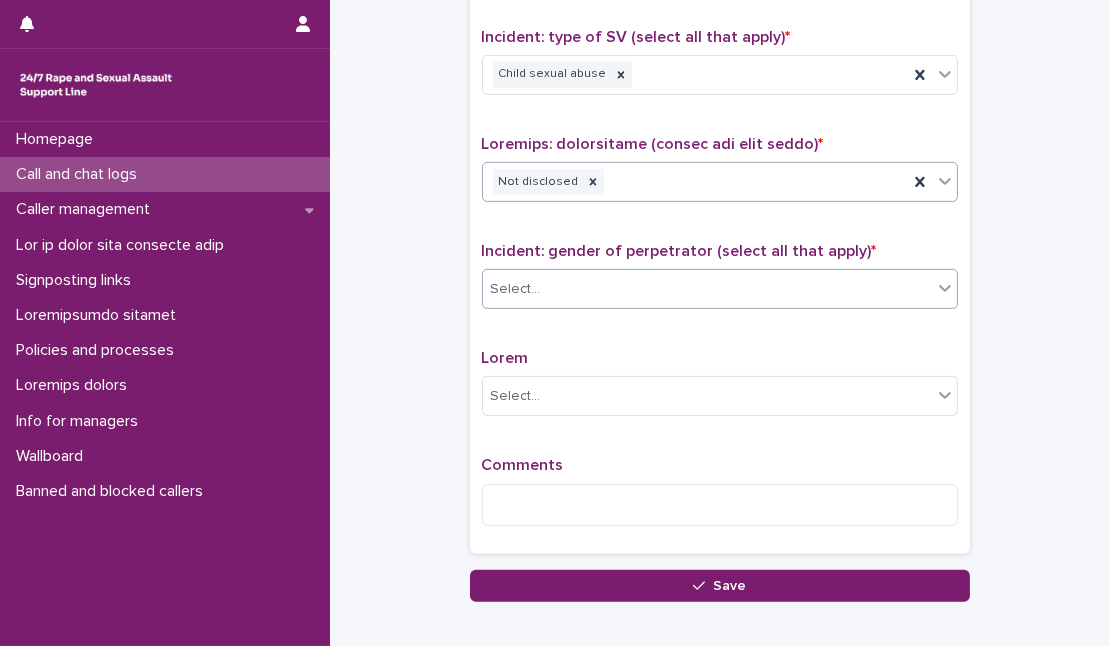 click on "Select..." at bounding box center [707, 289] 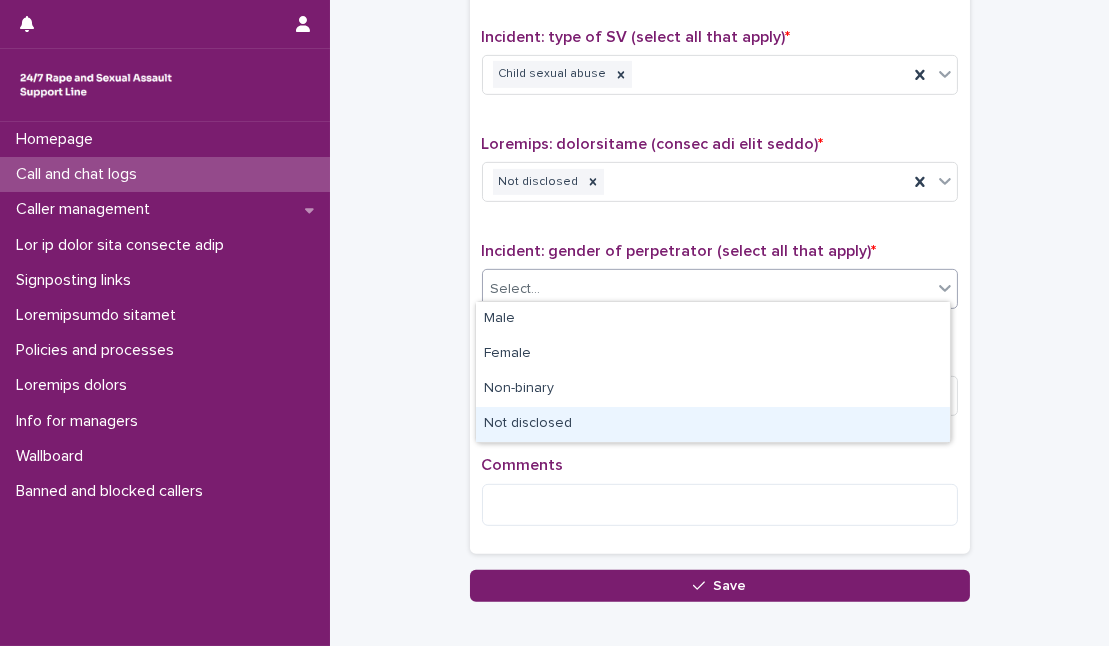 click on "Not disclosed" at bounding box center [713, 424] 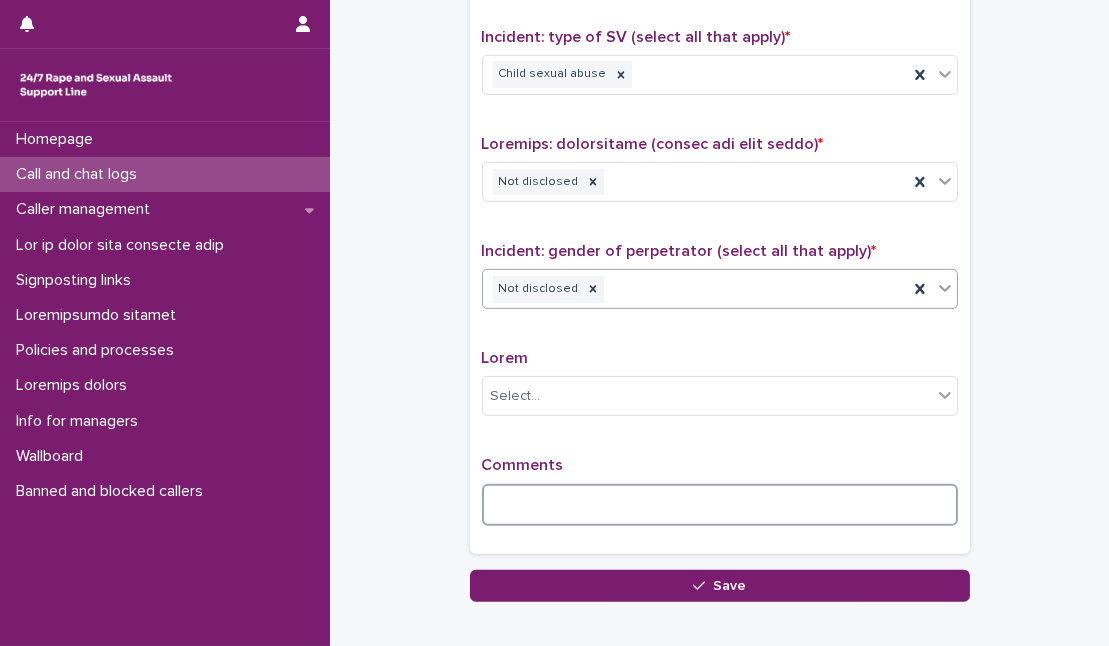 click at bounding box center (720, 505) 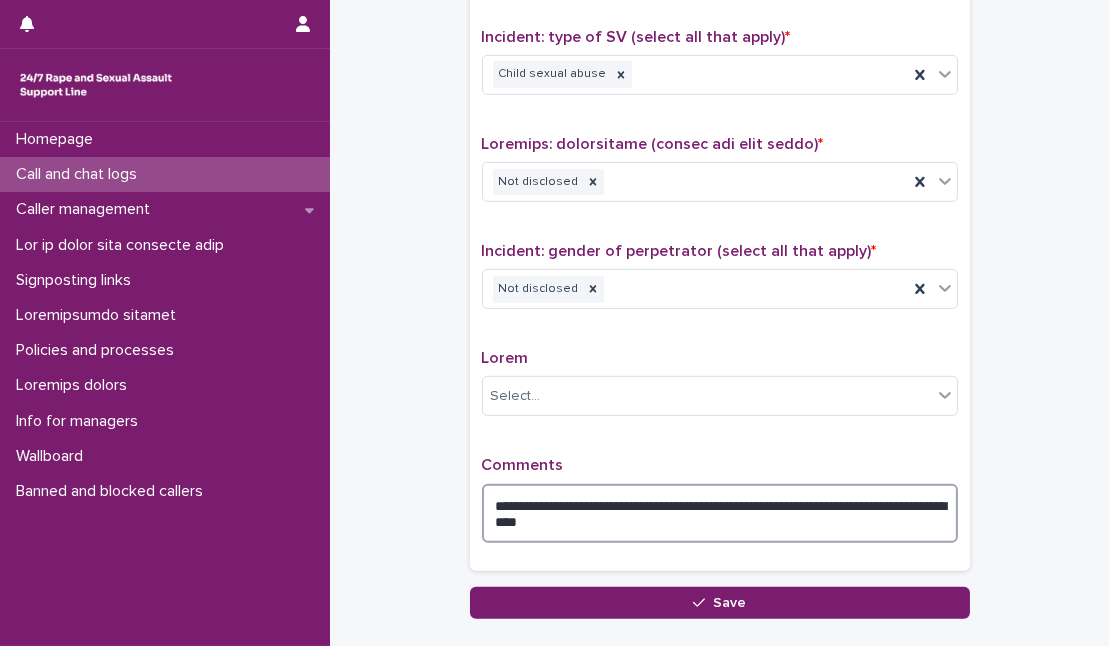 click on "**********" at bounding box center [720, 513] 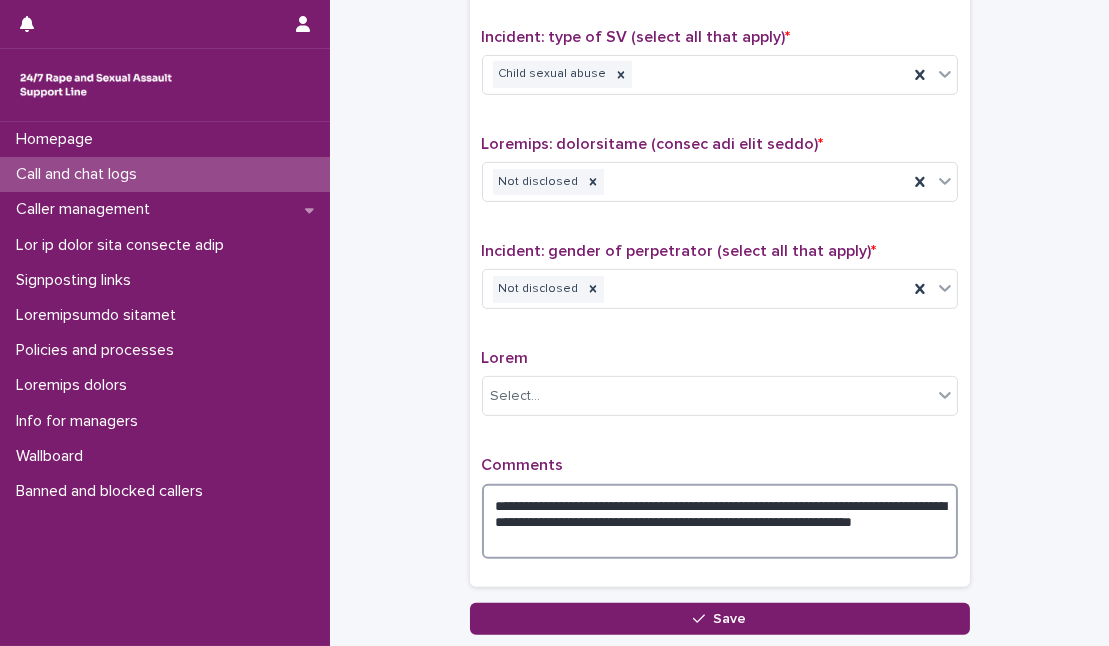 click on "**********" at bounding box center (720, 521) 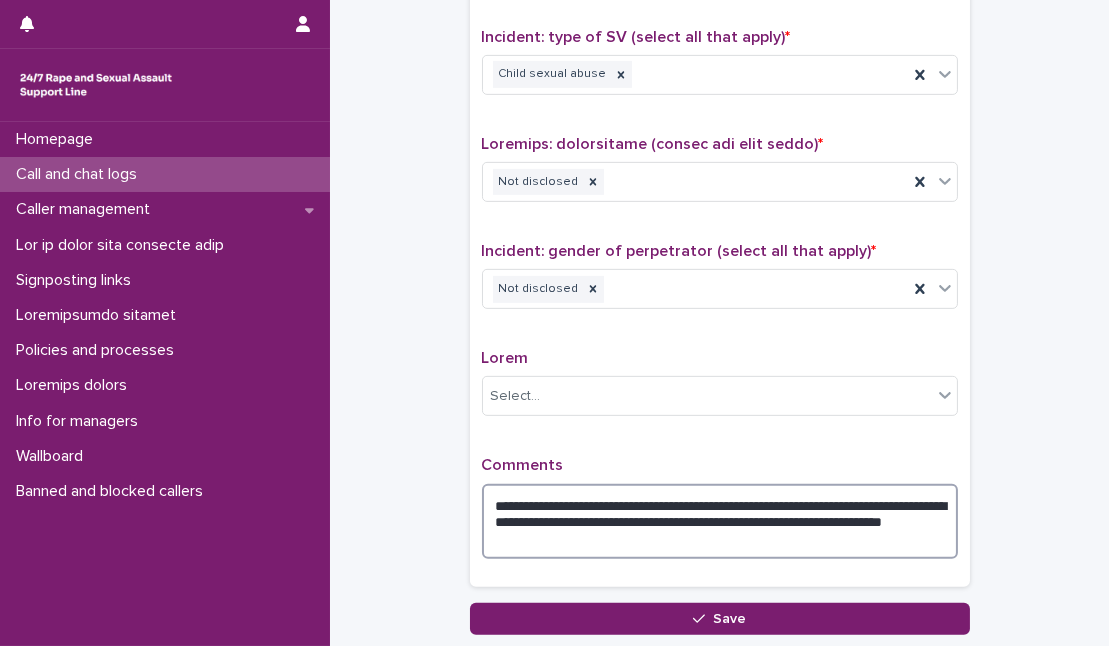 click on "**********" at bounding box center [720, 521] 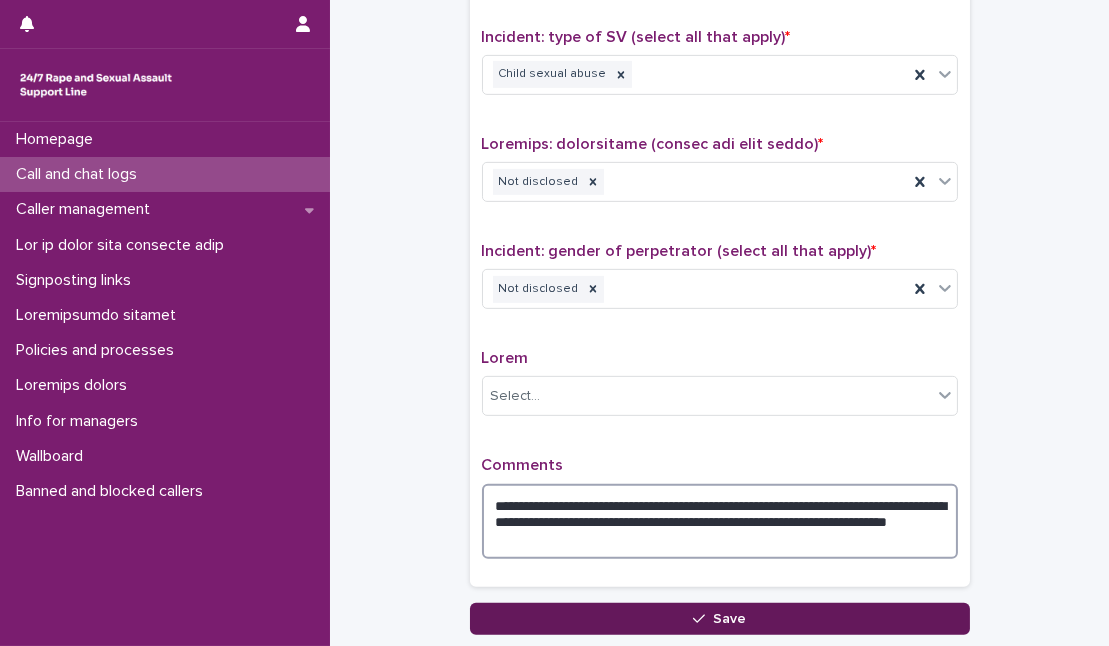 type on "**********" 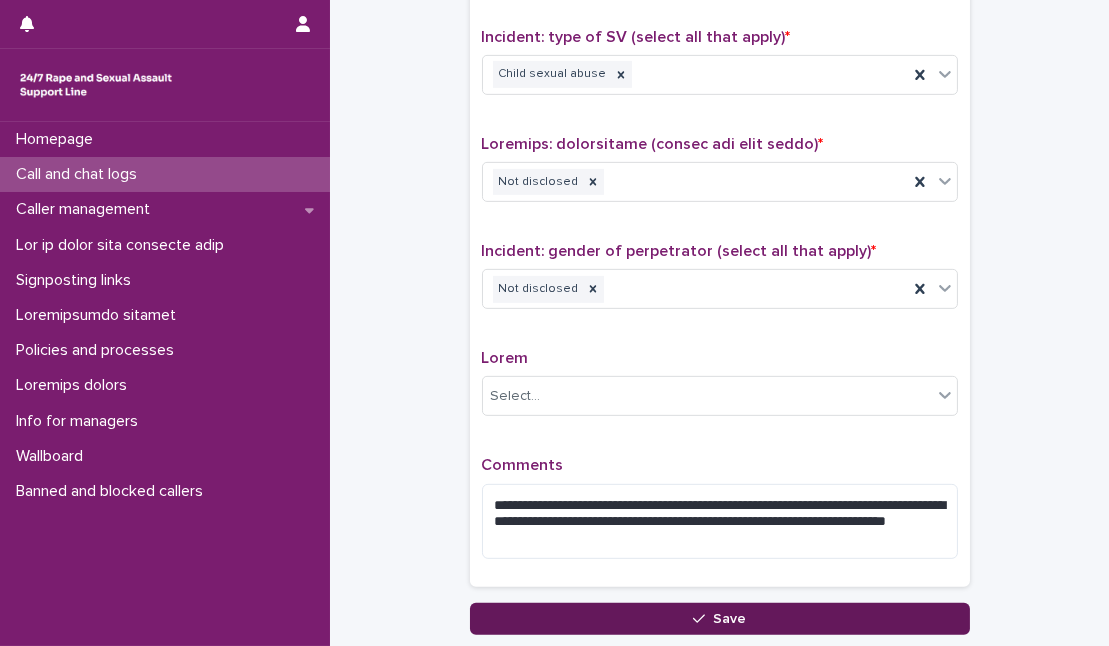 click at bounding box center [699, 619] 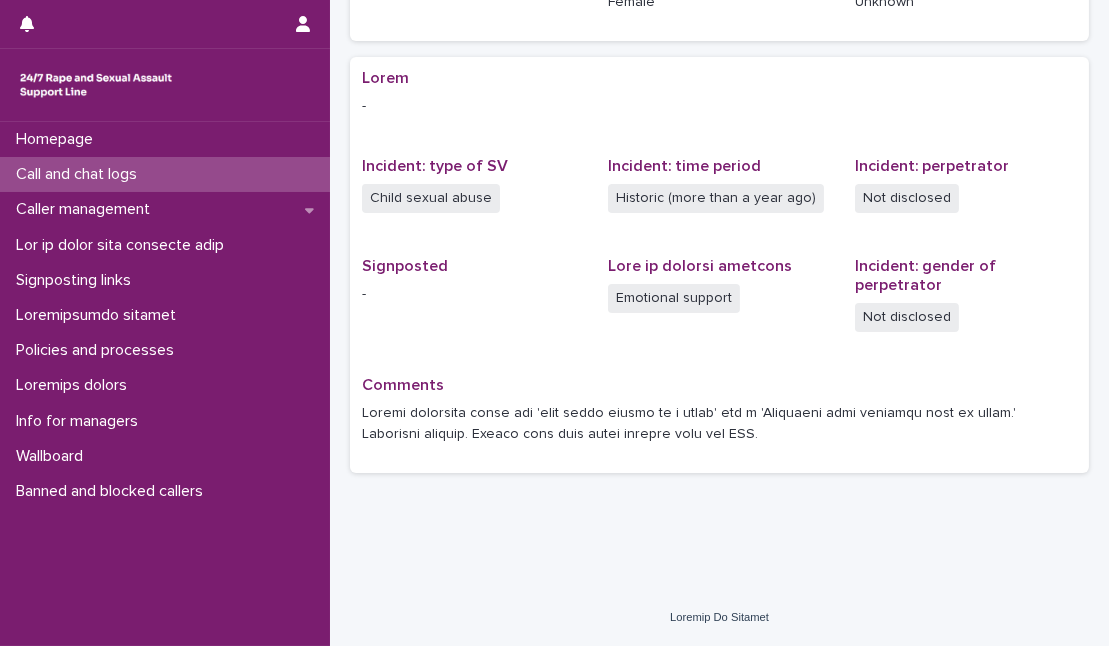 scroll, scrollTop: 0, scrollLeft: 0, axis: both 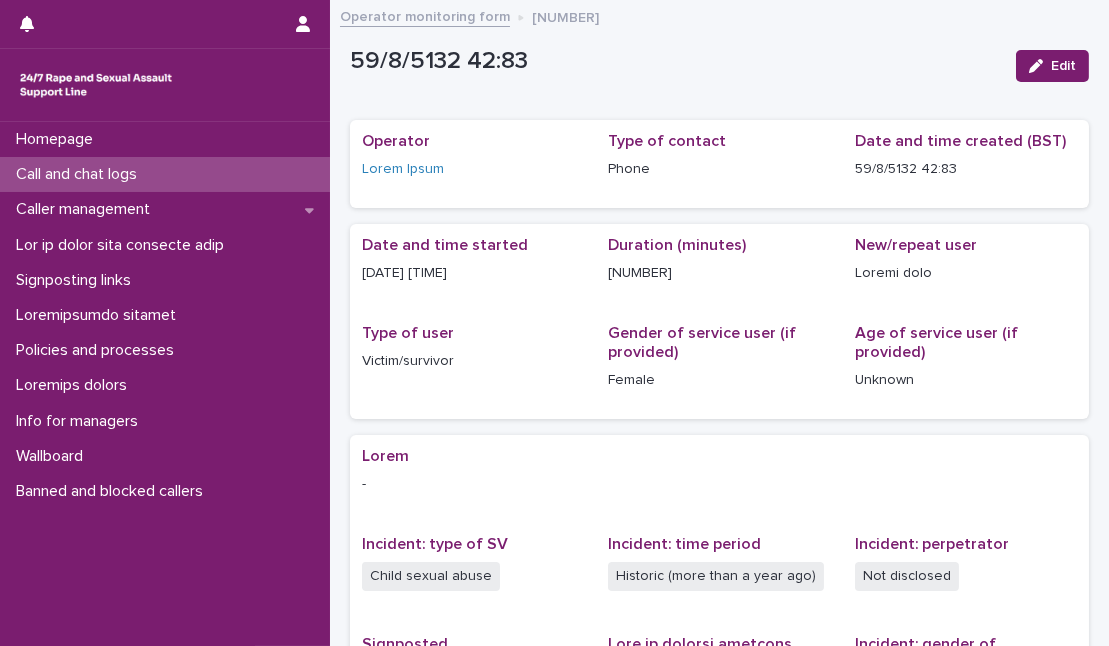 click on "Call and chat logs" at bounding box center (80, 174) 